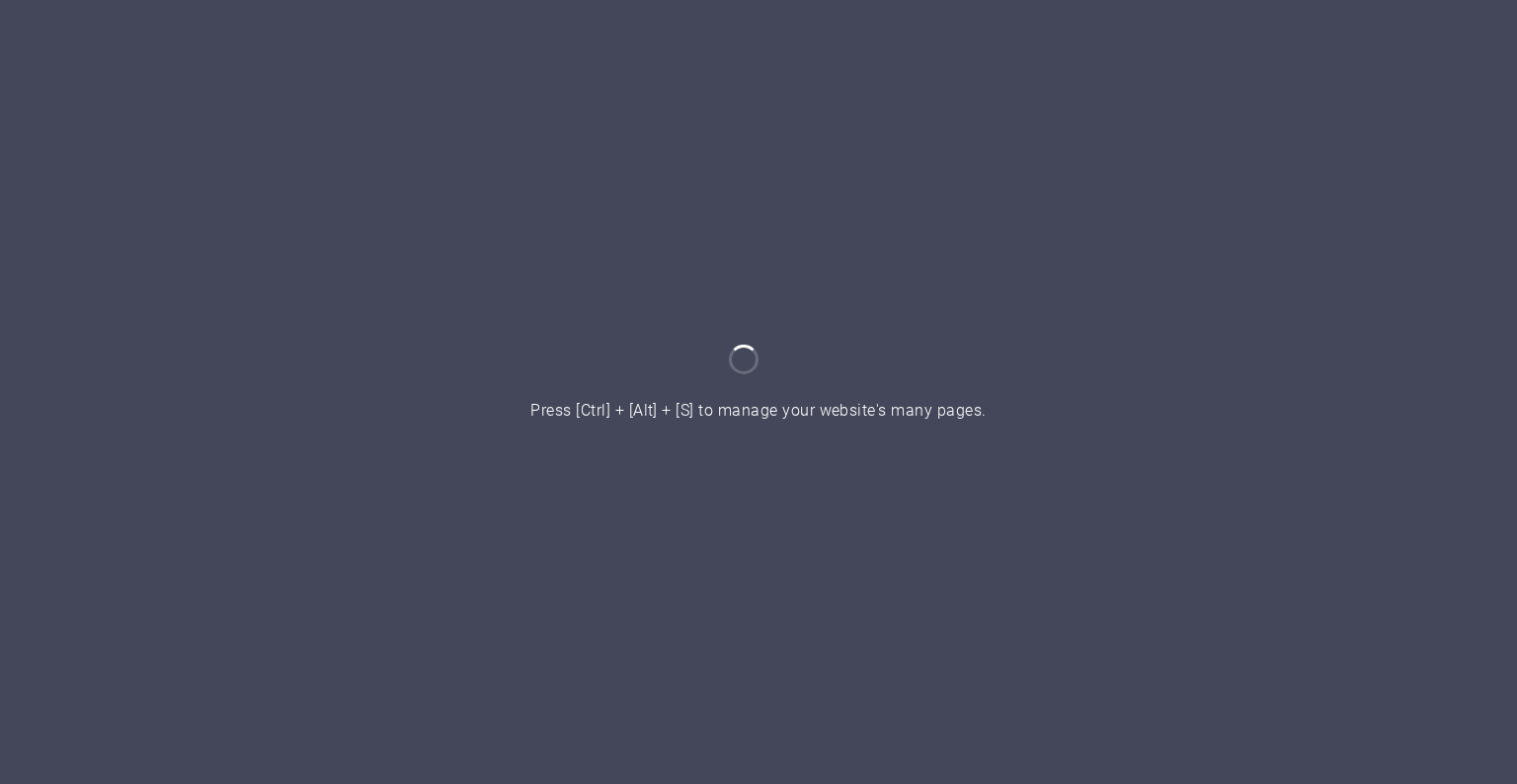 scroll, scrollTop: 0, scrollLeft: 0, axis: both 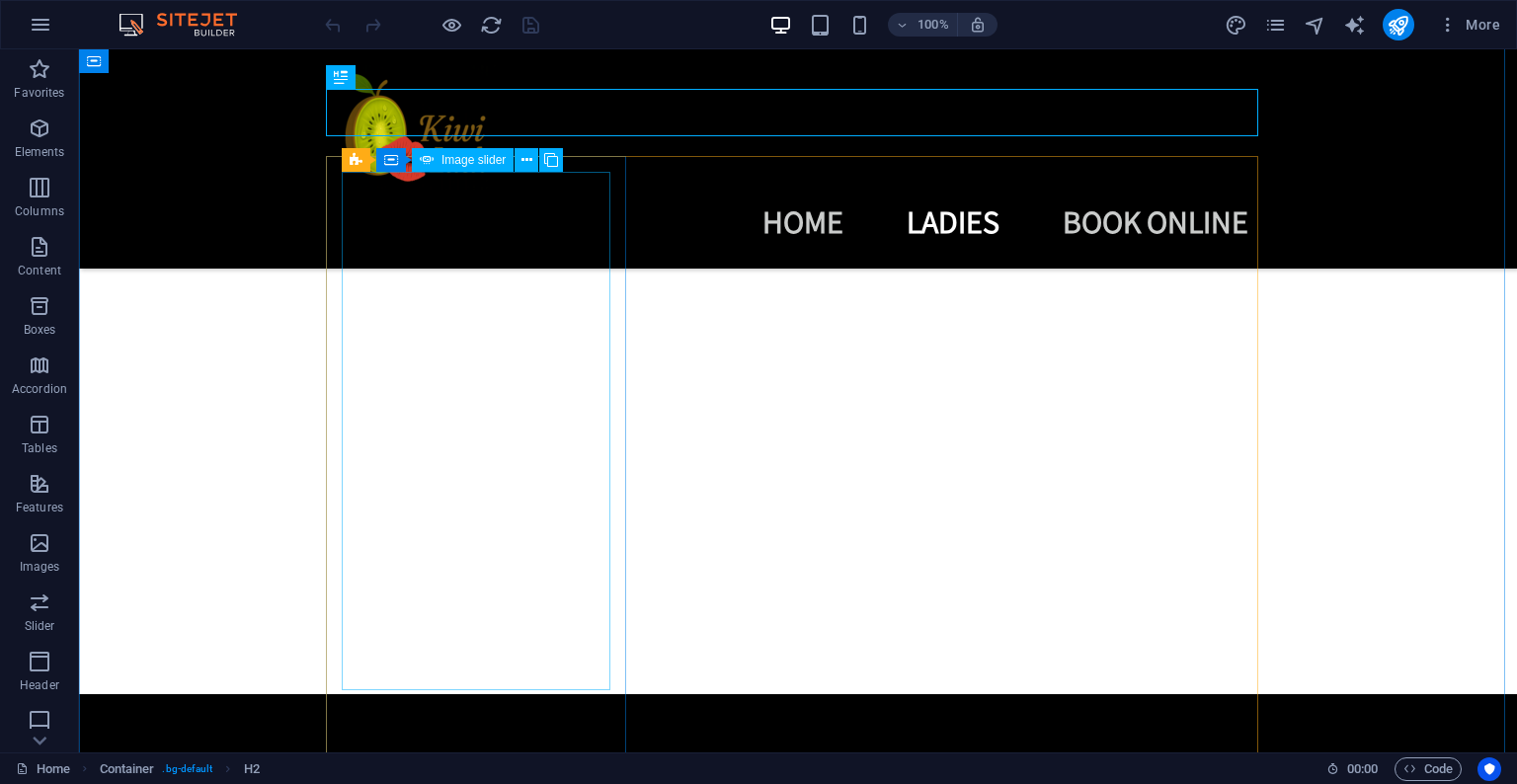 click at bounding box center [585, 3553] 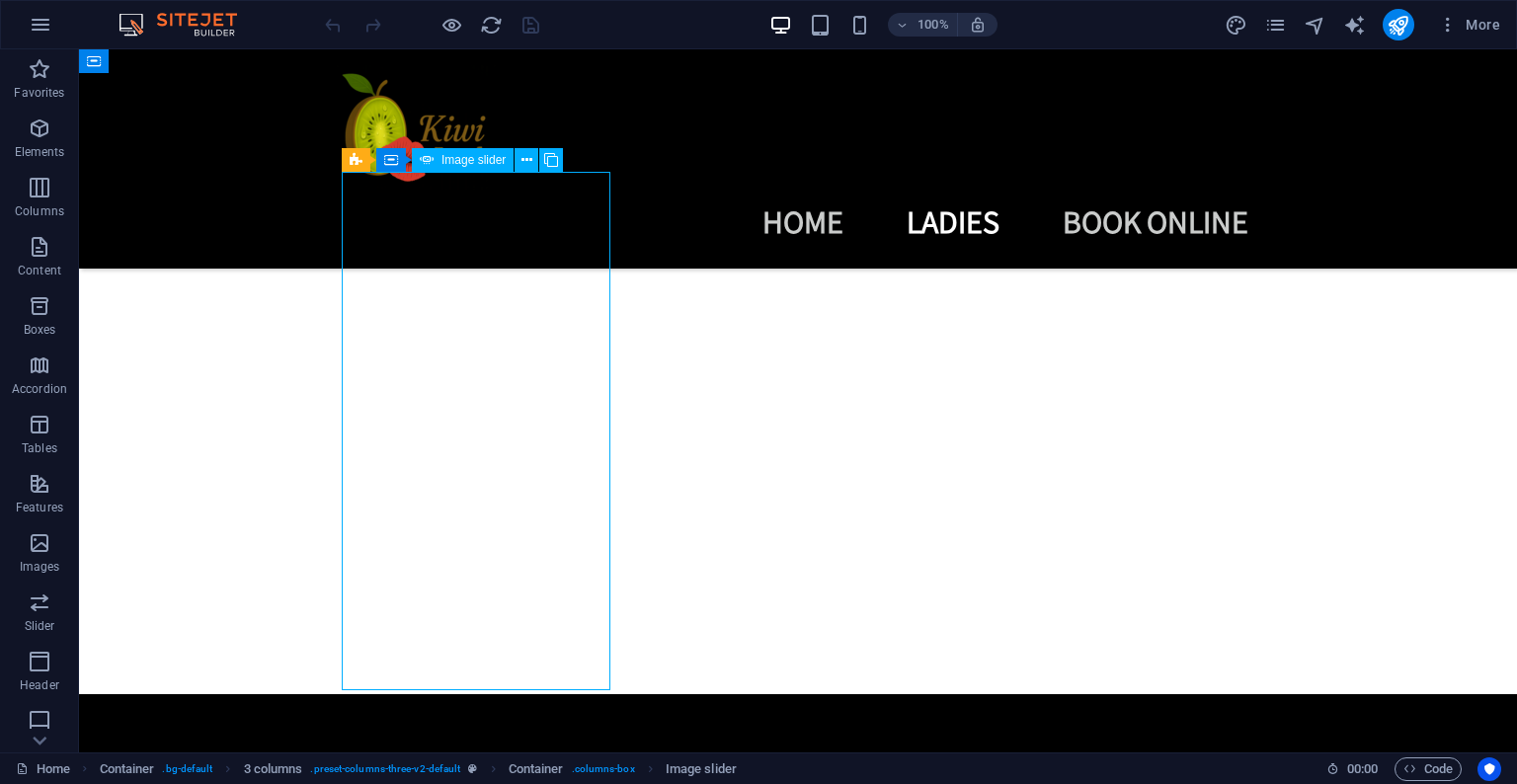 click at bounding box center [585, 3553] 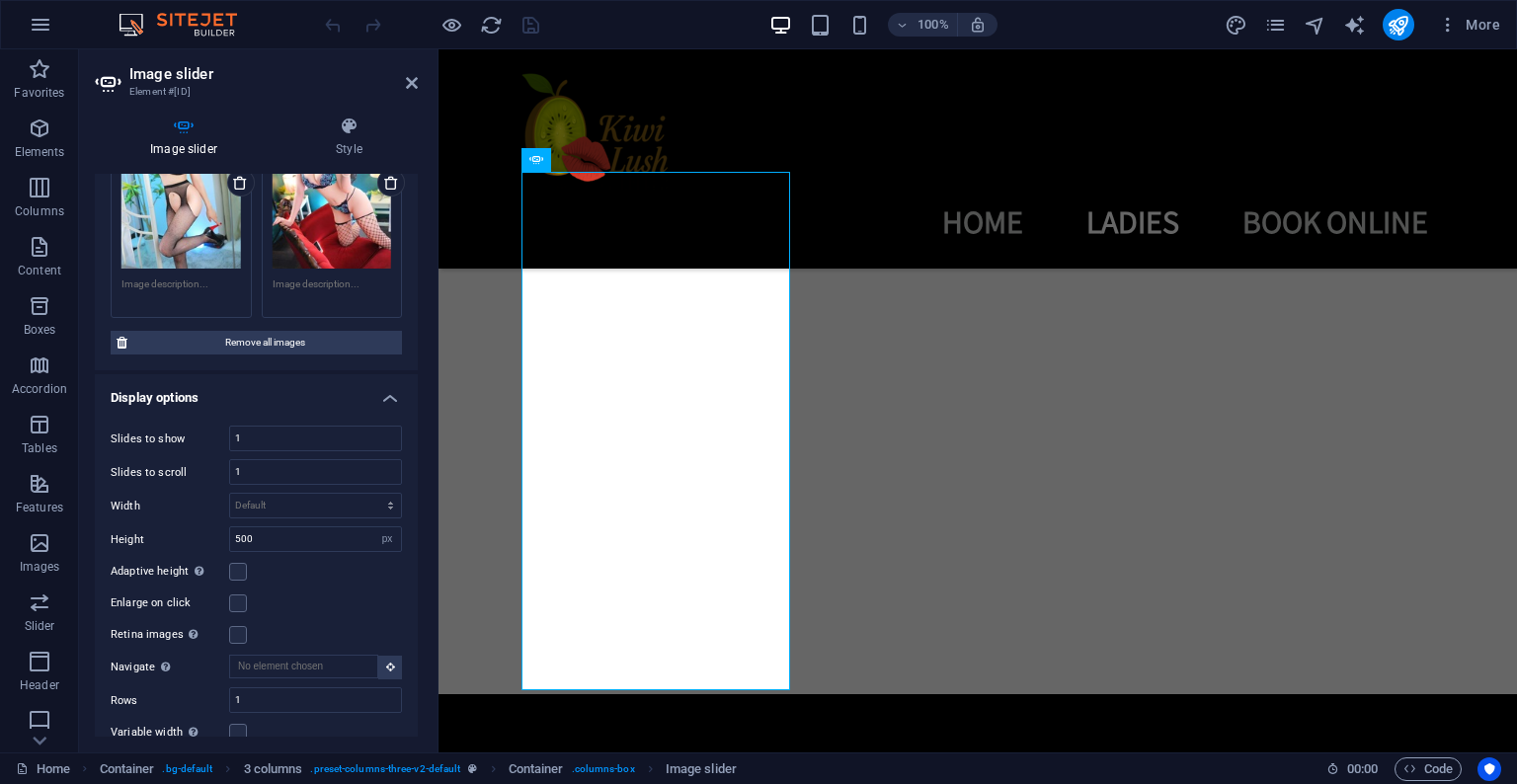 scroll, scrollTop: 532, scrollLeft: 0, axis: vertical 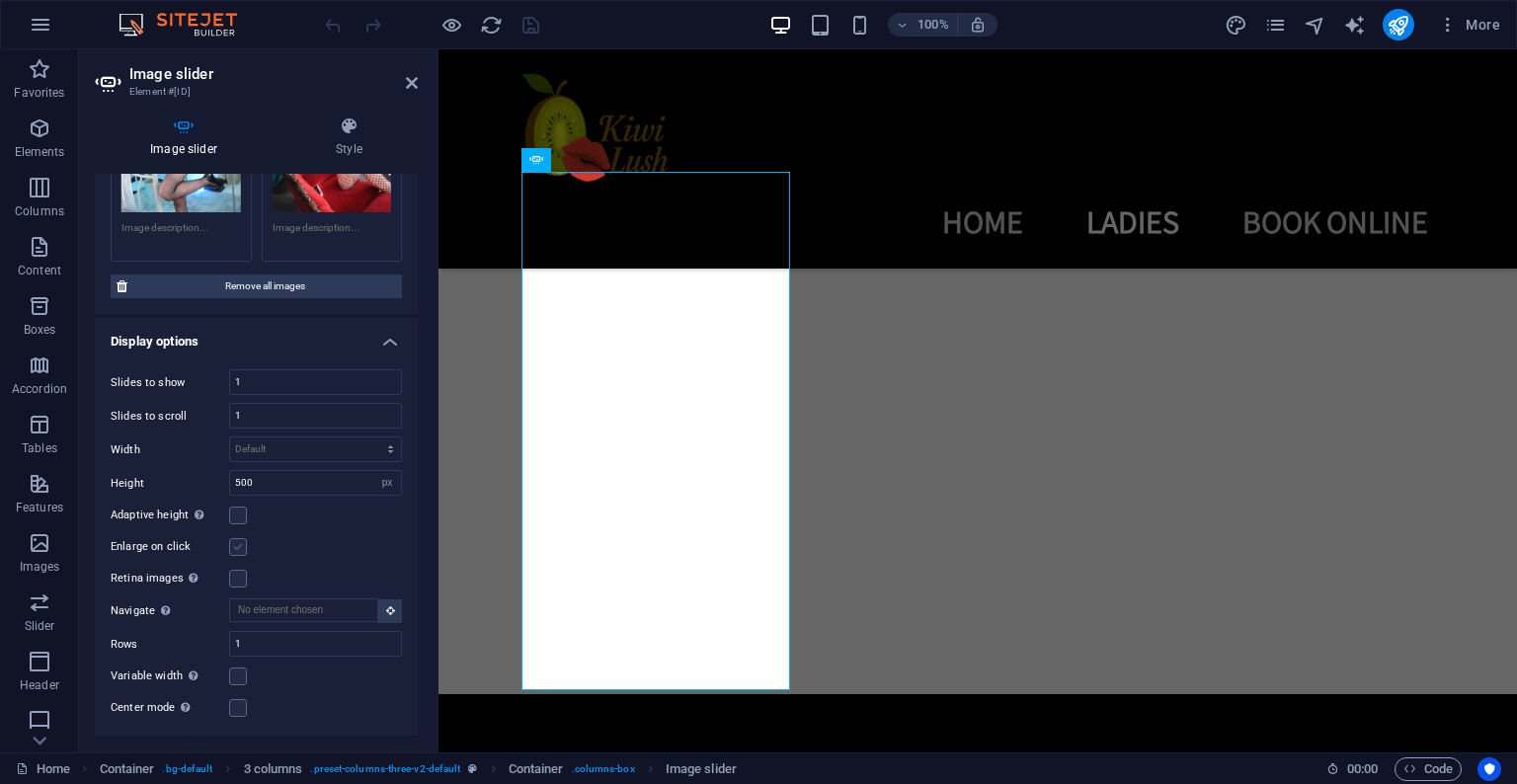 click at bounding box center (238, 547) 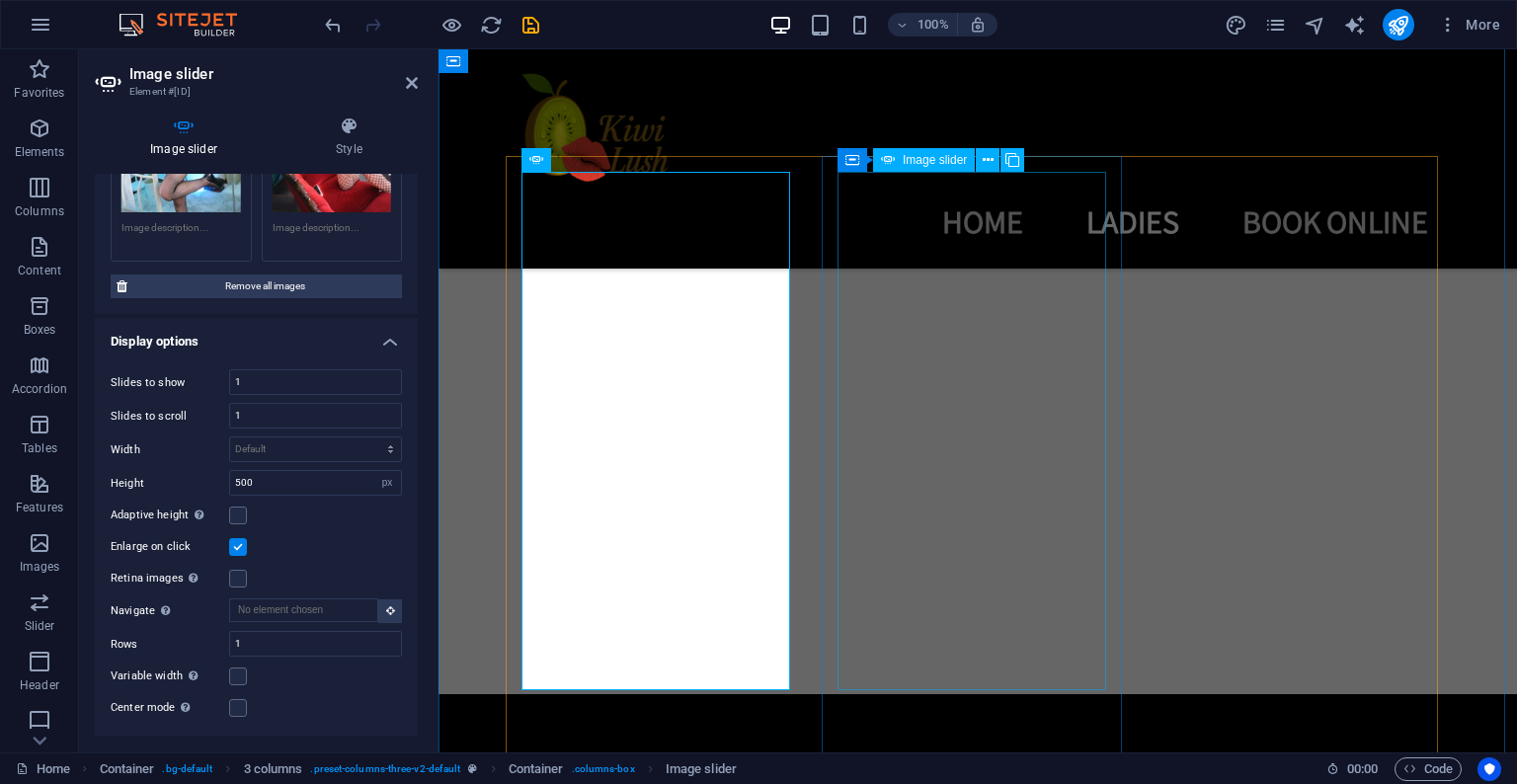 click at bounding box center (496, 7133) 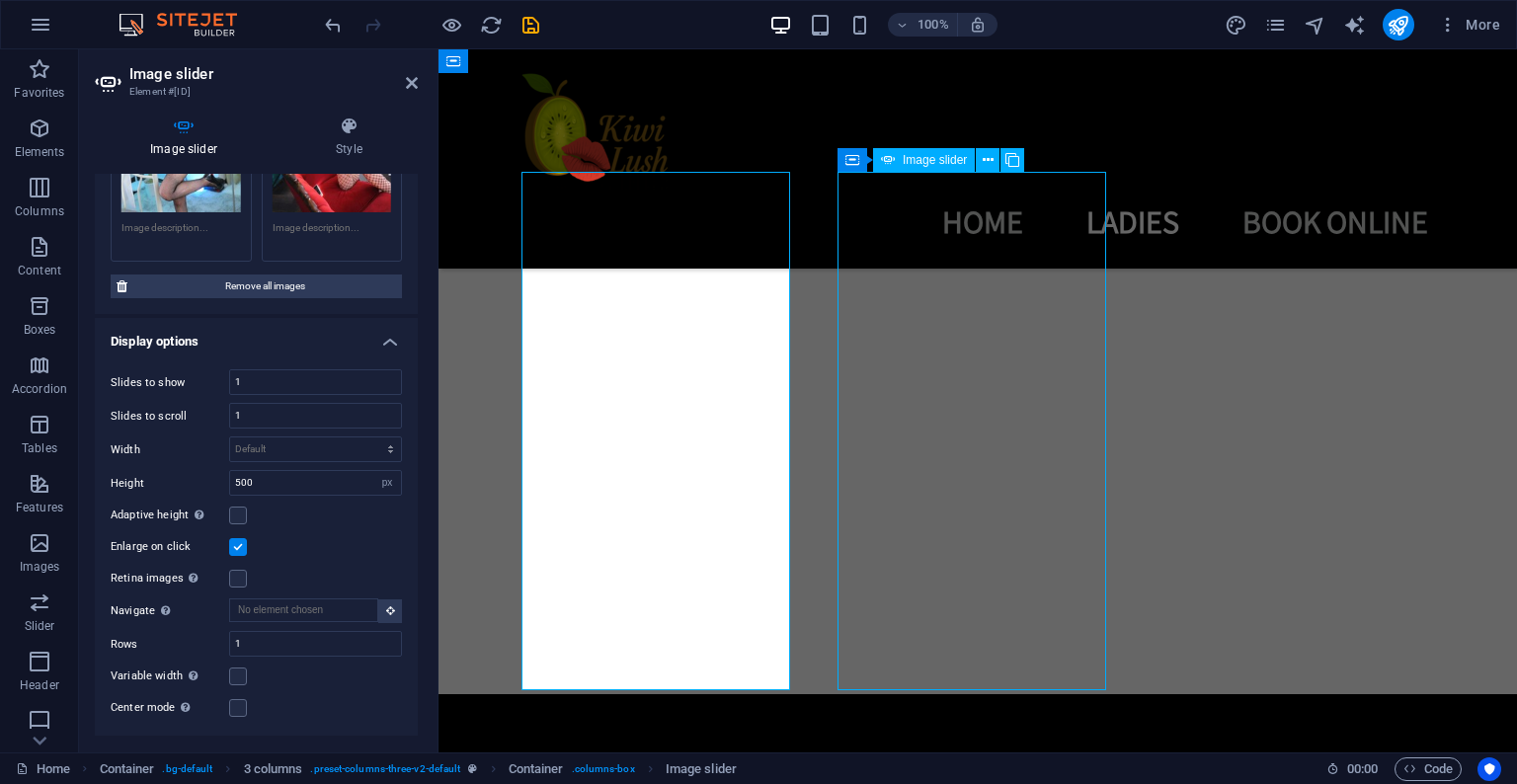 click at bounding box center [496, 7133] 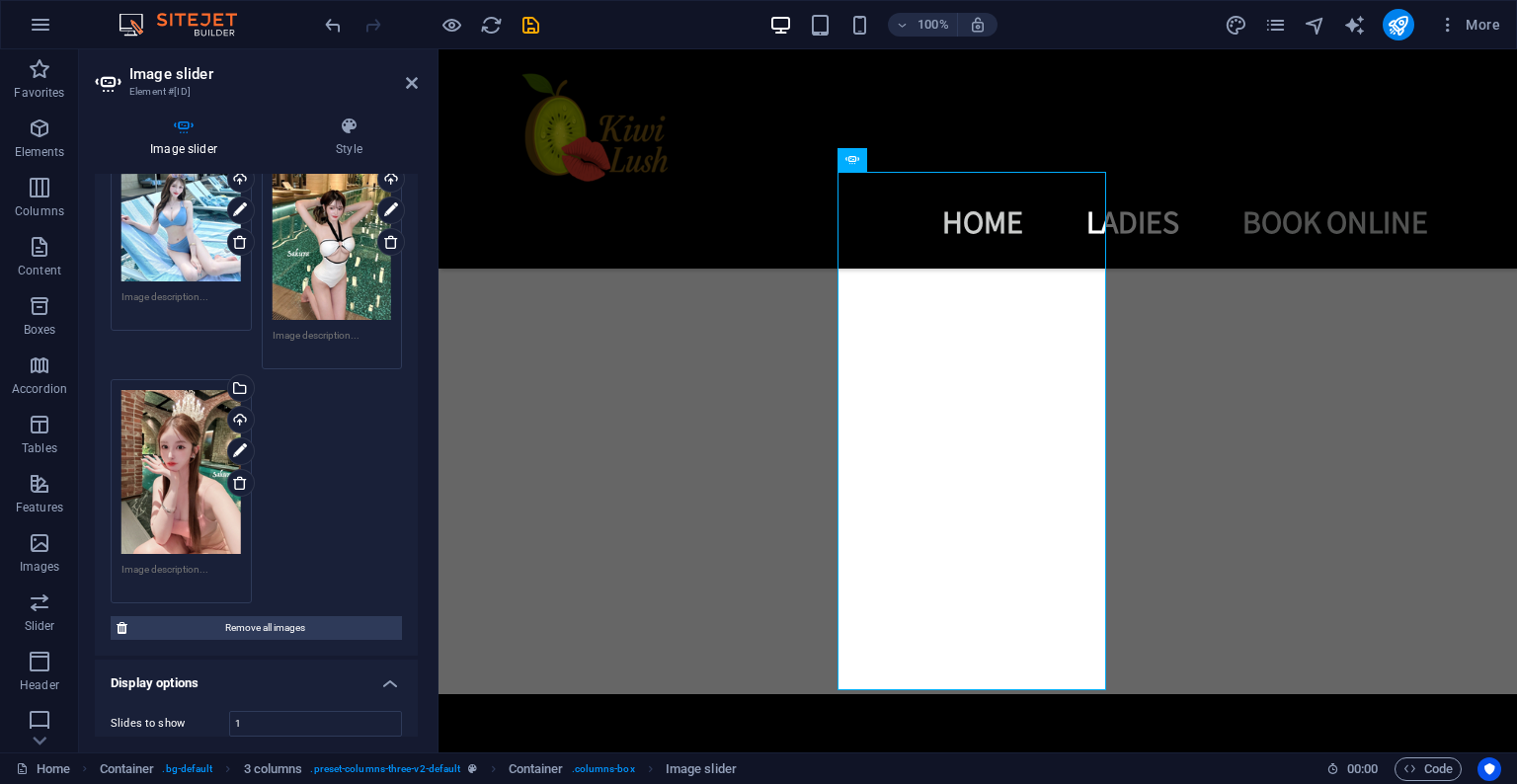 scroll, scrollTop: 510, scrollLeft: 0, axis: vertical 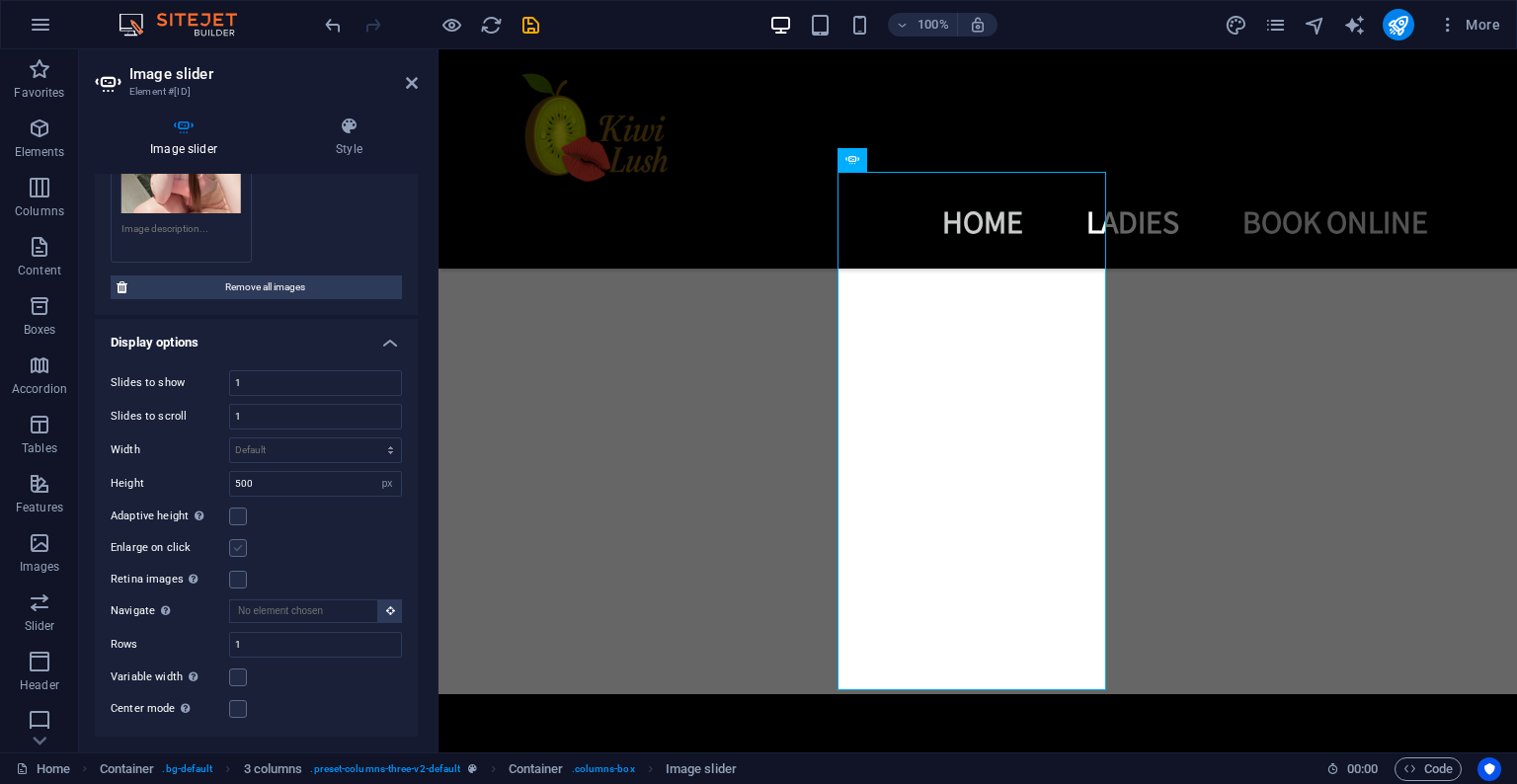 click at bounding box center [238, 548] 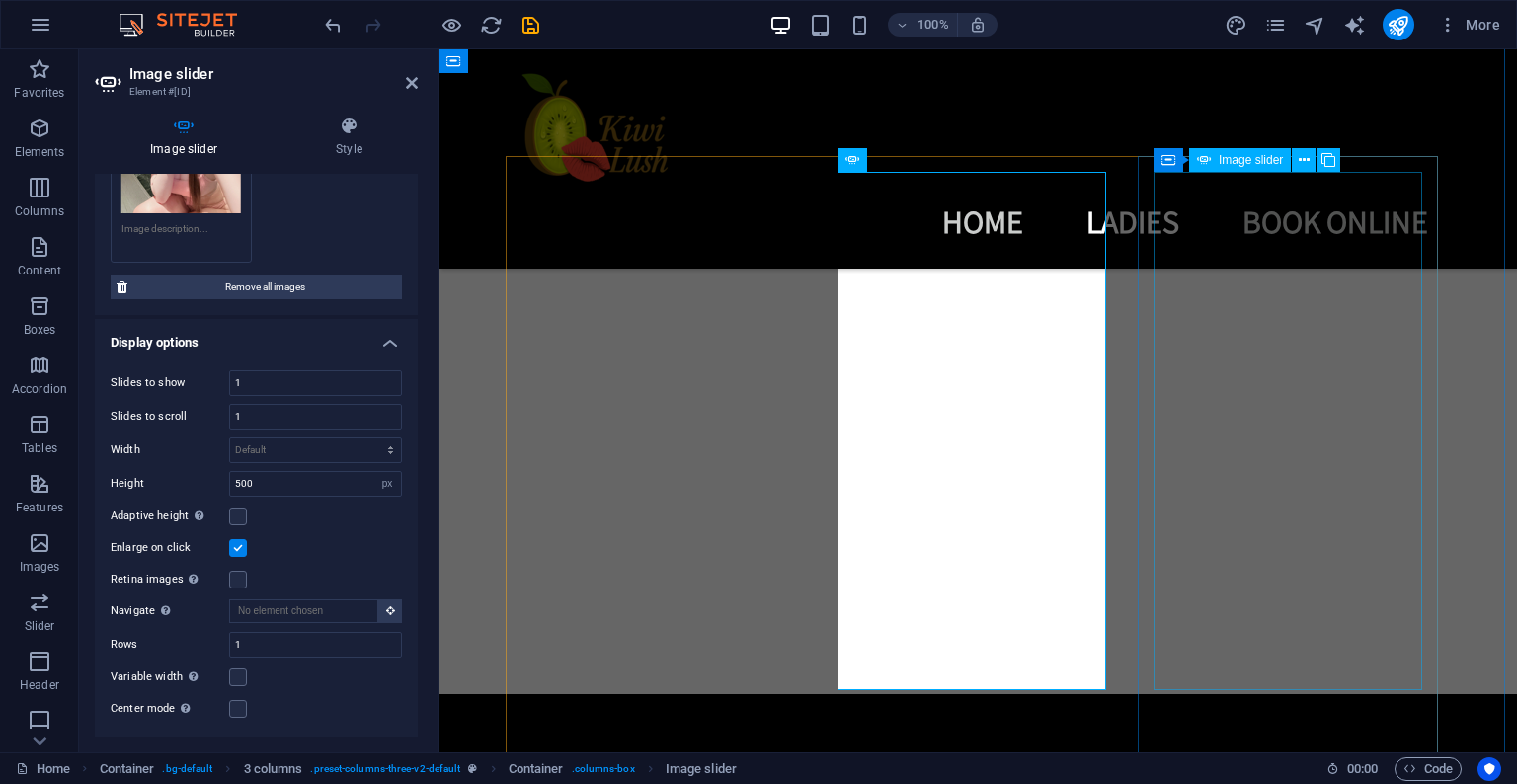 click at bounding box center [227, 10543] 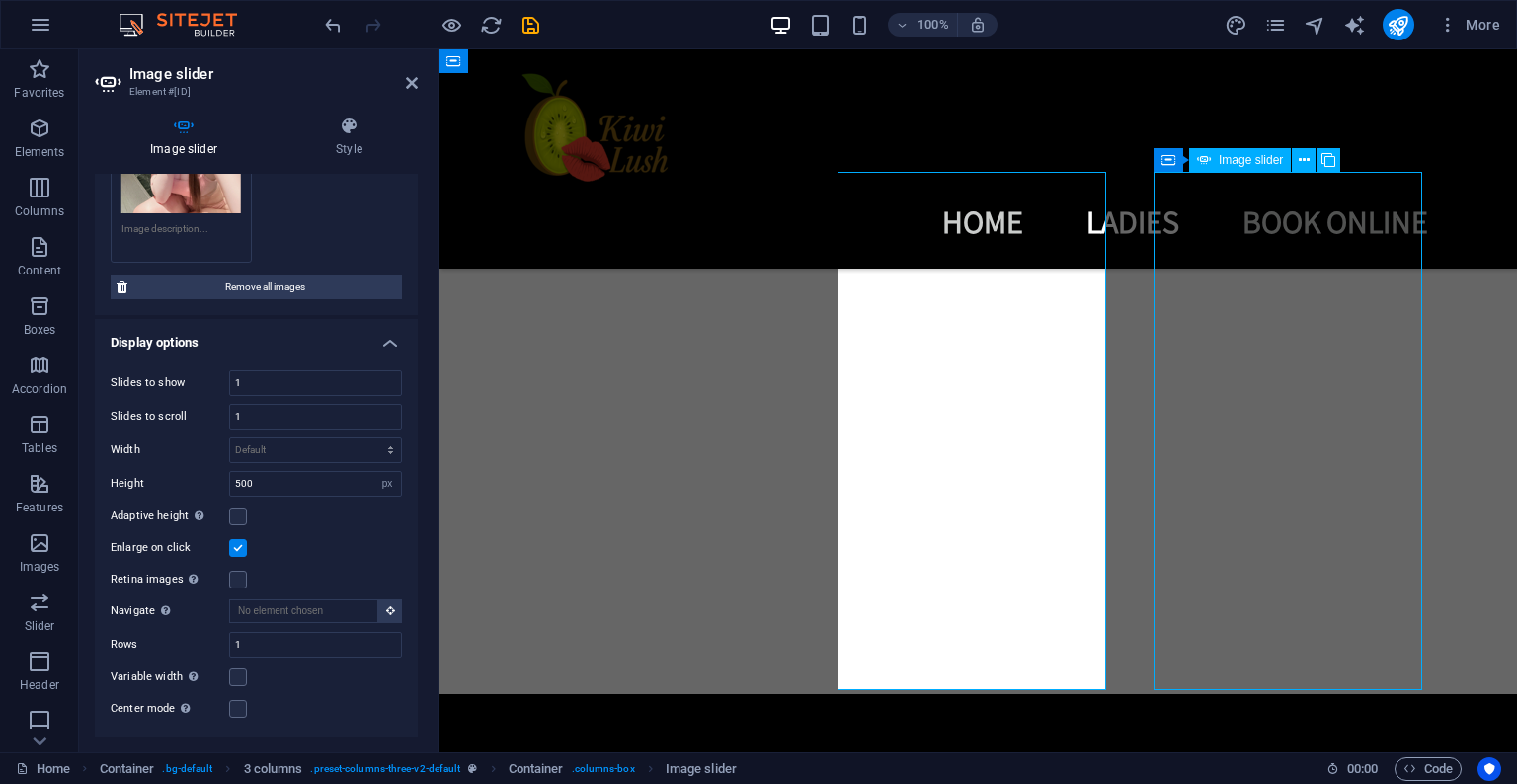 click at bounding box center (227, 10543) 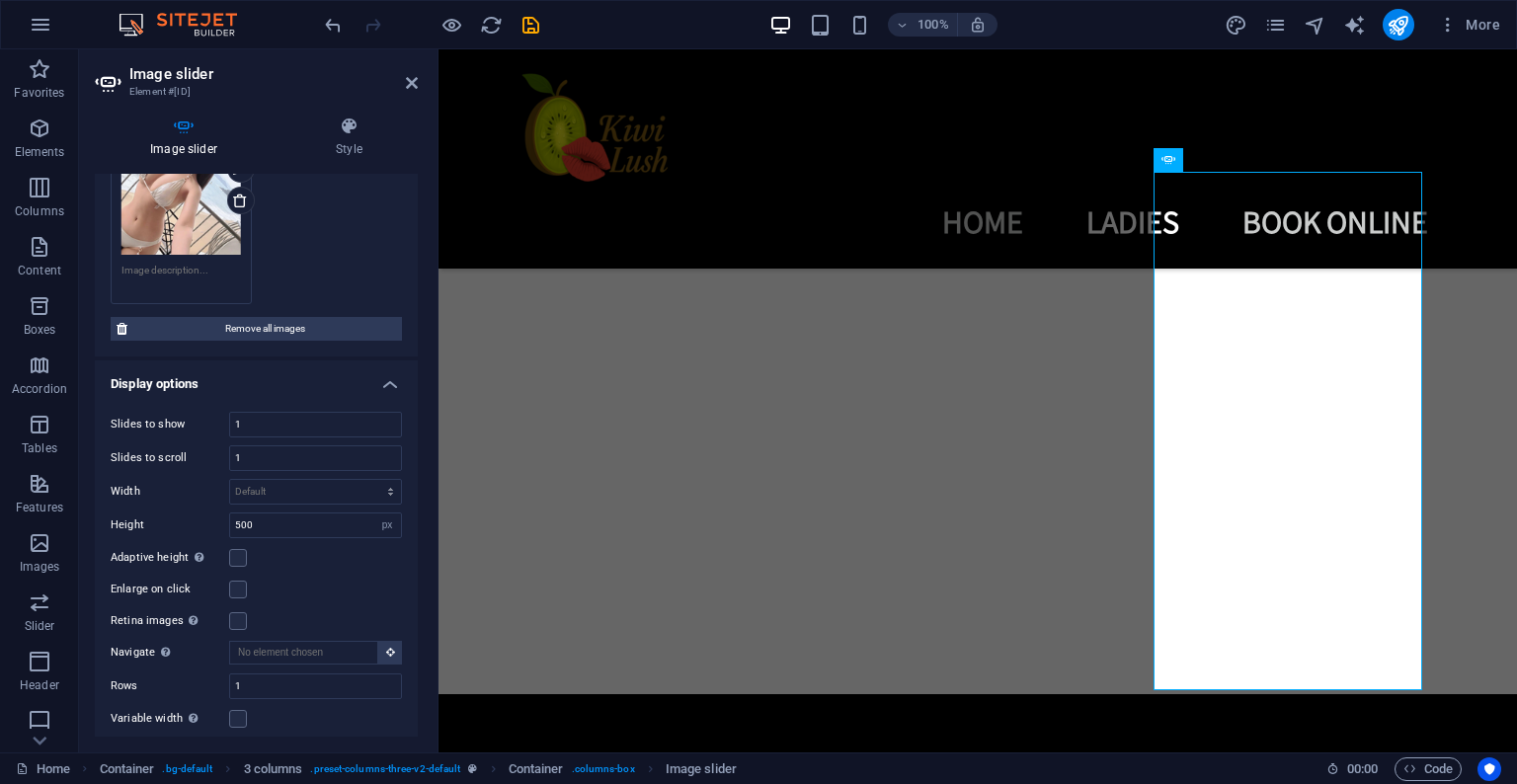scroll, scrollTop: 461, scrollLeft: 0, axis: vertical 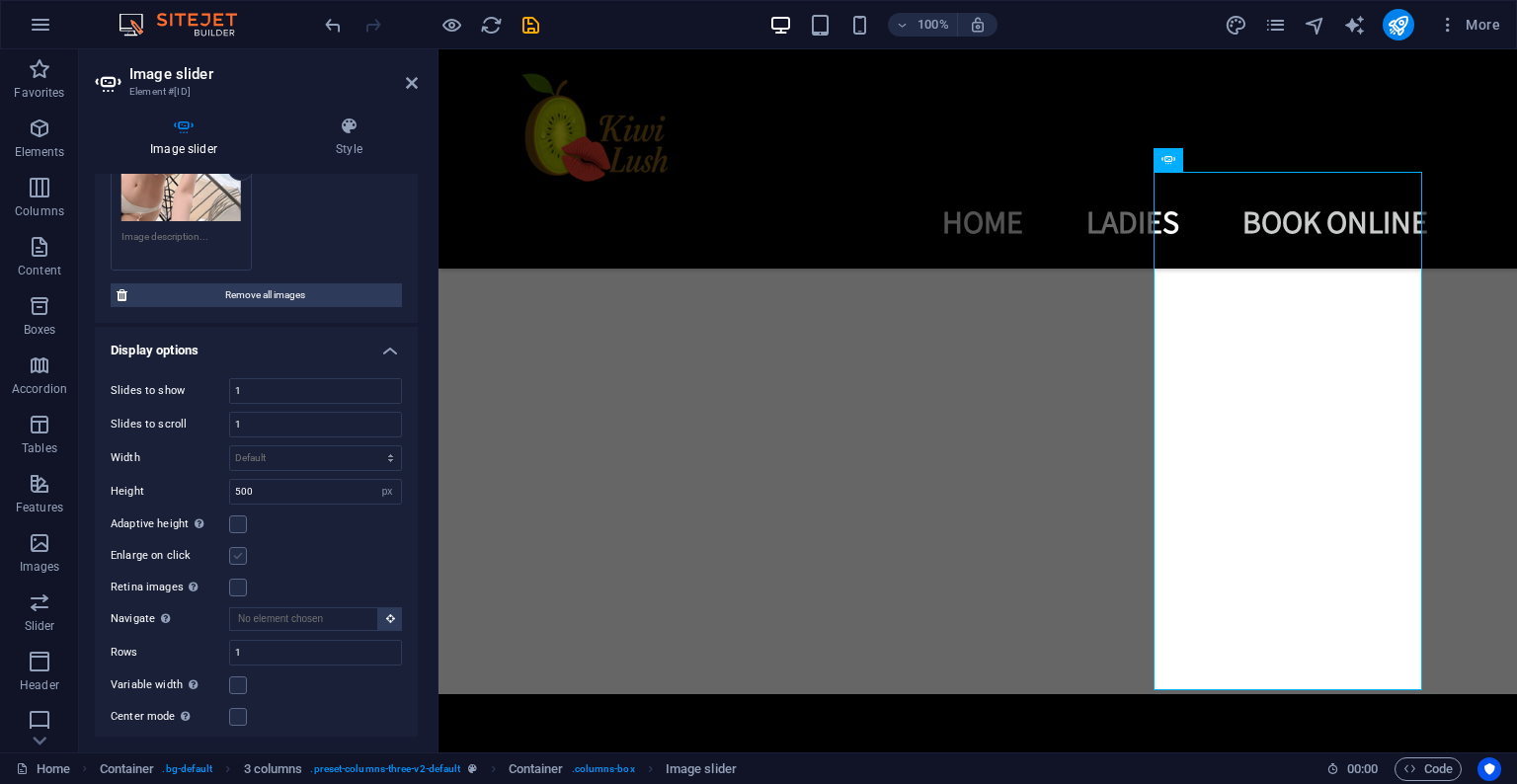 click at bounding box center [238, 556] 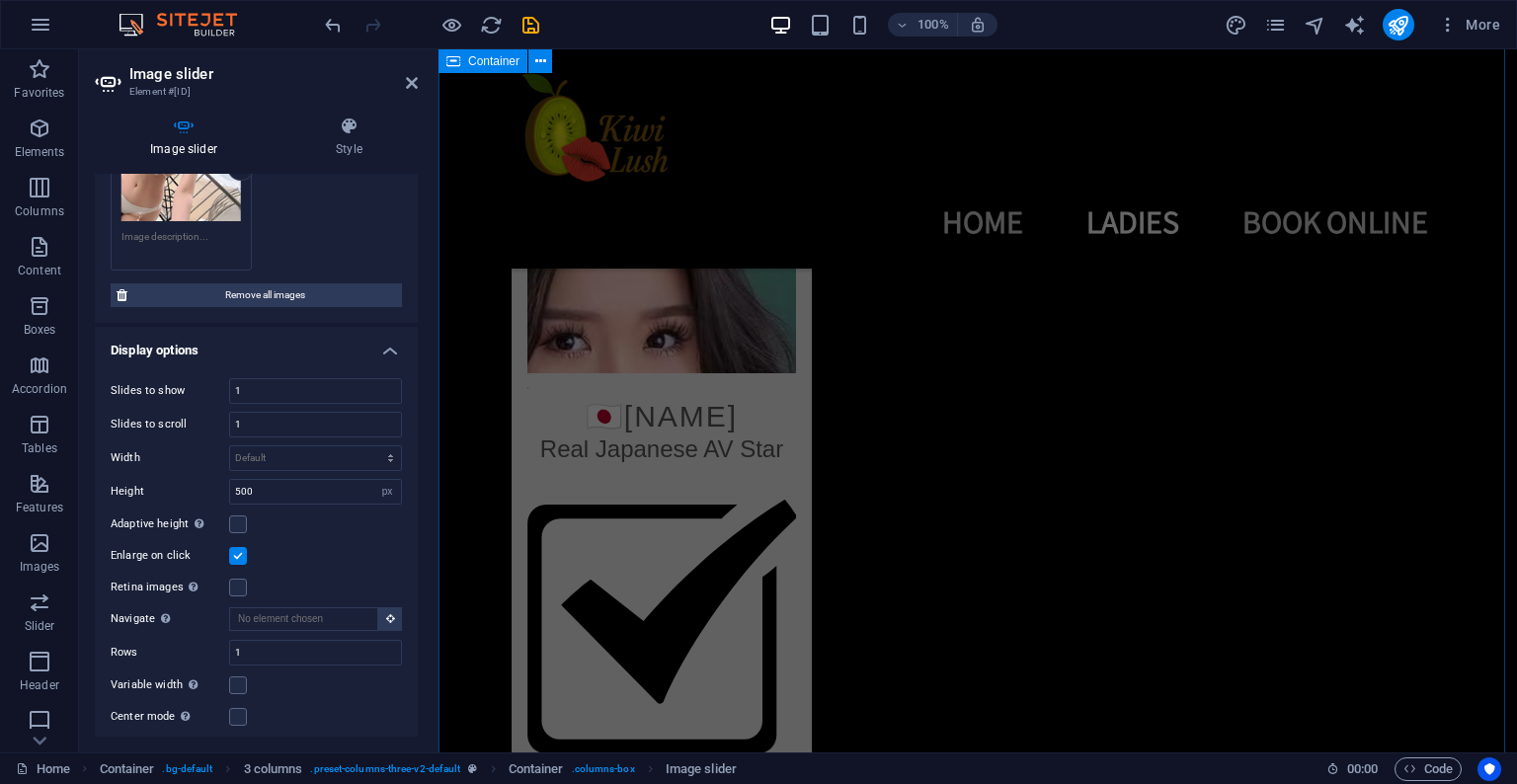 scroll, scrollTop: 2318, scrollLeft: 0, axis: vertical 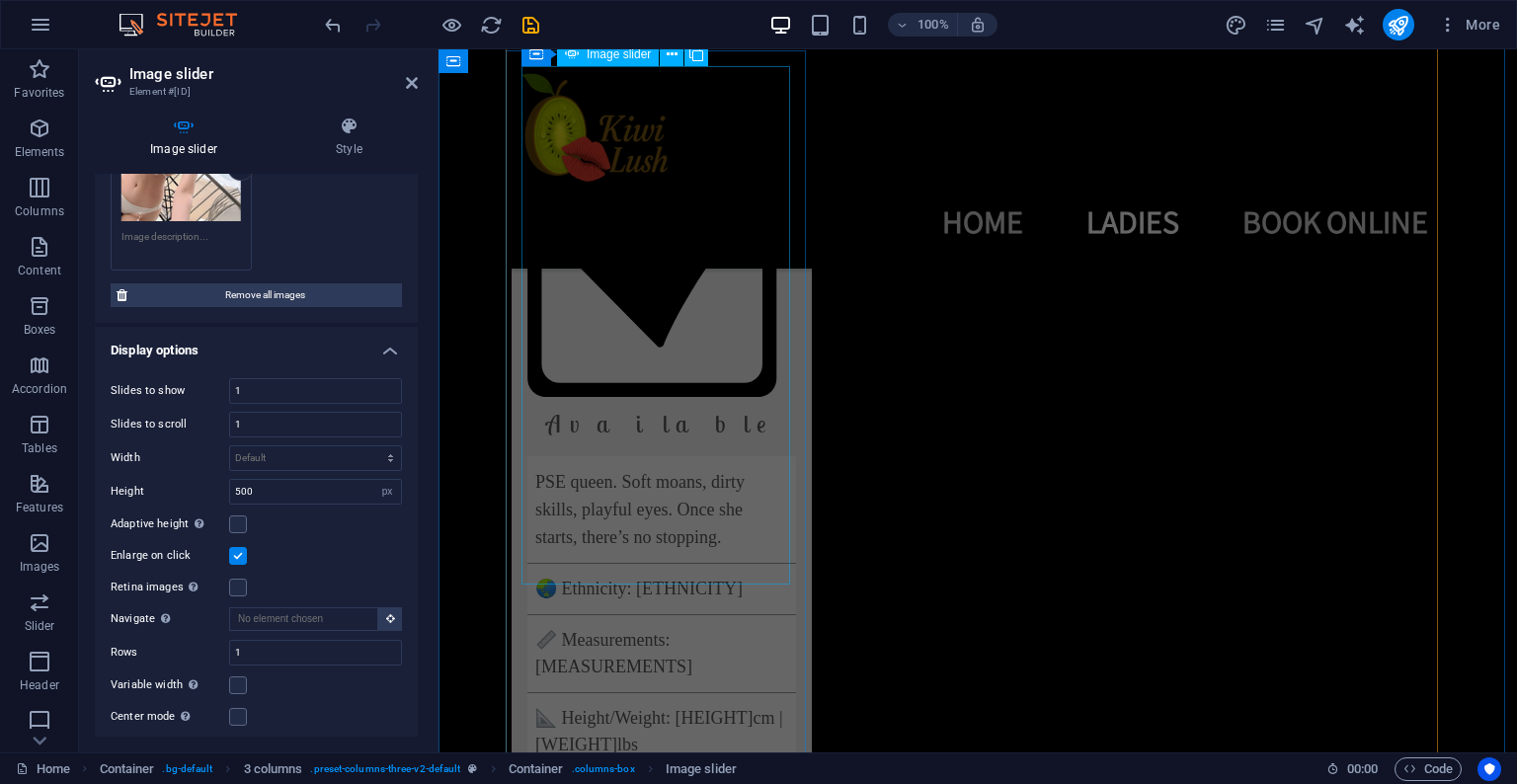 click at bounding box center [496, 8901] 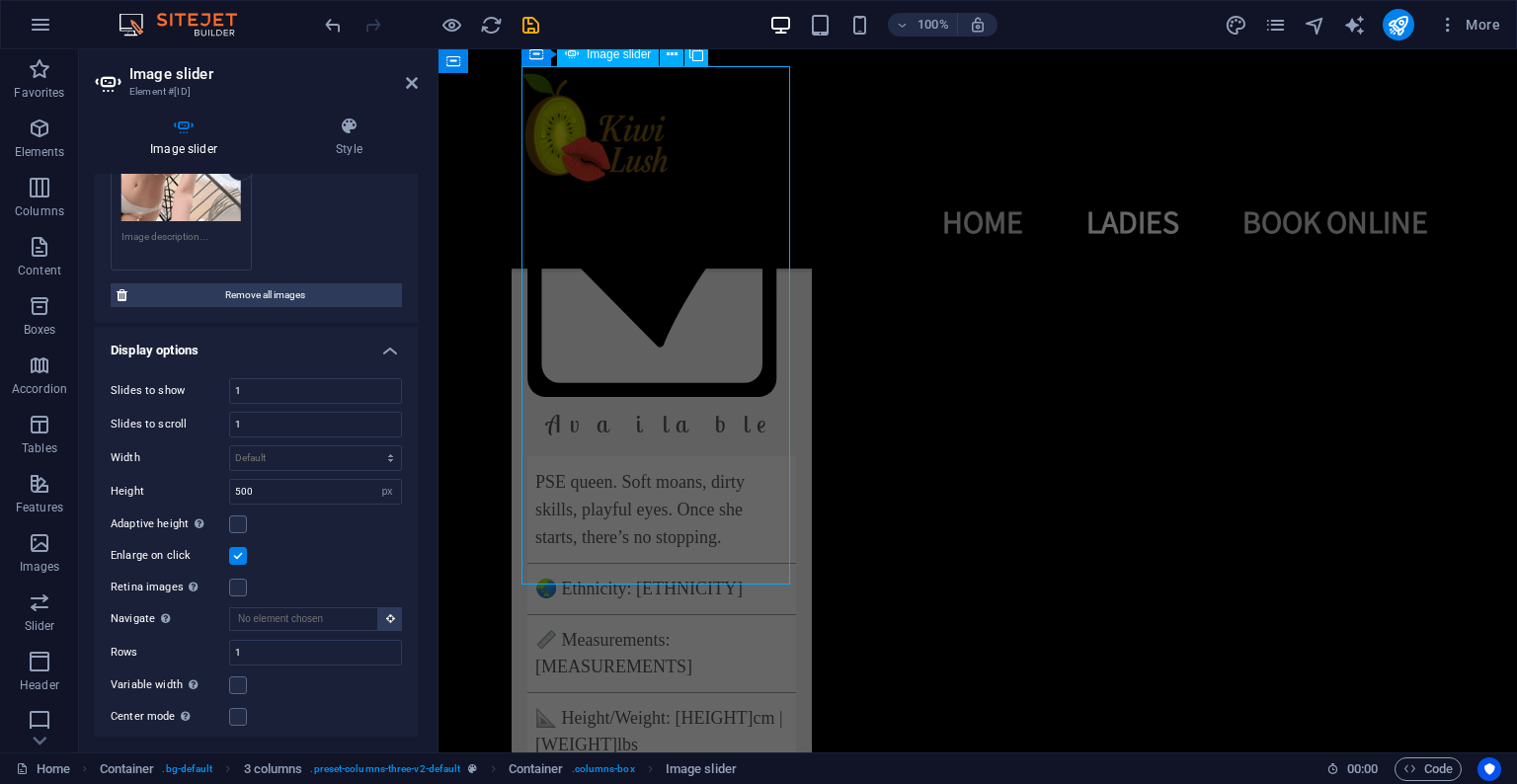 click at bounding box center (496, 8901) 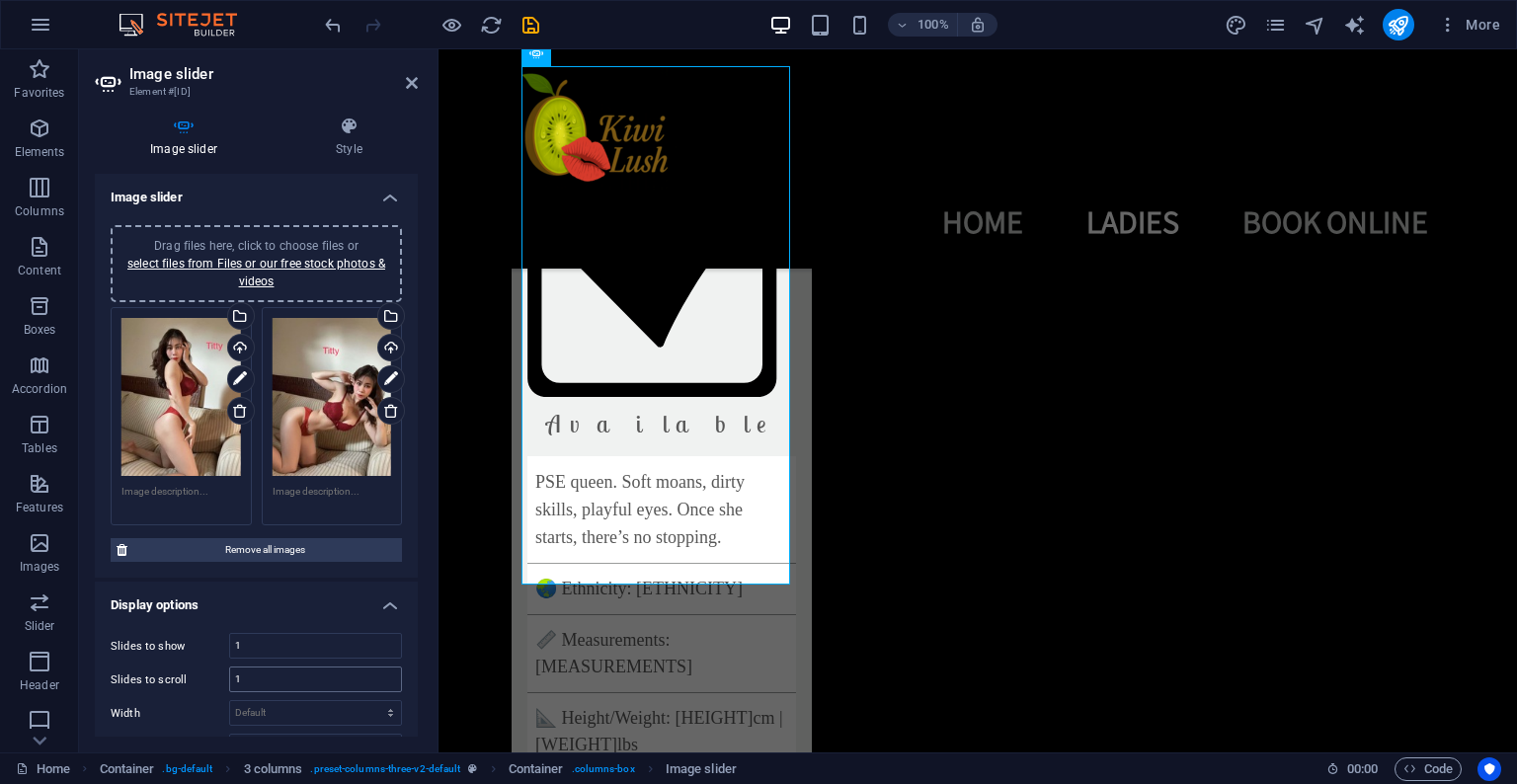 scroll, scrollTop: 265, scrollLeft: 0, axis: vertical 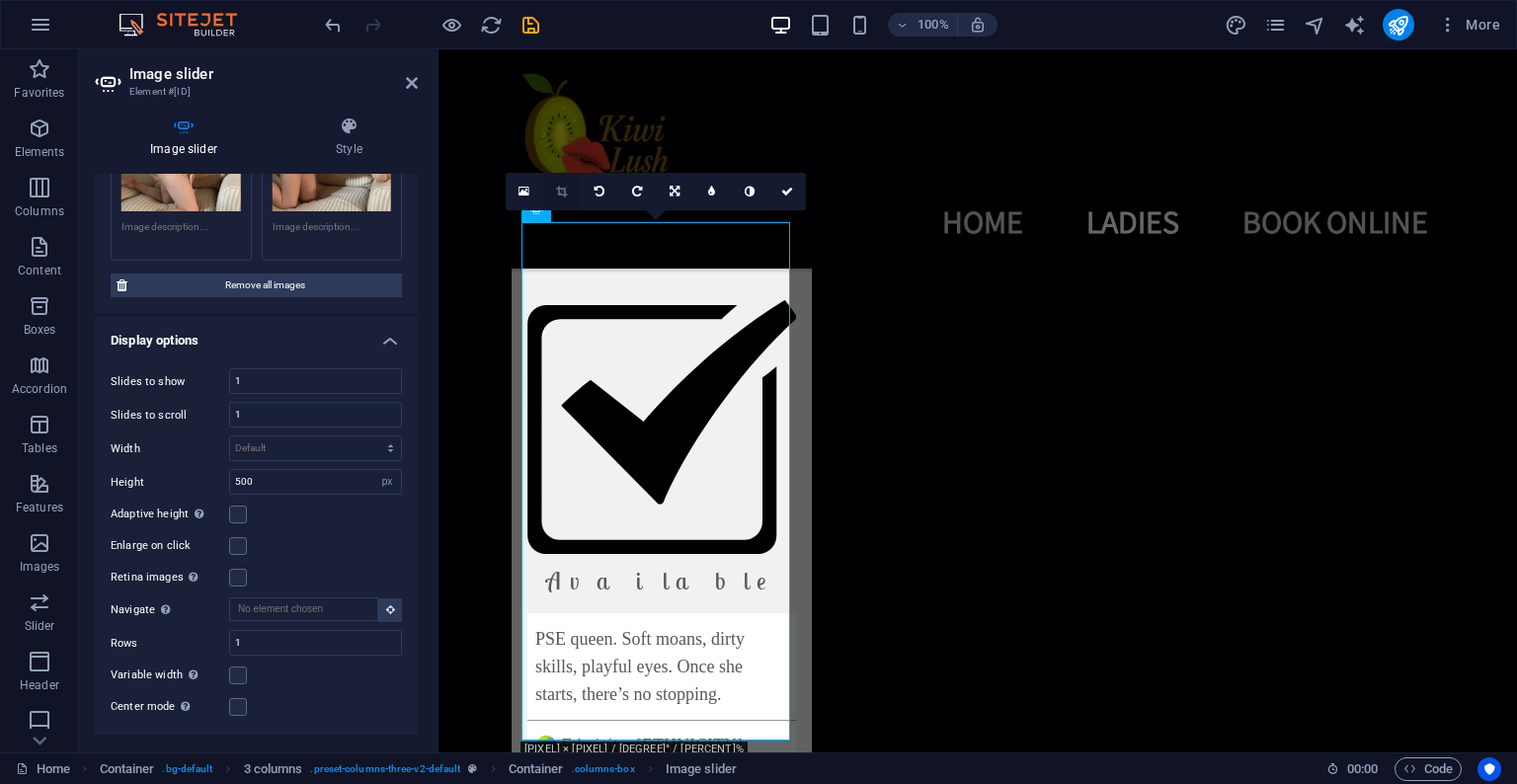 click at bounding box center (561, 192) 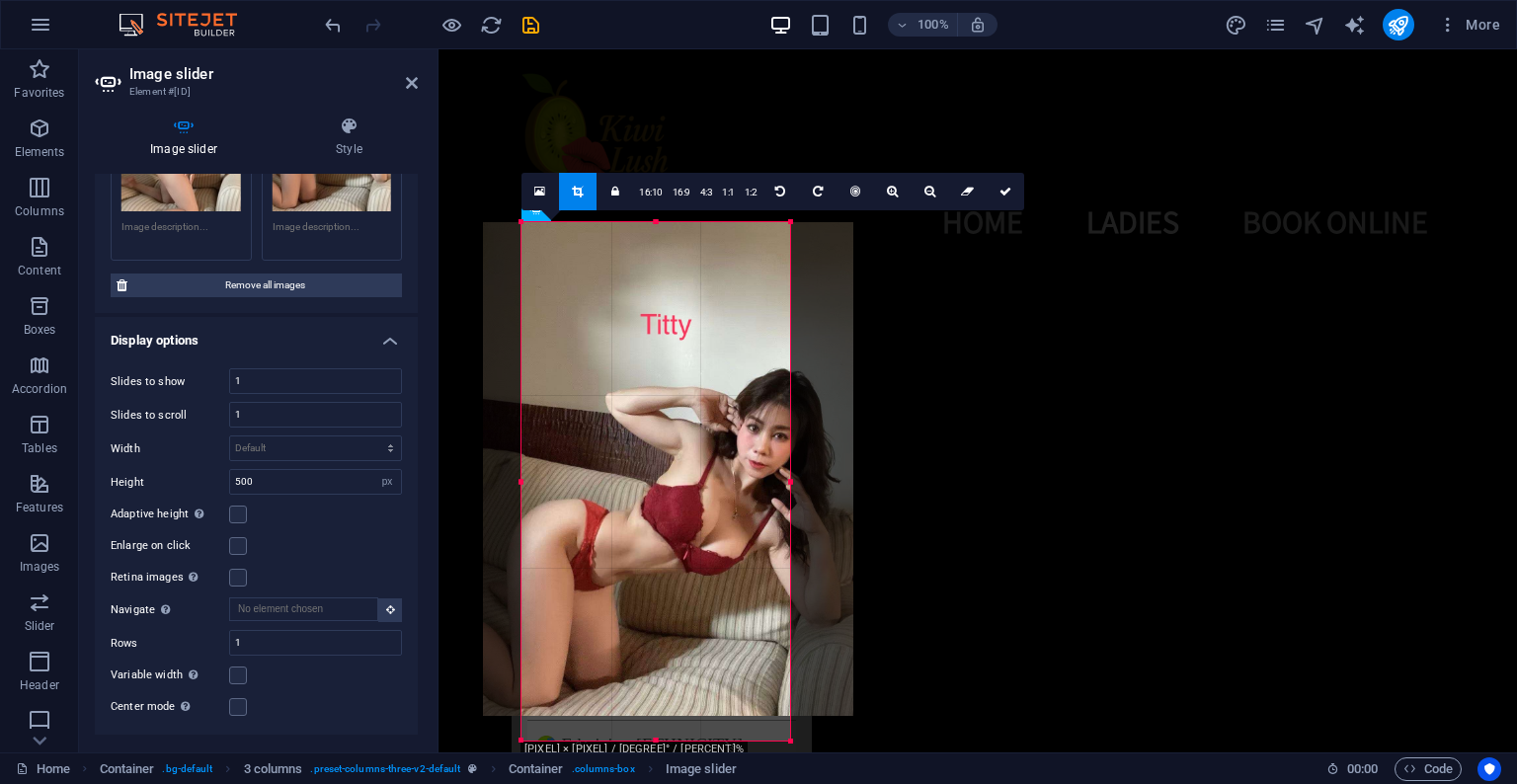 drag, startPoint x: 700, startPoint y: 416, endPoint x: 708, endPoint y: 323, distance: 93.34345 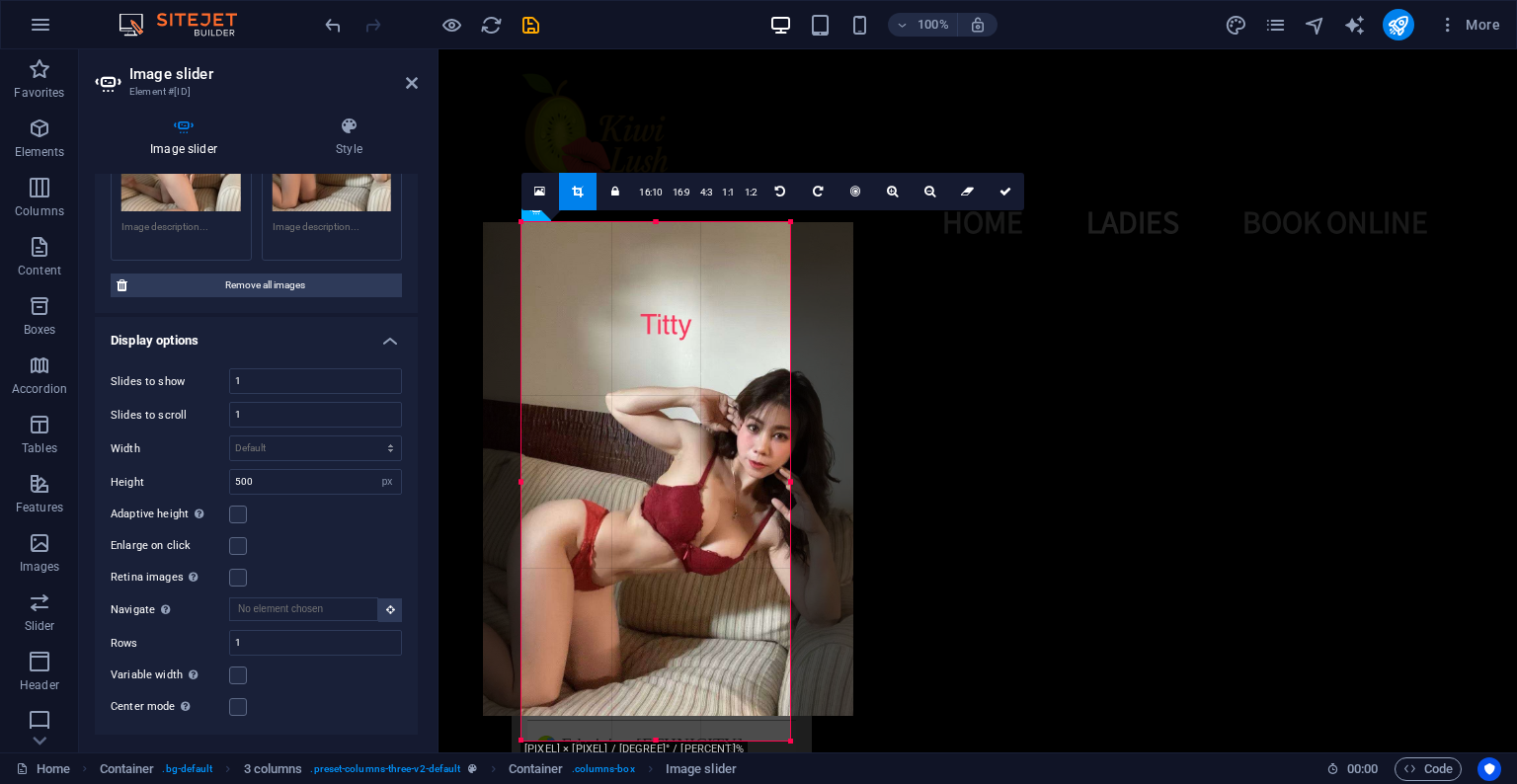 click at bounding box center (668, 469) 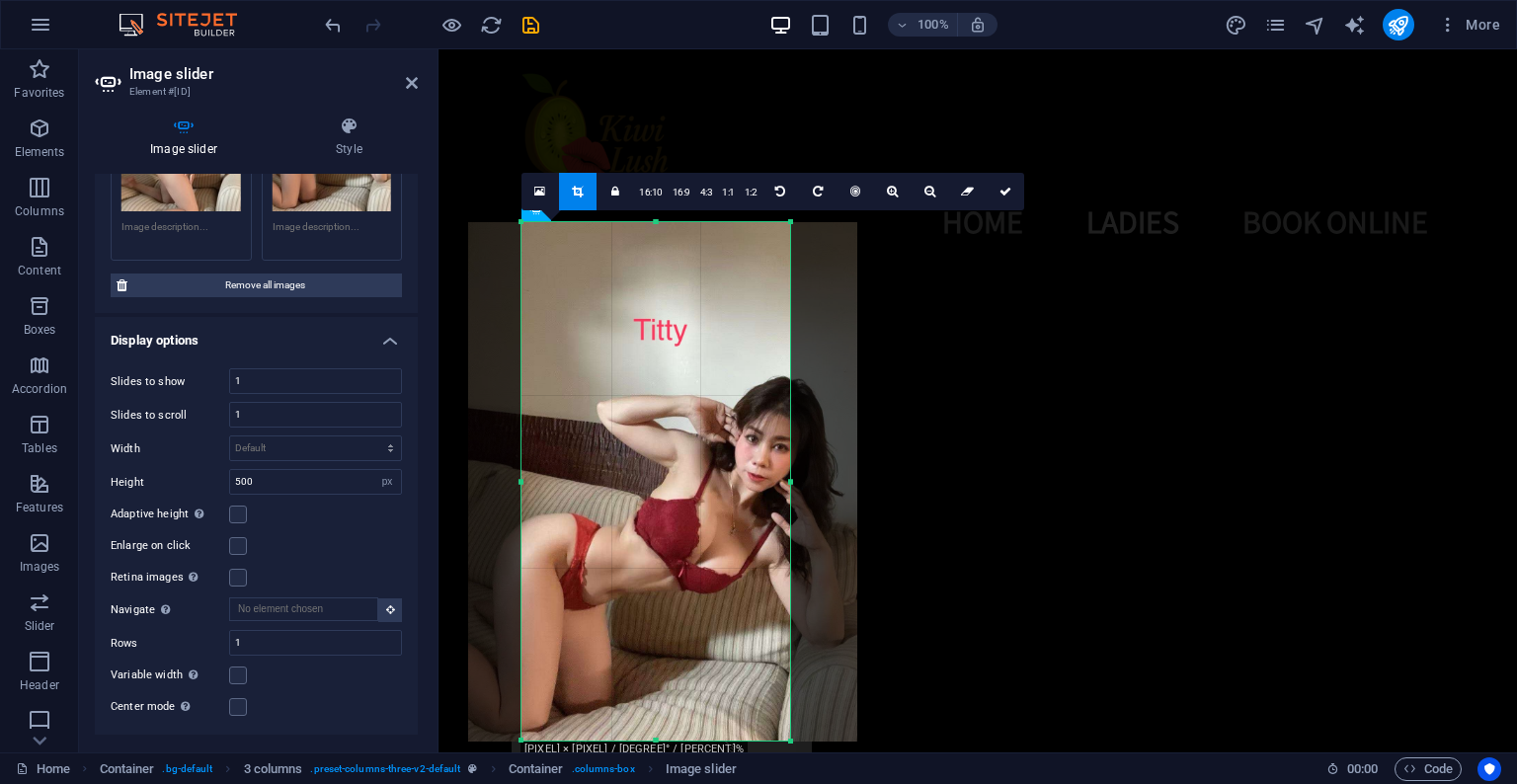 click at bounding box center (663, 481) 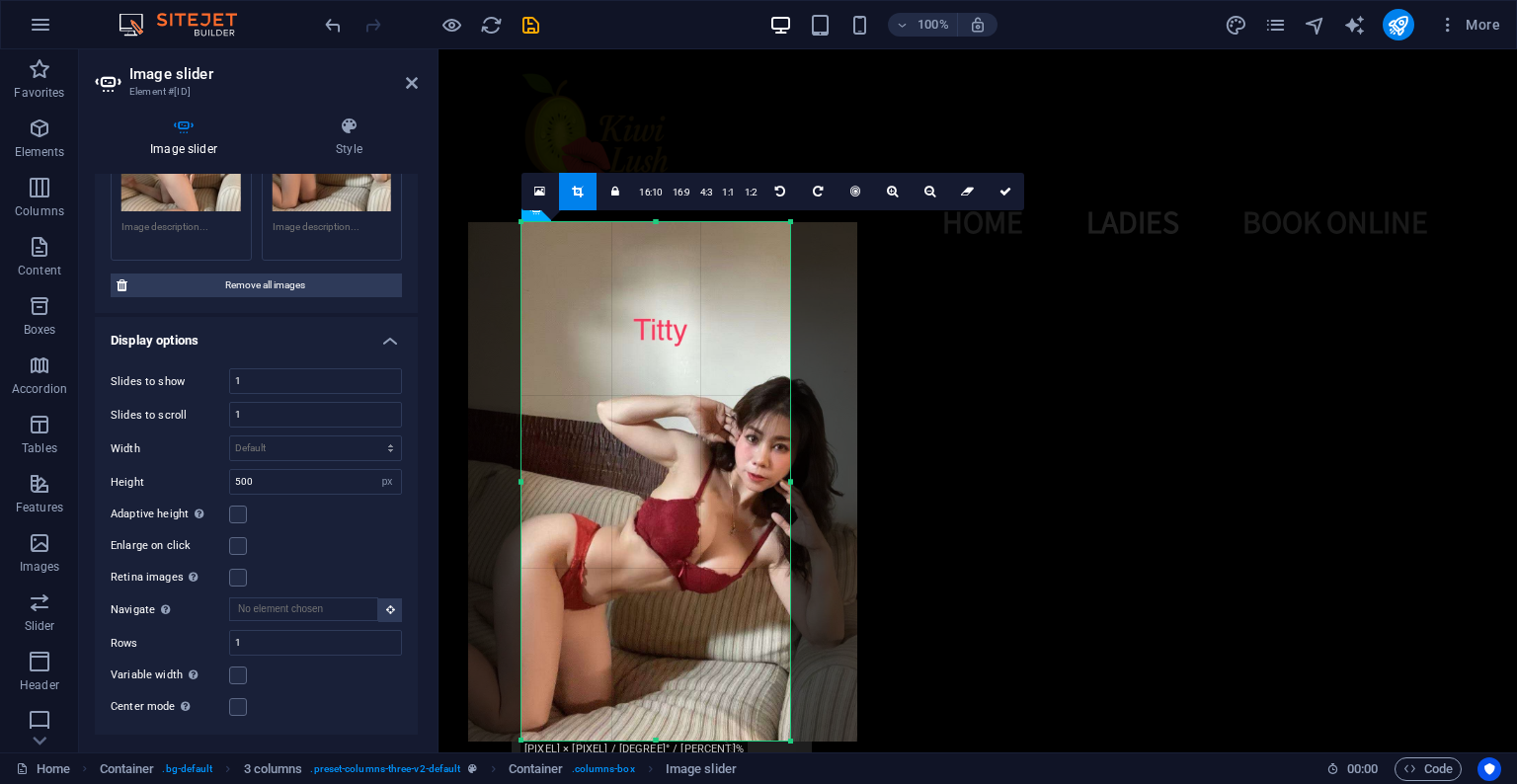 click at bounding box center [238, 546] 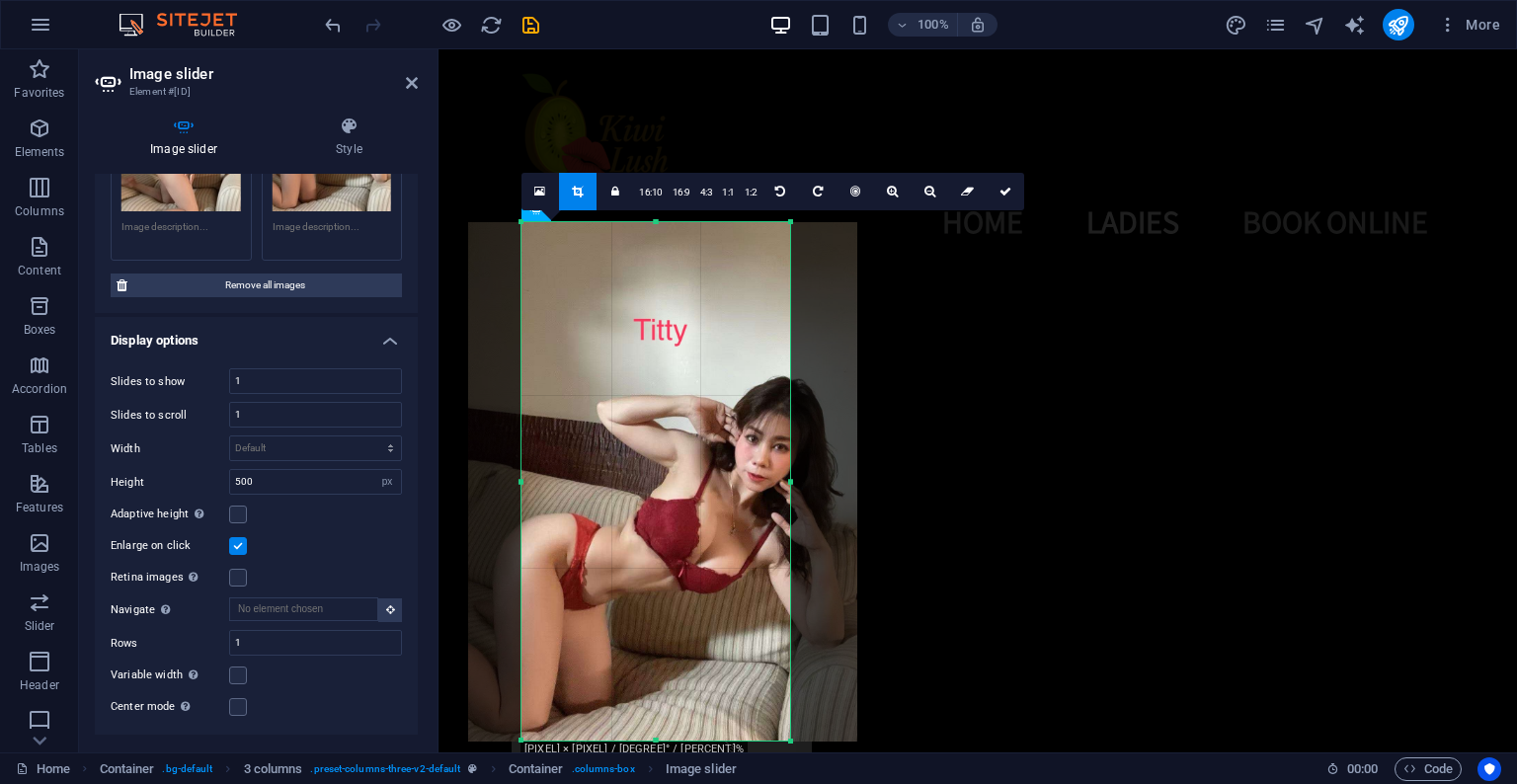 type on "525" 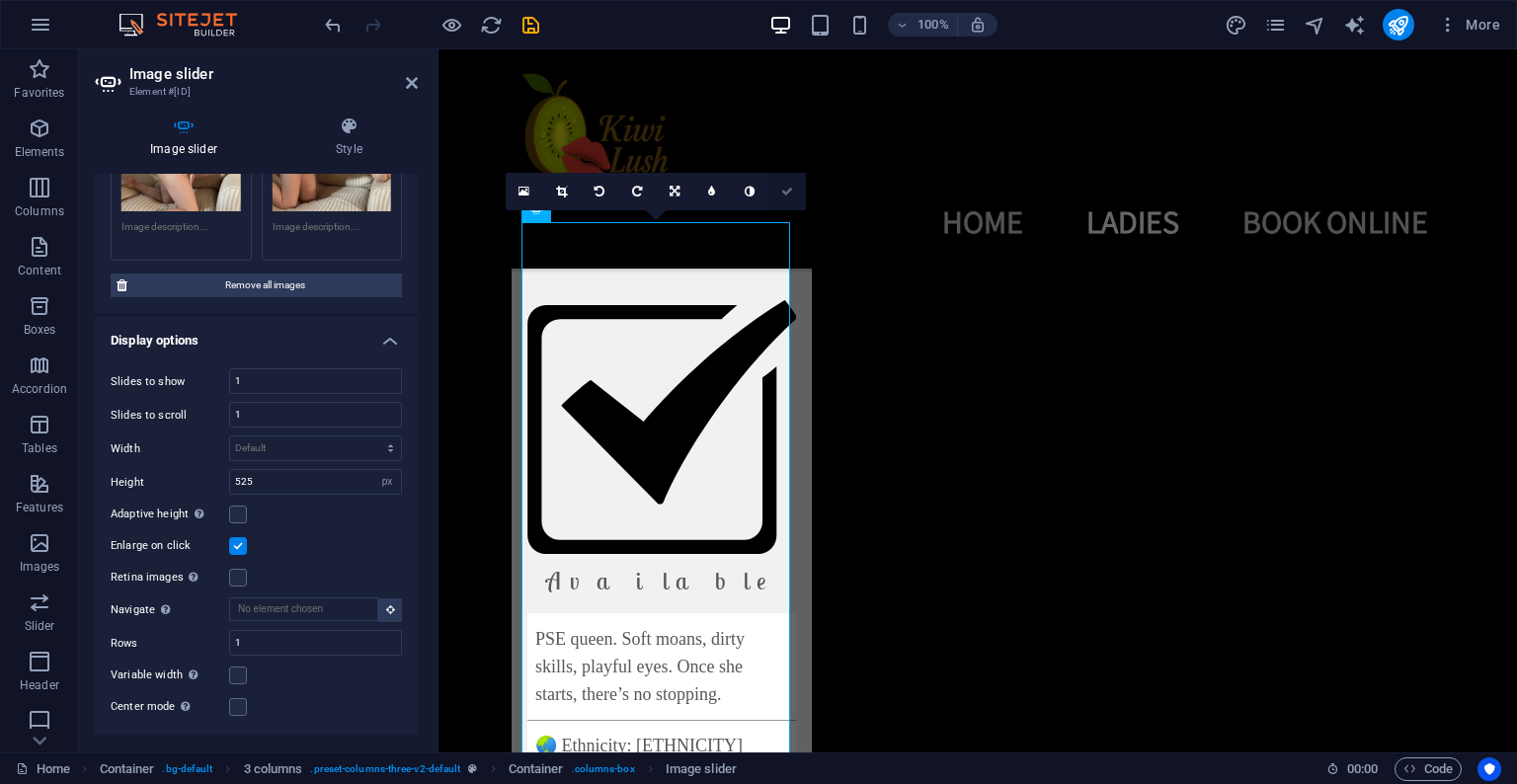 click at bounding box center [787, 192] 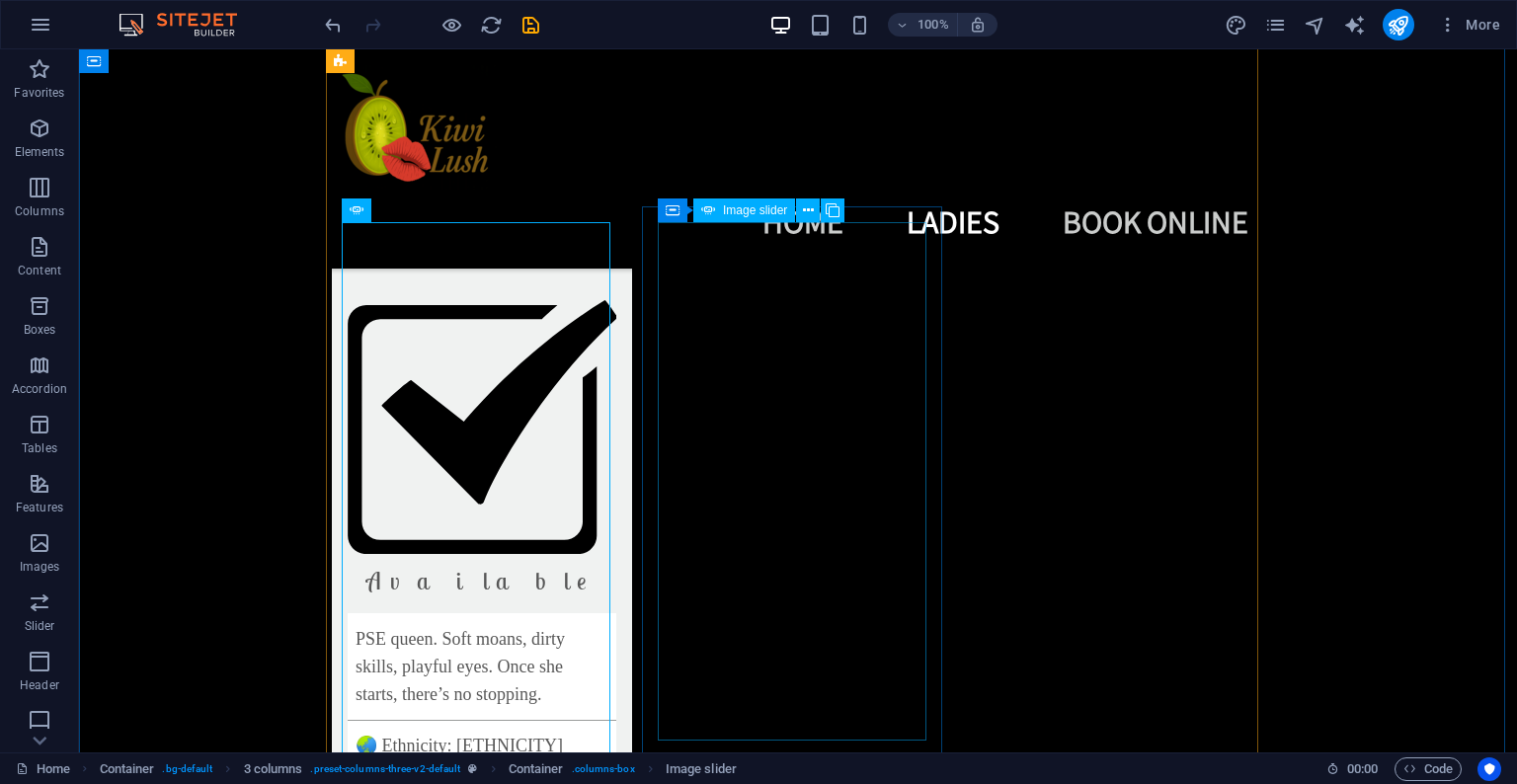 click at bounding box center (315, 10602) 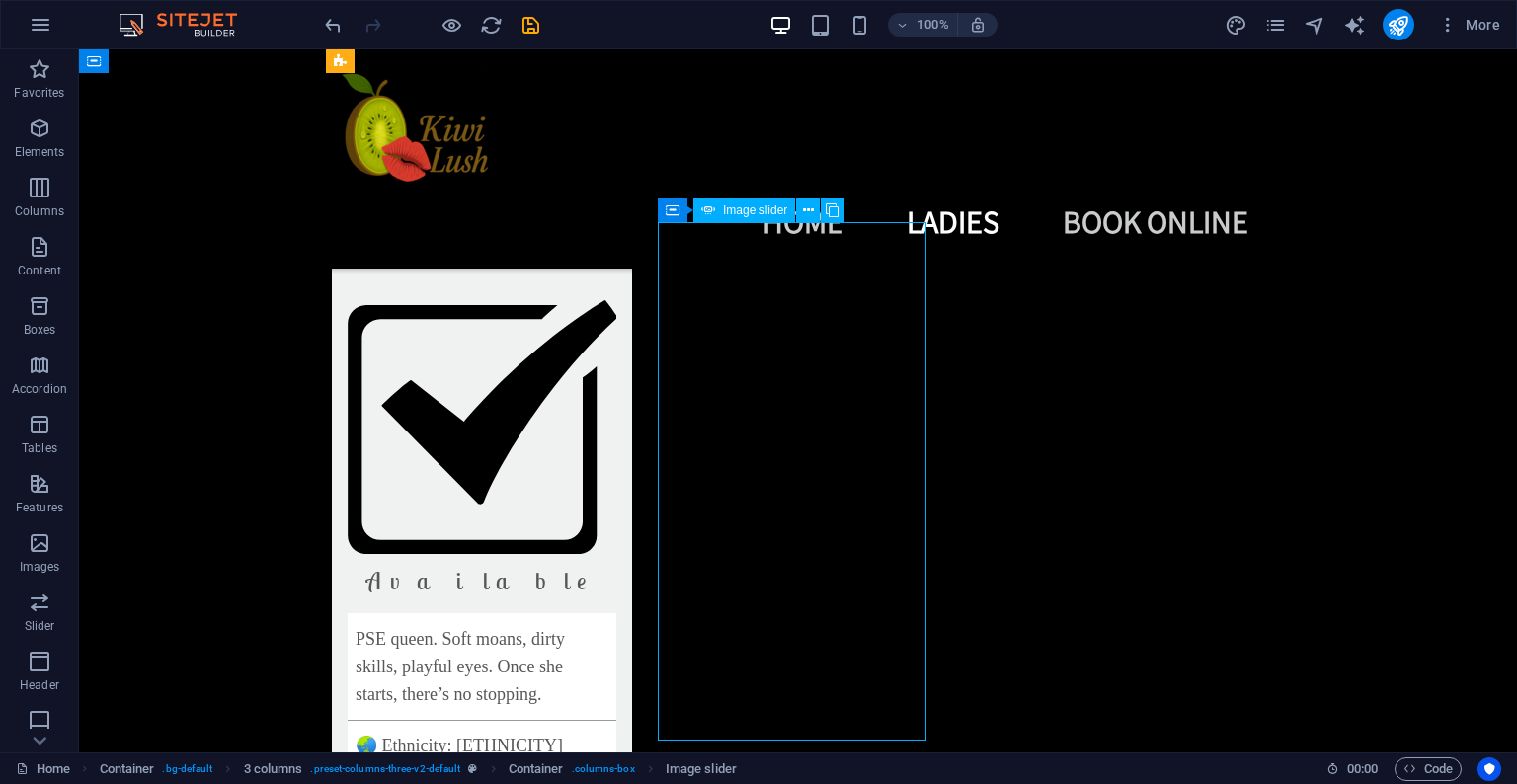 click at bounding box center [315, 10602] 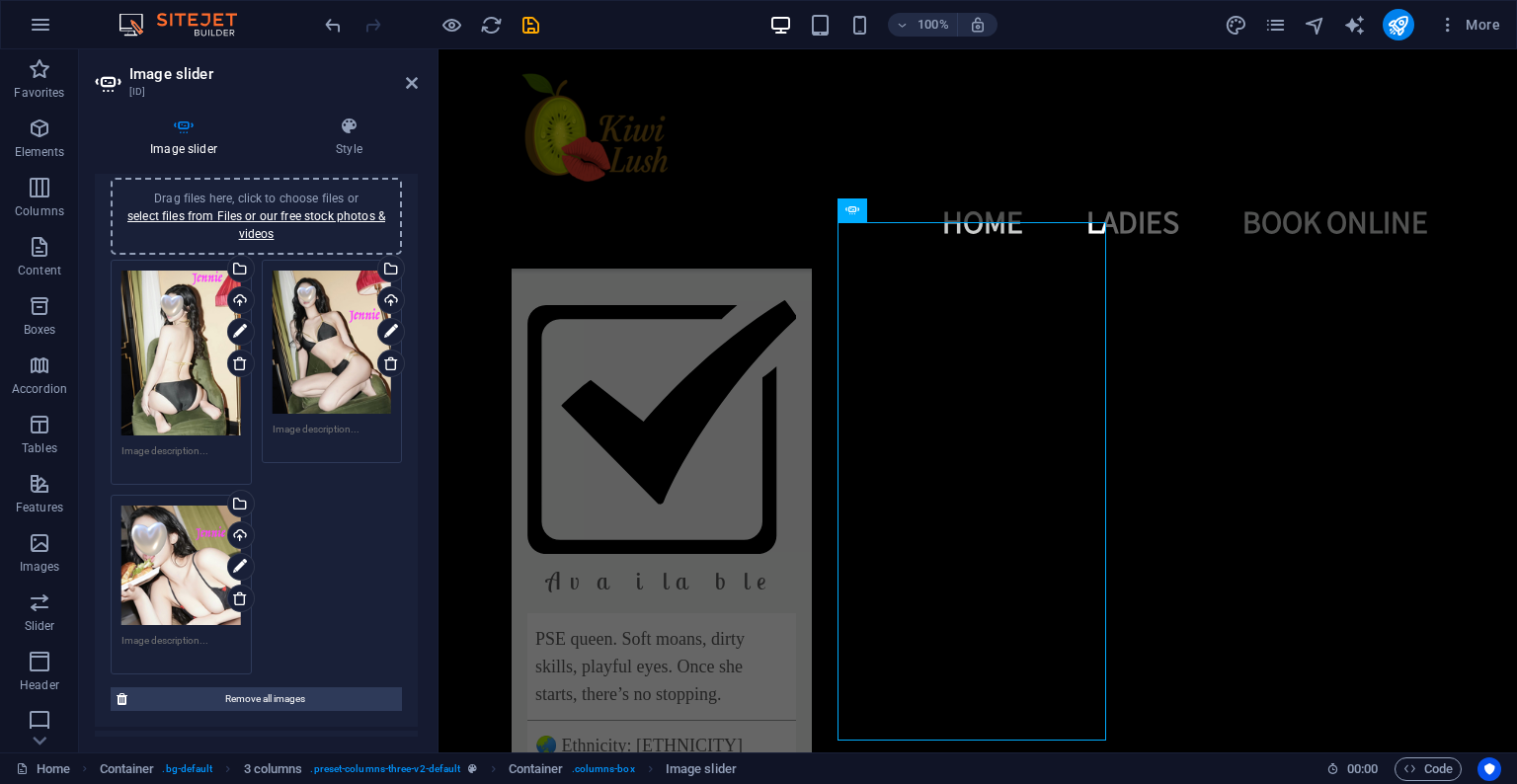scroll, scrollTop: 464, scrollLeft: 0, axis: vertical 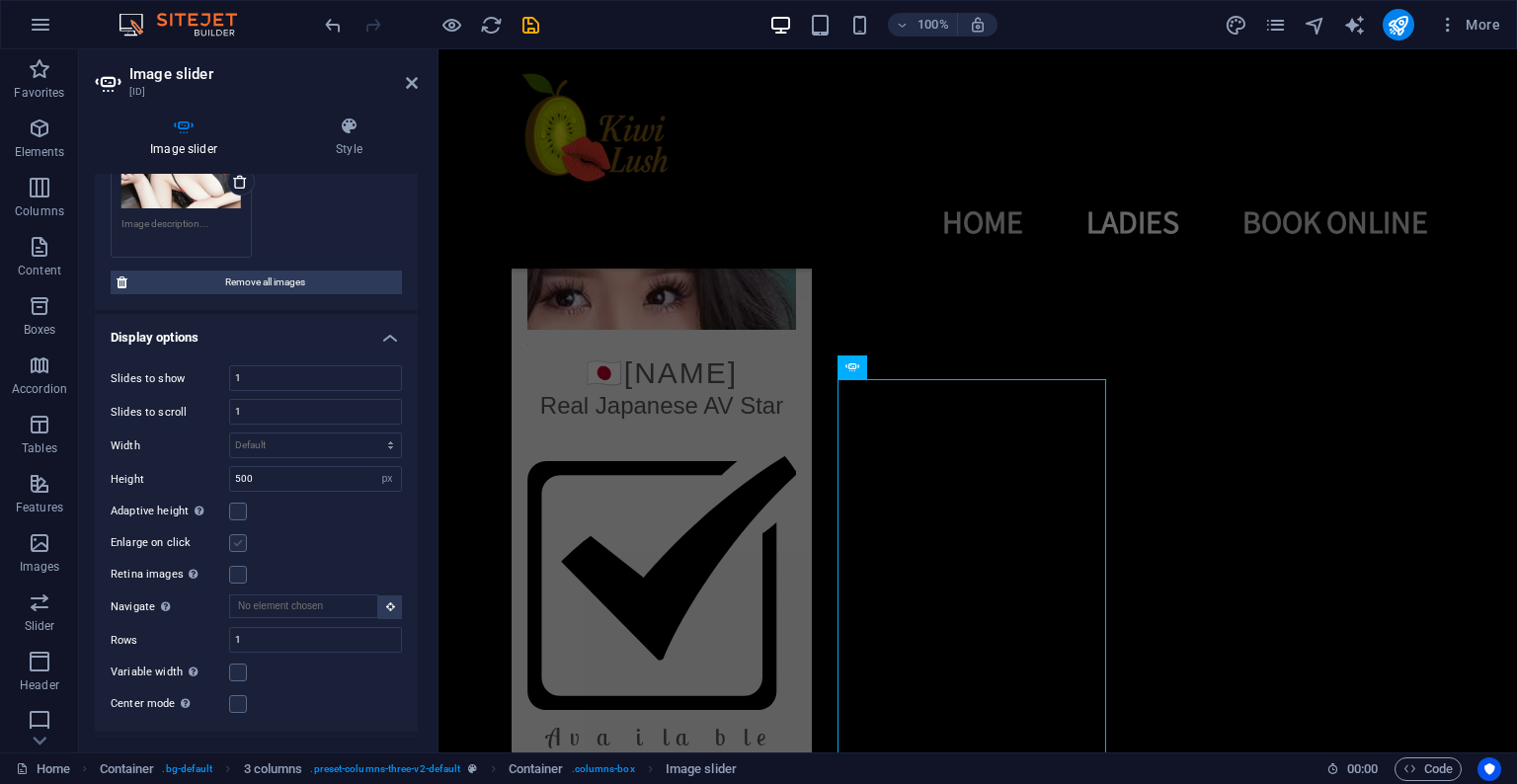 click at bounding box center (238, 543) 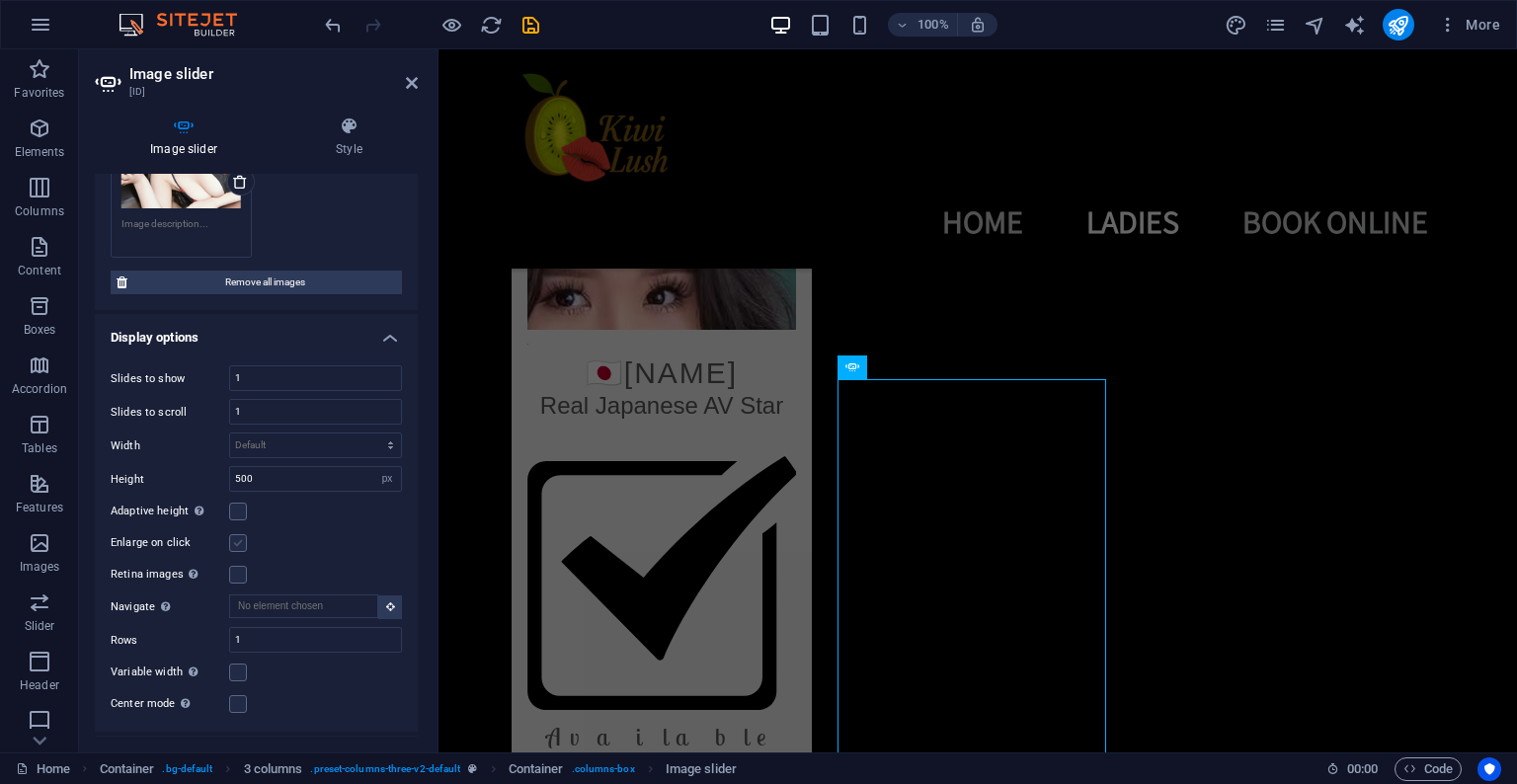click on "Enlarge on click" at bounding box center [0, 0] 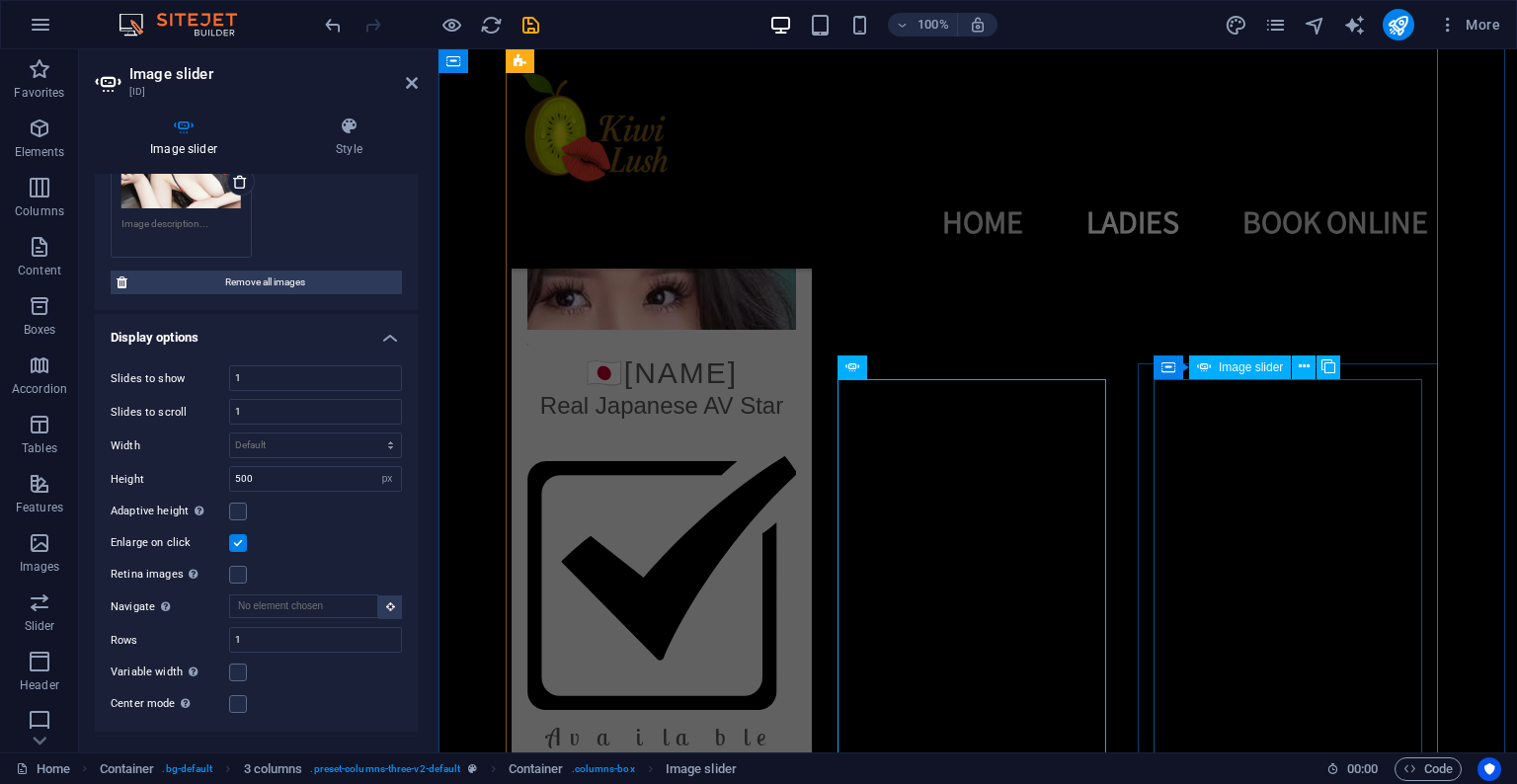 click at bounding box center [412, 11564] 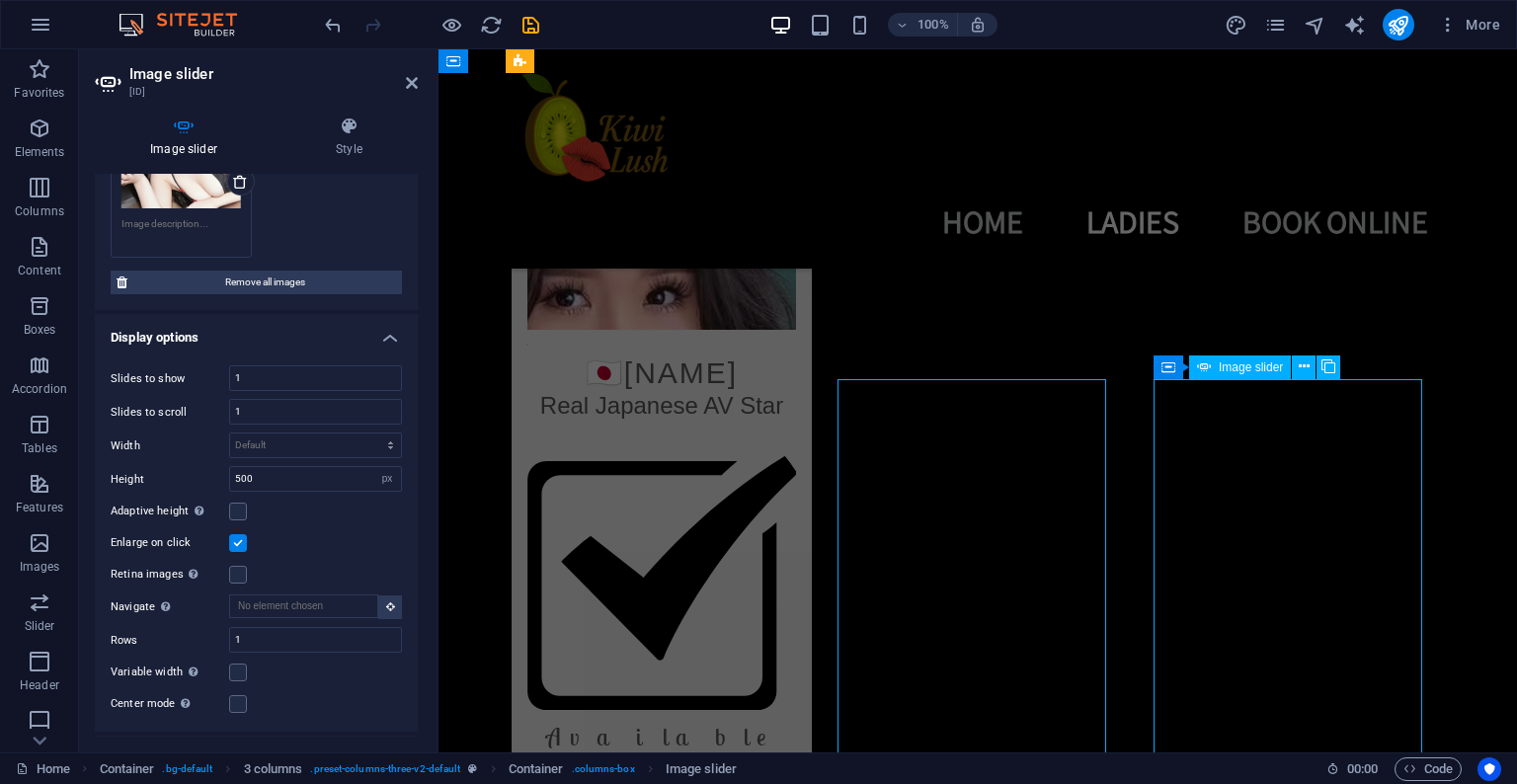 click at bounding box center (412, 11564) 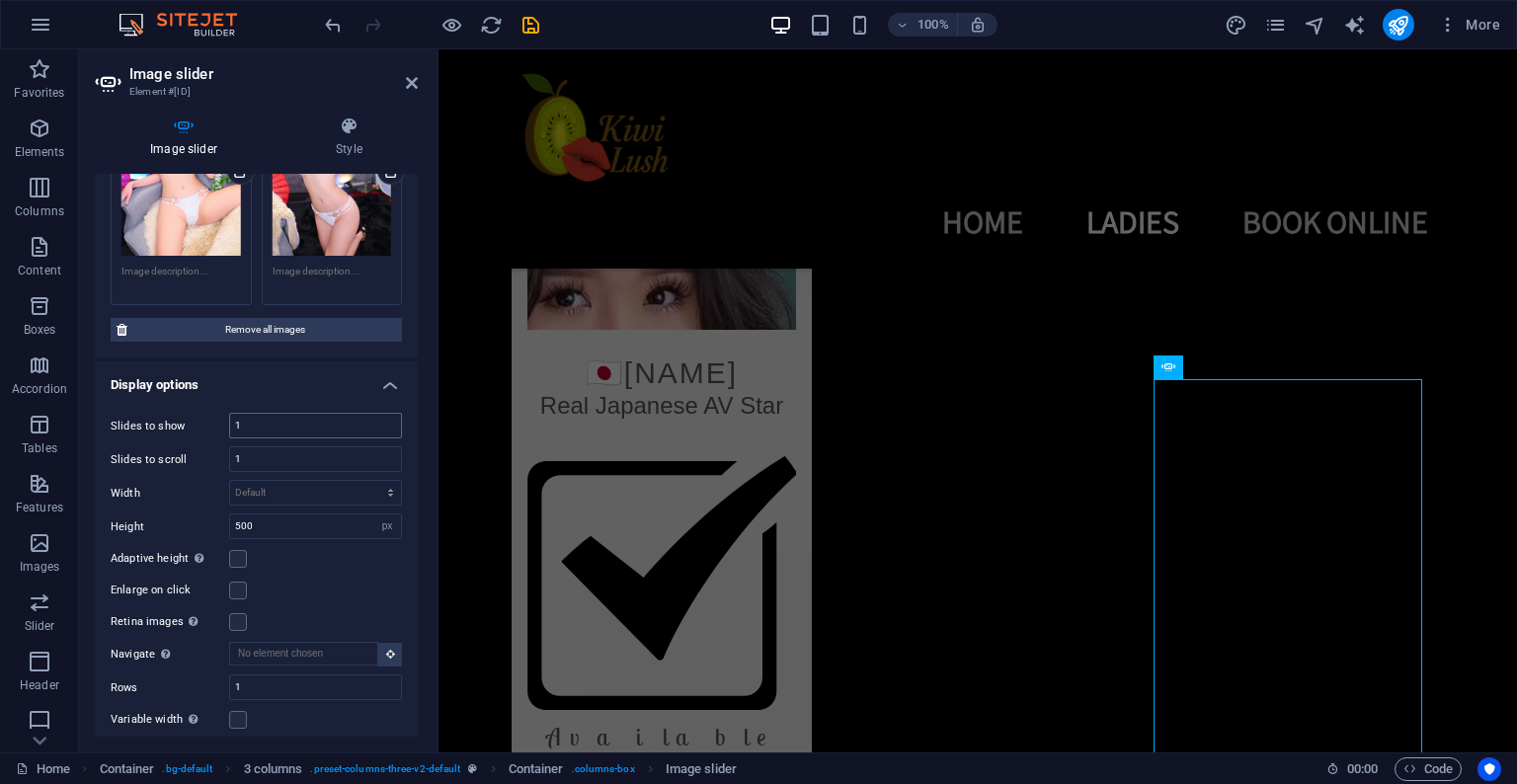 scroll, scrollTop: 303, scrollLeft: 0, axis: vertical 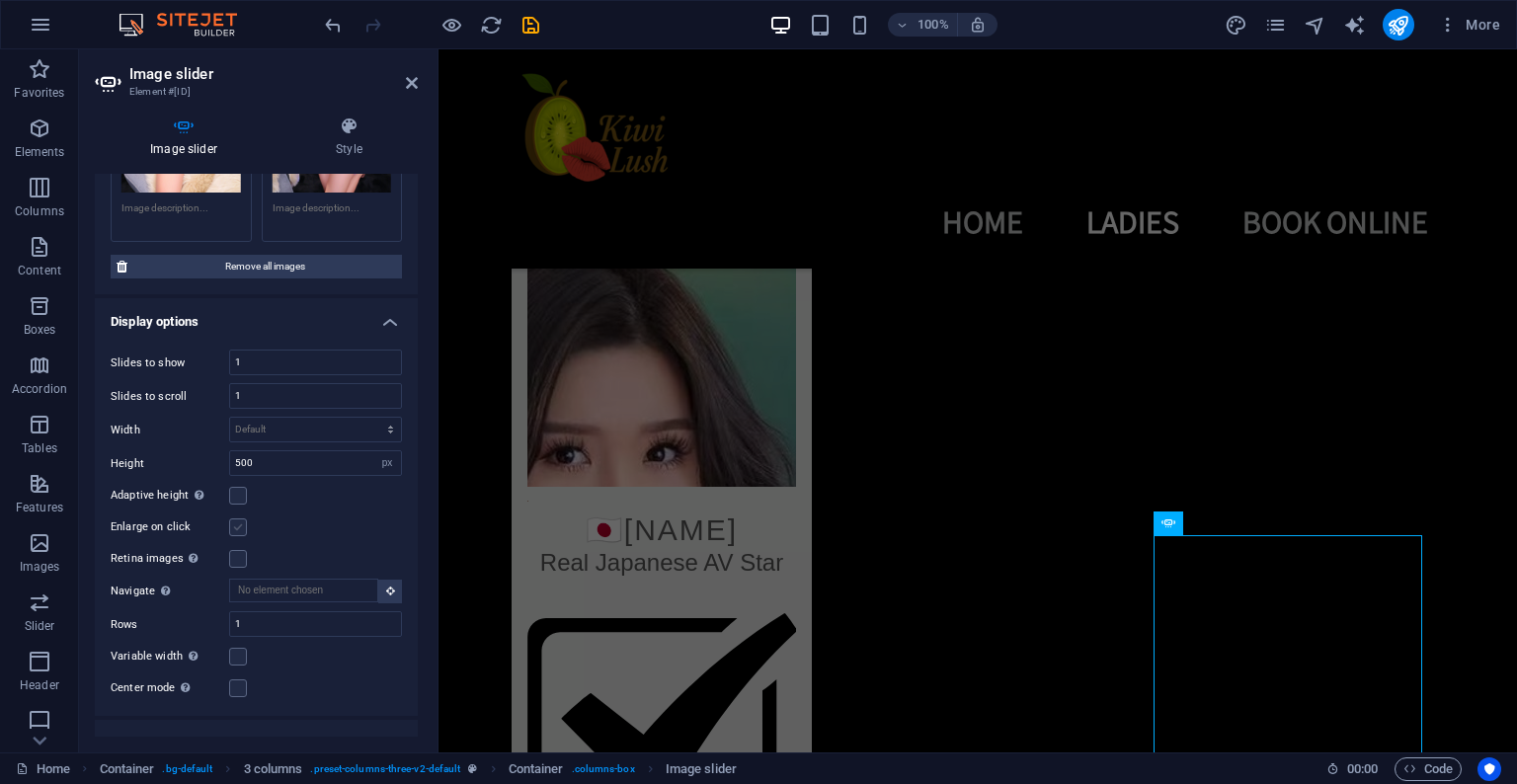 click at bounding box center [238, 527] 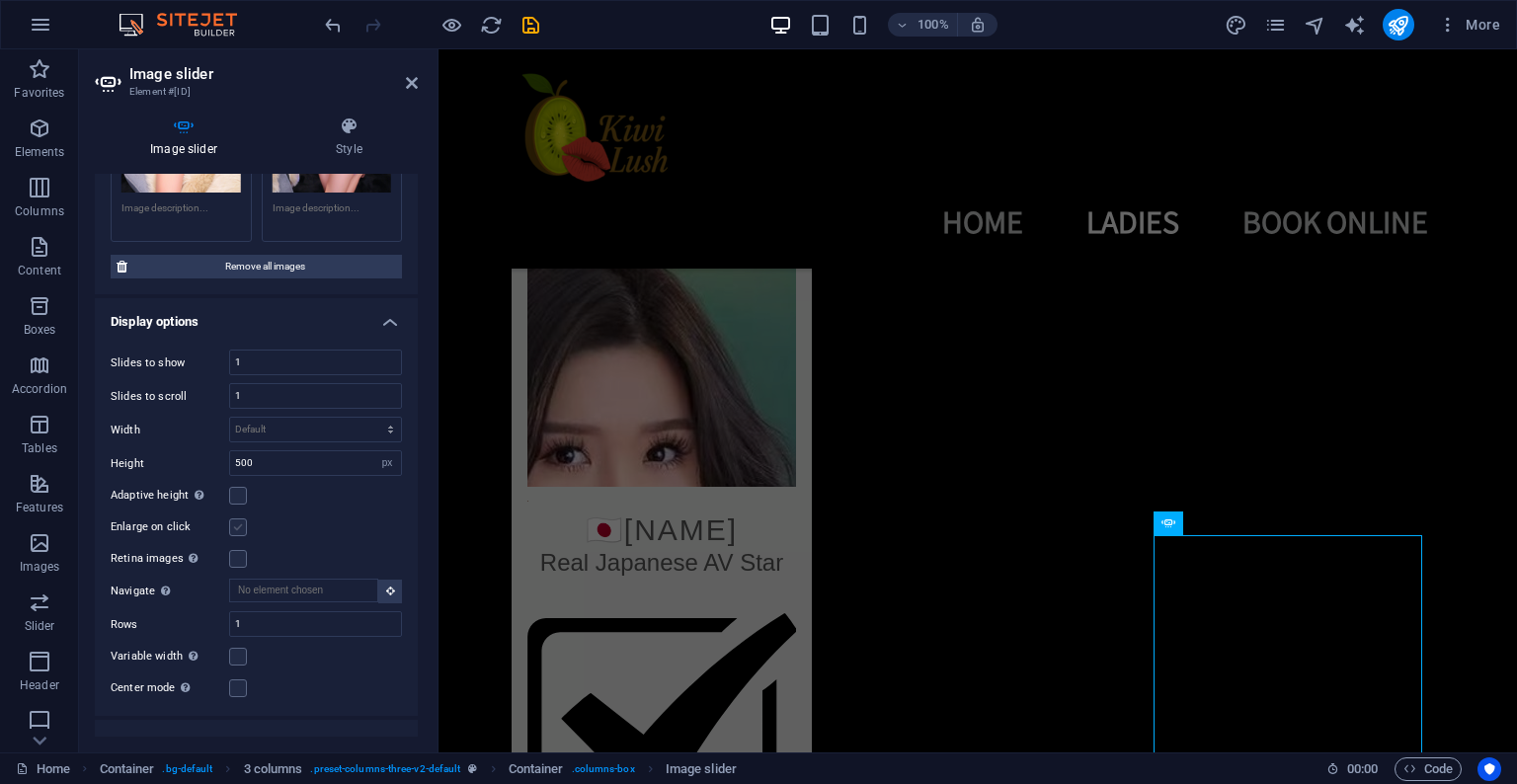 click on "Enlarge on click" at bounding box center [0, 0] 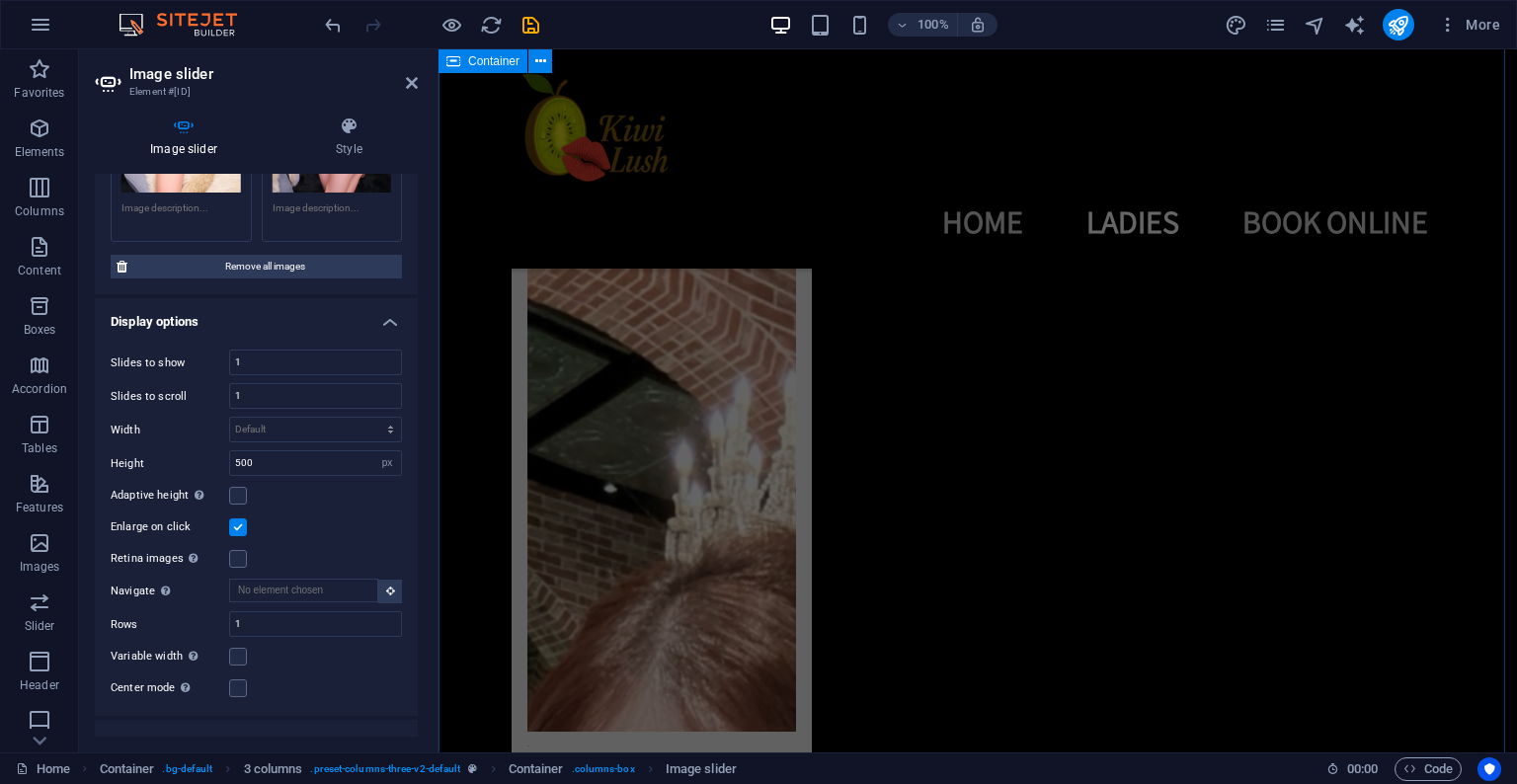 scroll, scrollTop: 3657, scrollLeft: 0, axis: vertical 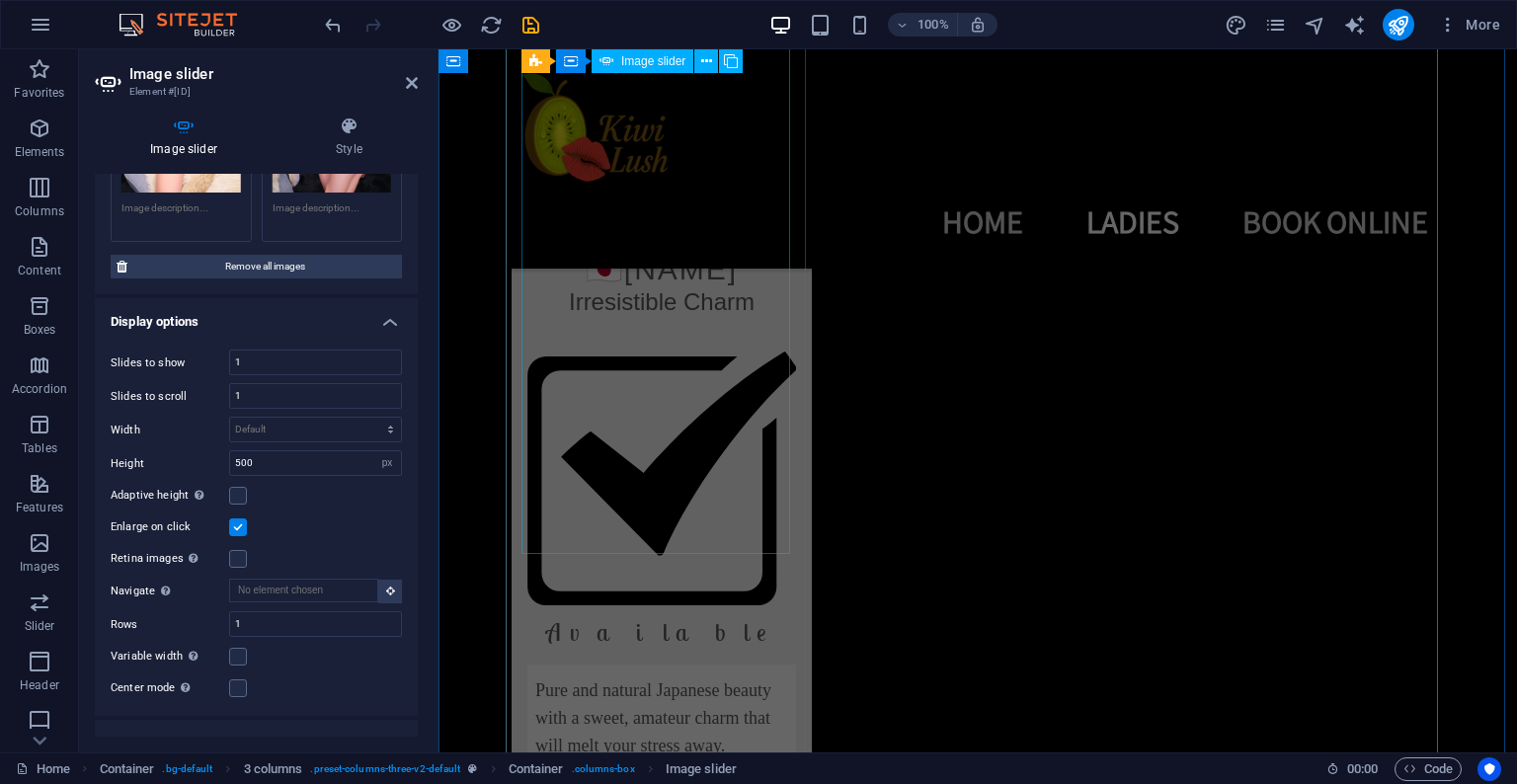 click at bounding box center [764, 10426] 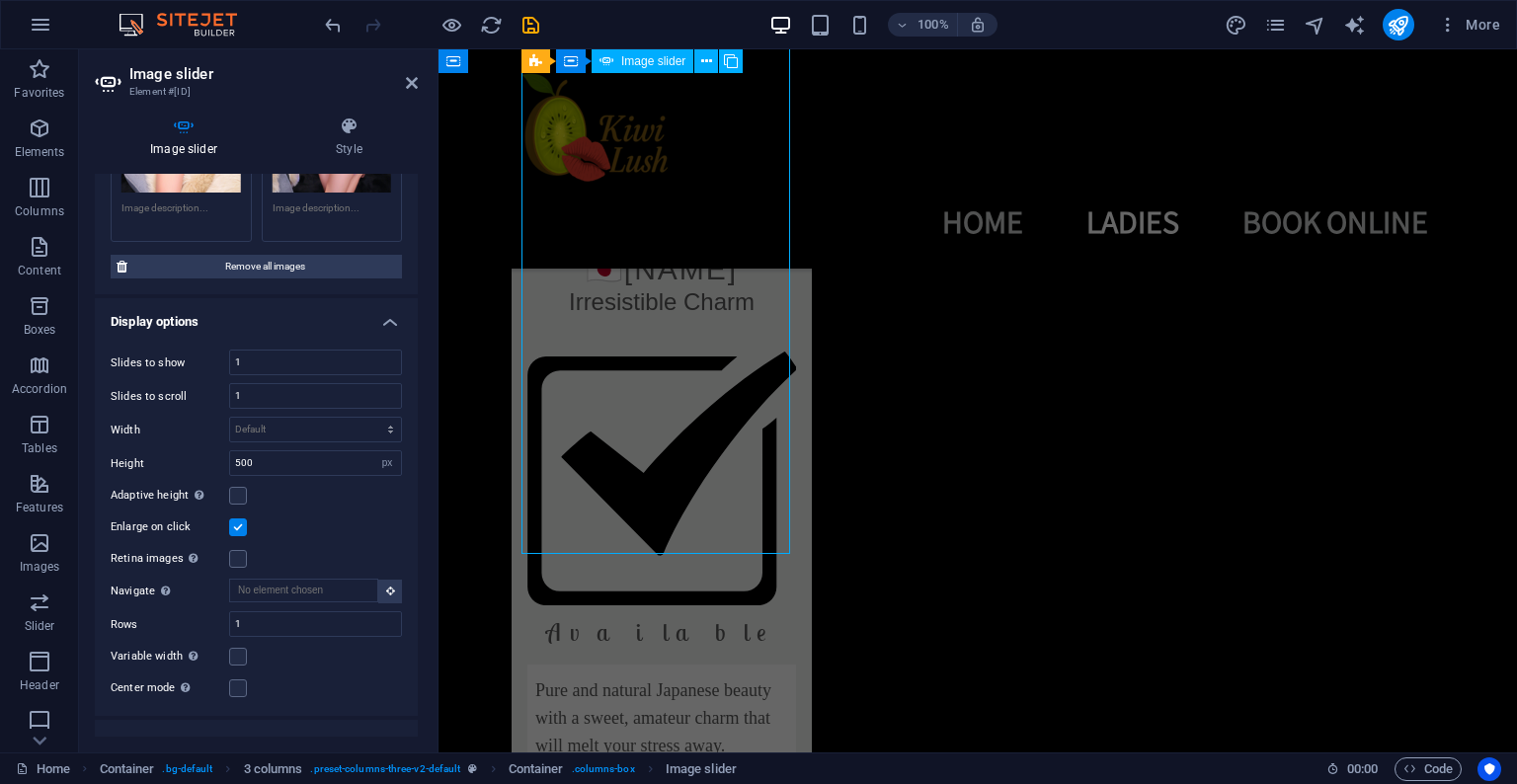 click at bounding box center [764, 10426] 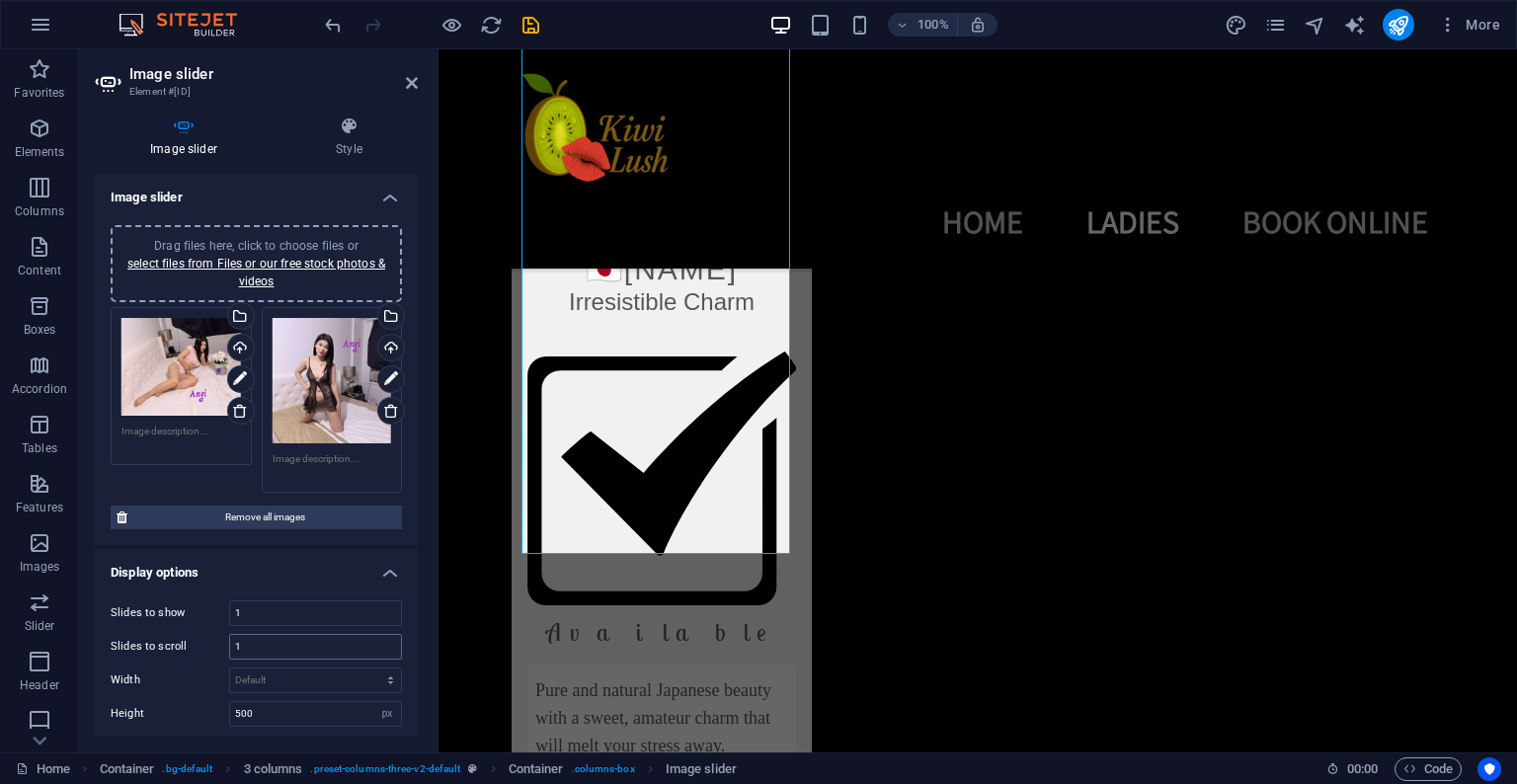 scroll, scrollTop: 504, scrollLeft: 0, axis: vertical 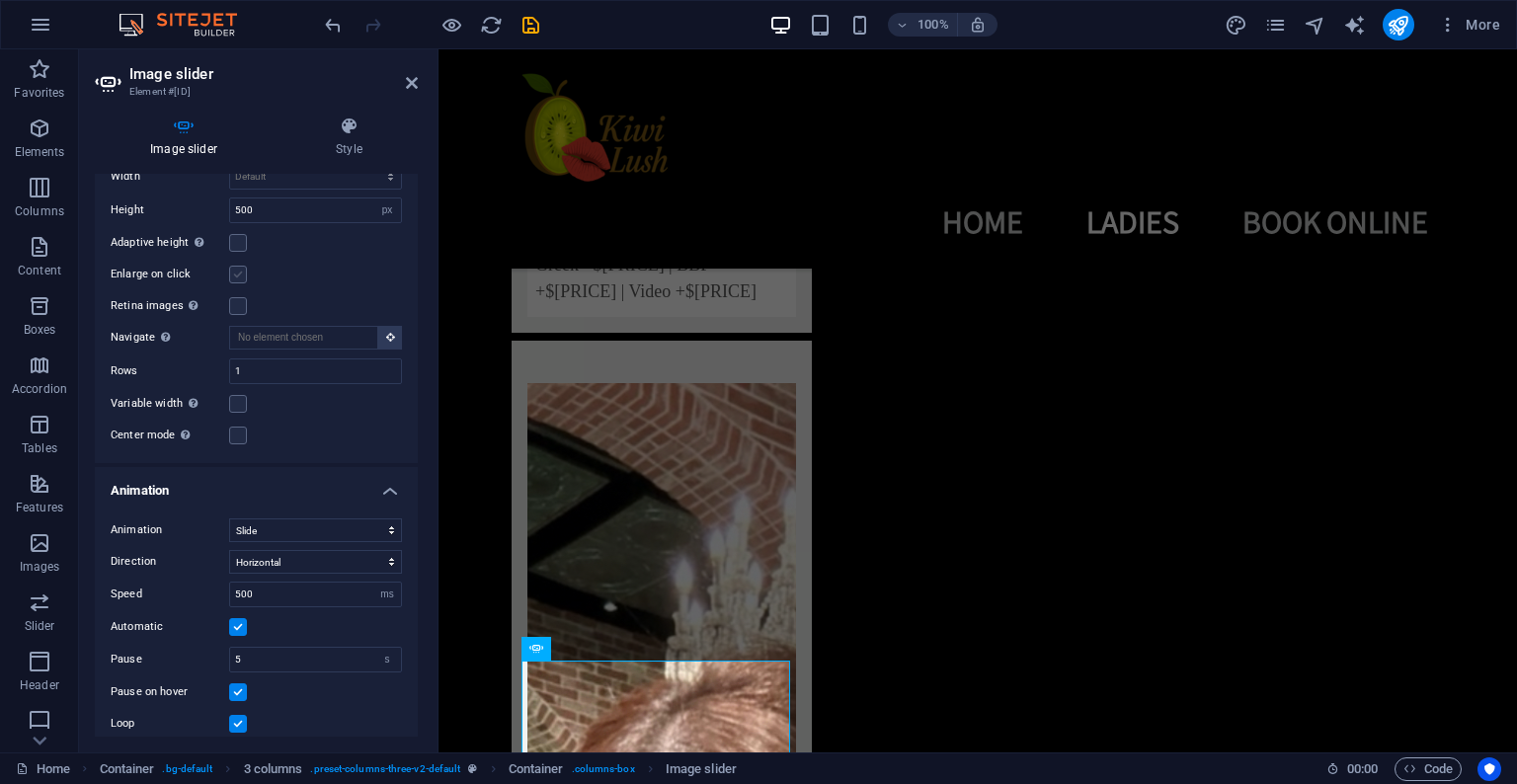 drag, startPoint x: 235, startPoint y: 265, endPoint x: 82, endPoint y: 453, distance: 242.39018 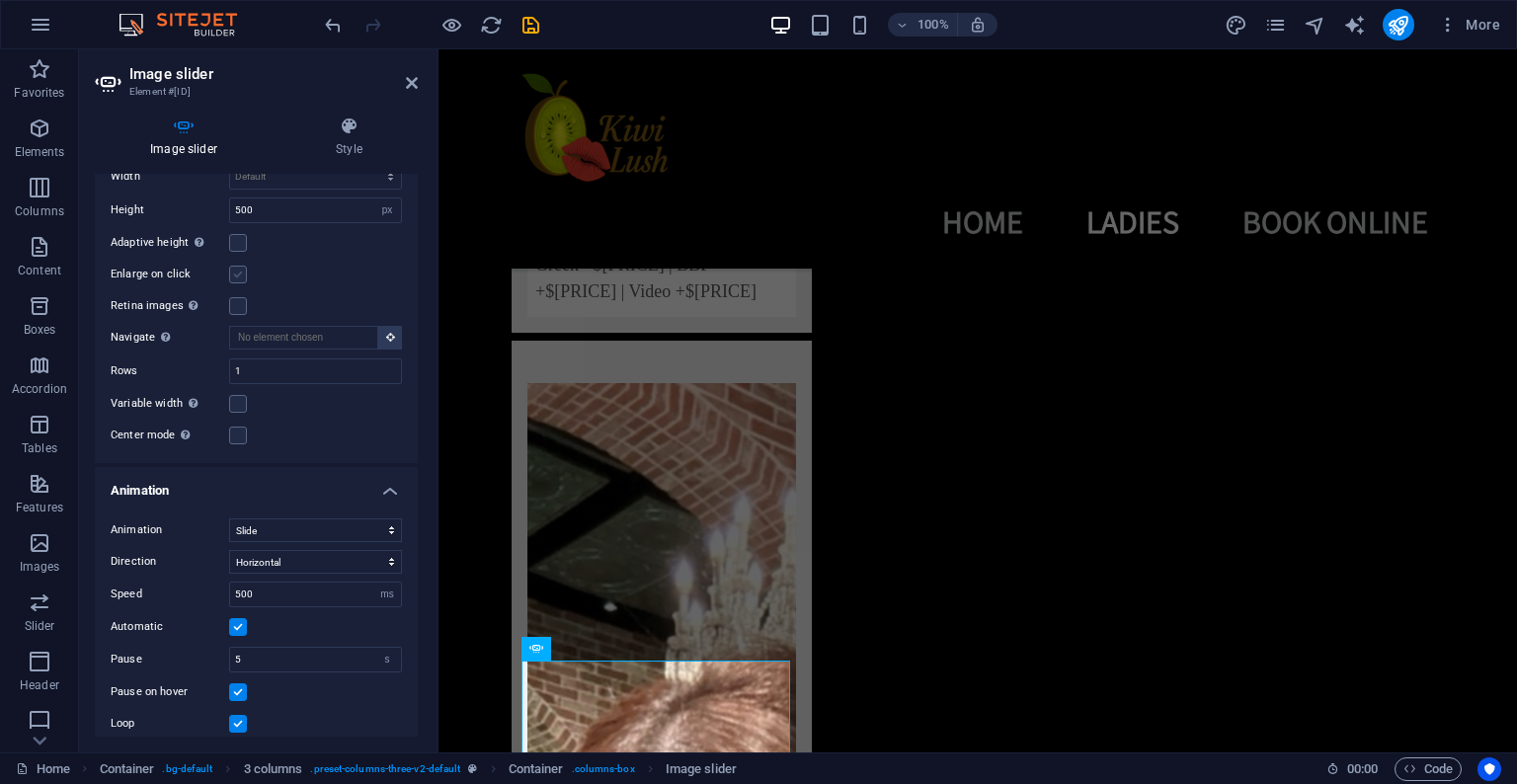 click at bounding box center [238, 274] 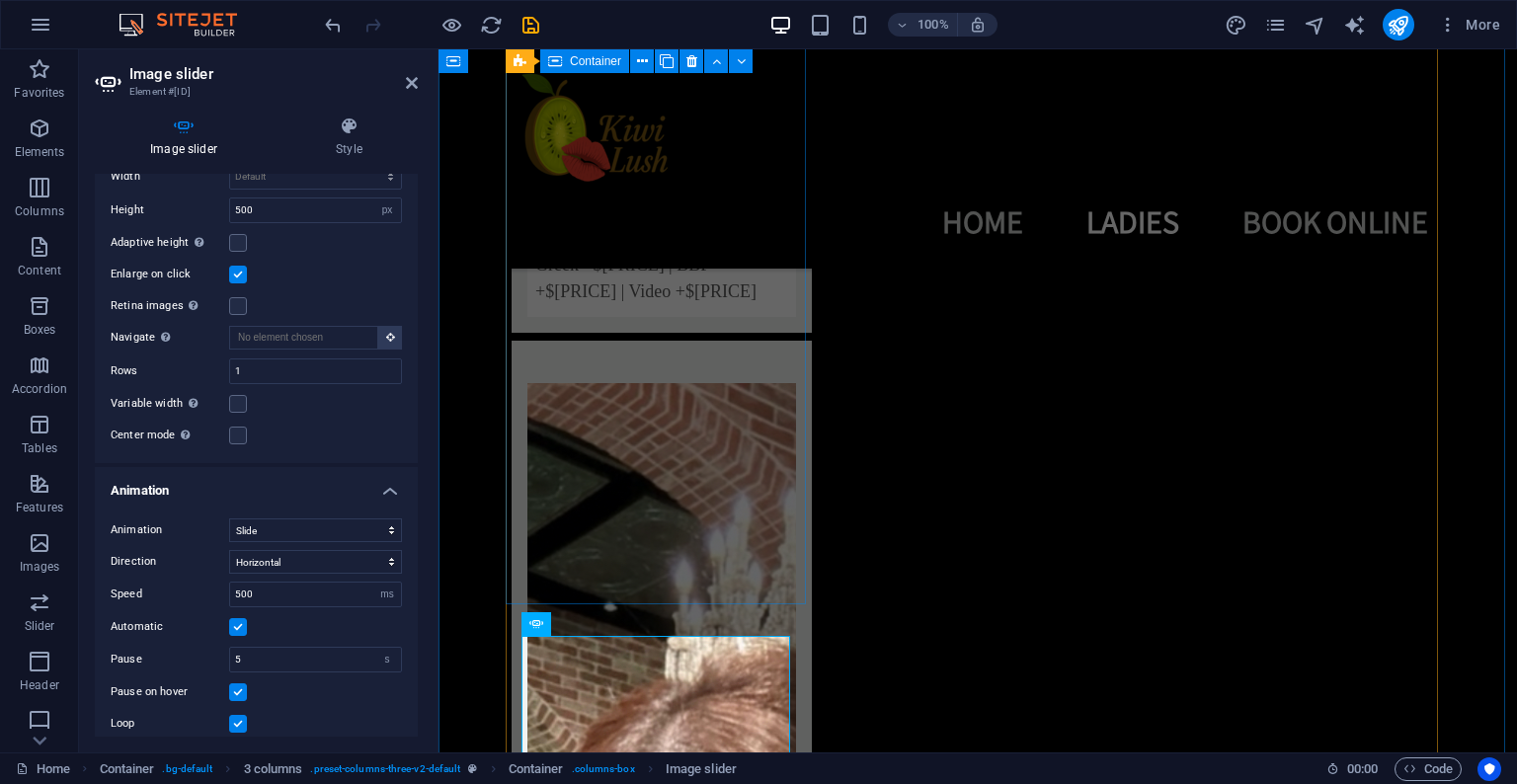 scroll, scrollTop: 3489, scrollLeft: 0, axis: vertical 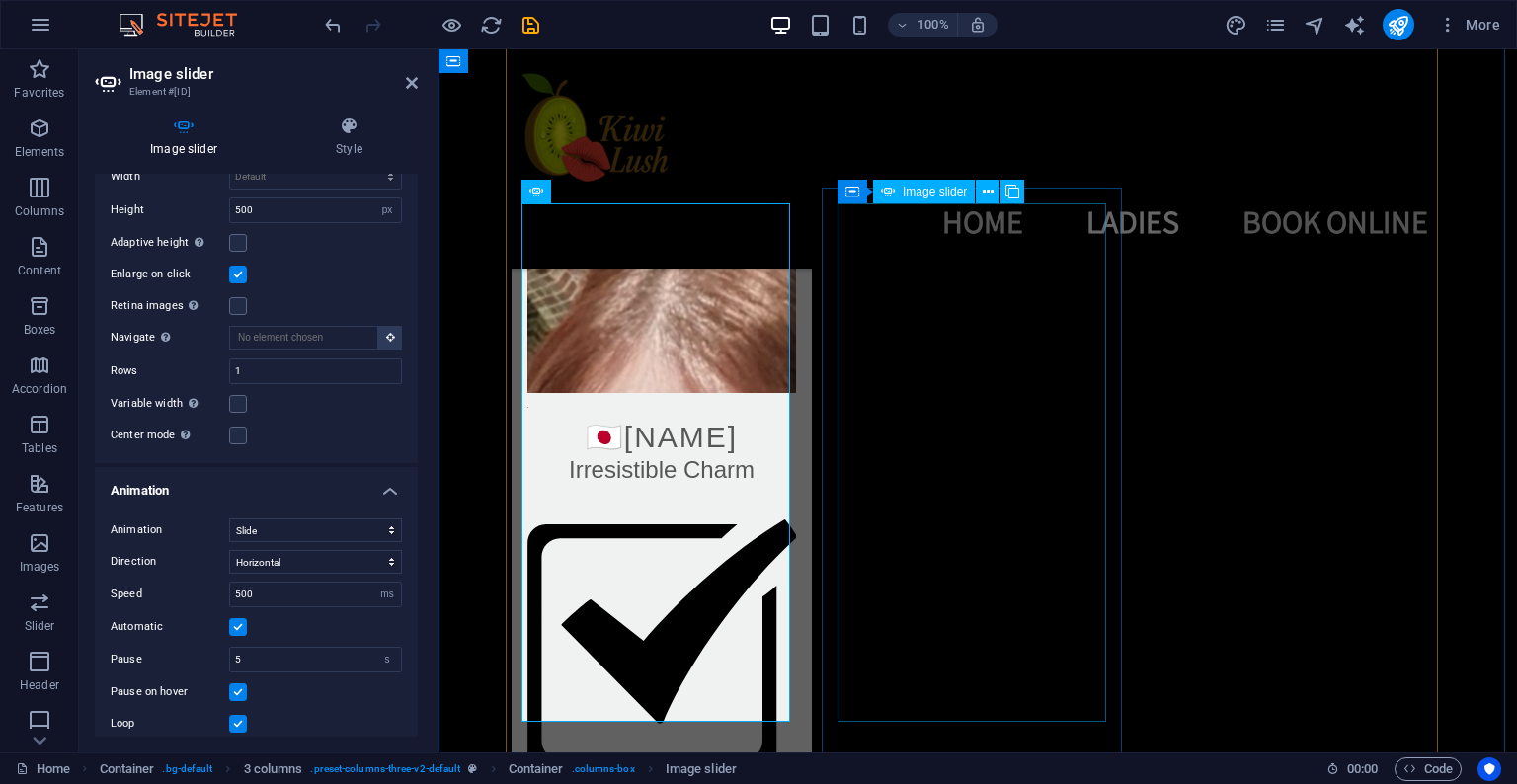 click at bounding box center [496, 14386] 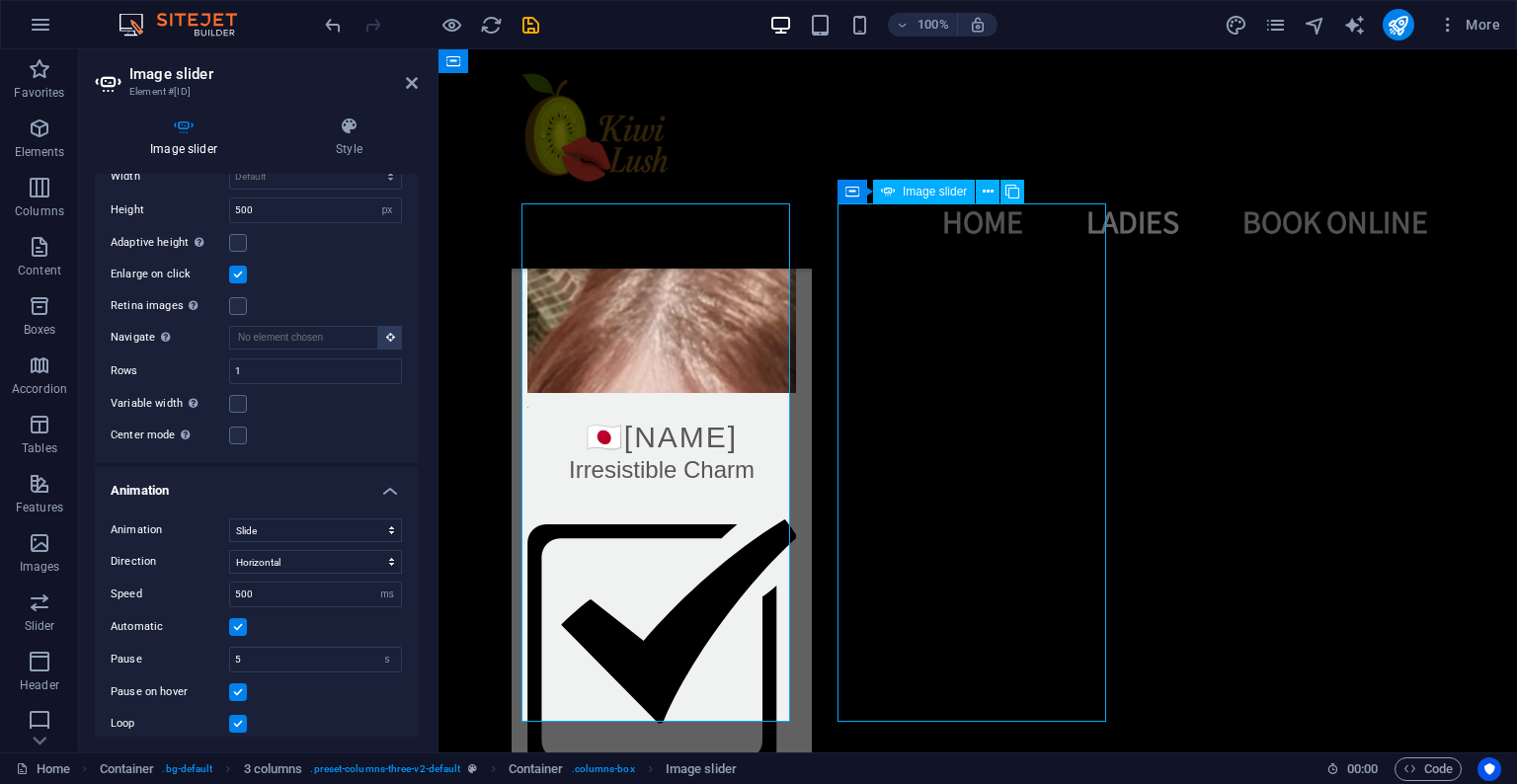 click at bounding box center (496, 14386) 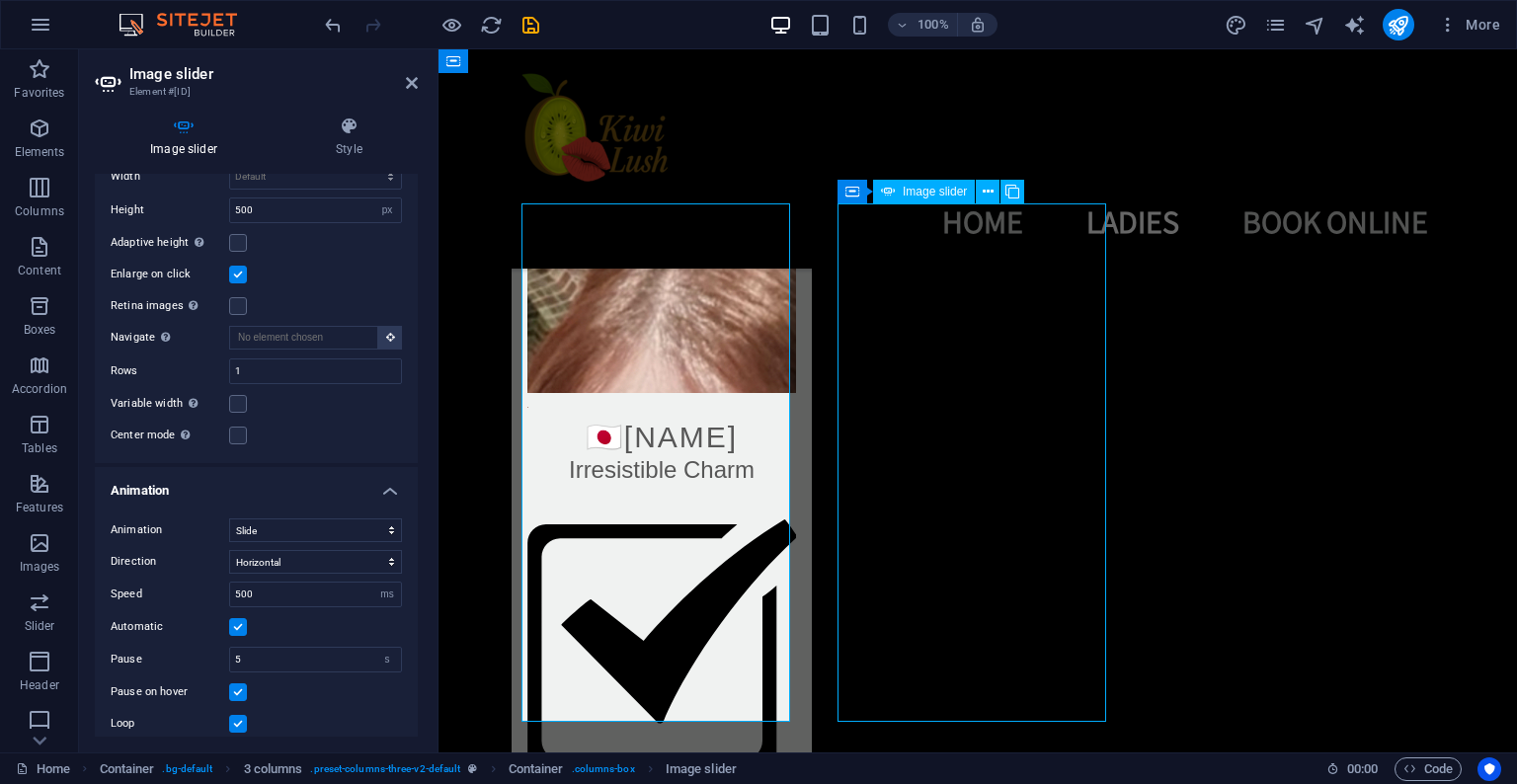 select on "px" 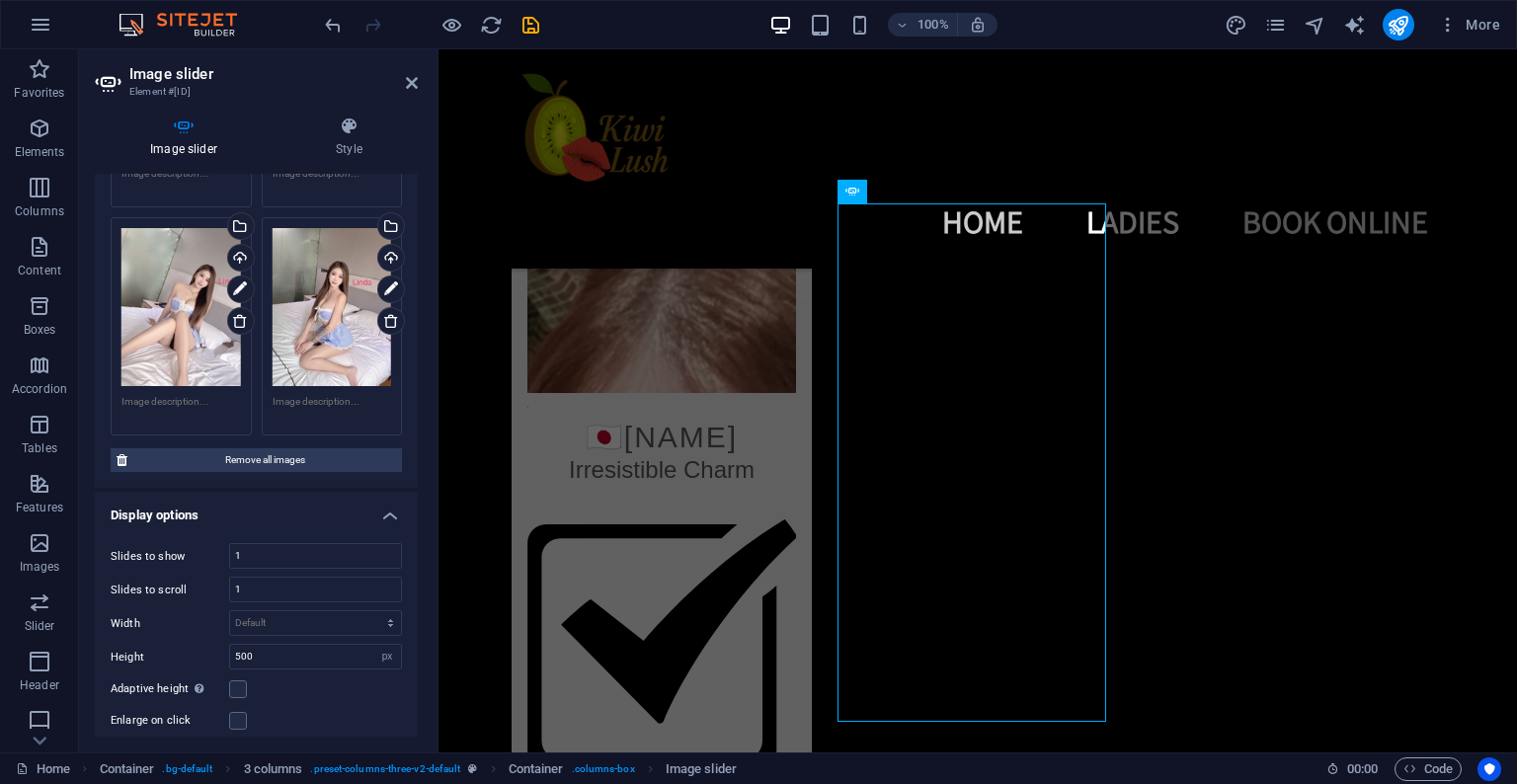 scroll, scrollTop: 411, scrollLeft: 0, axis: vertical 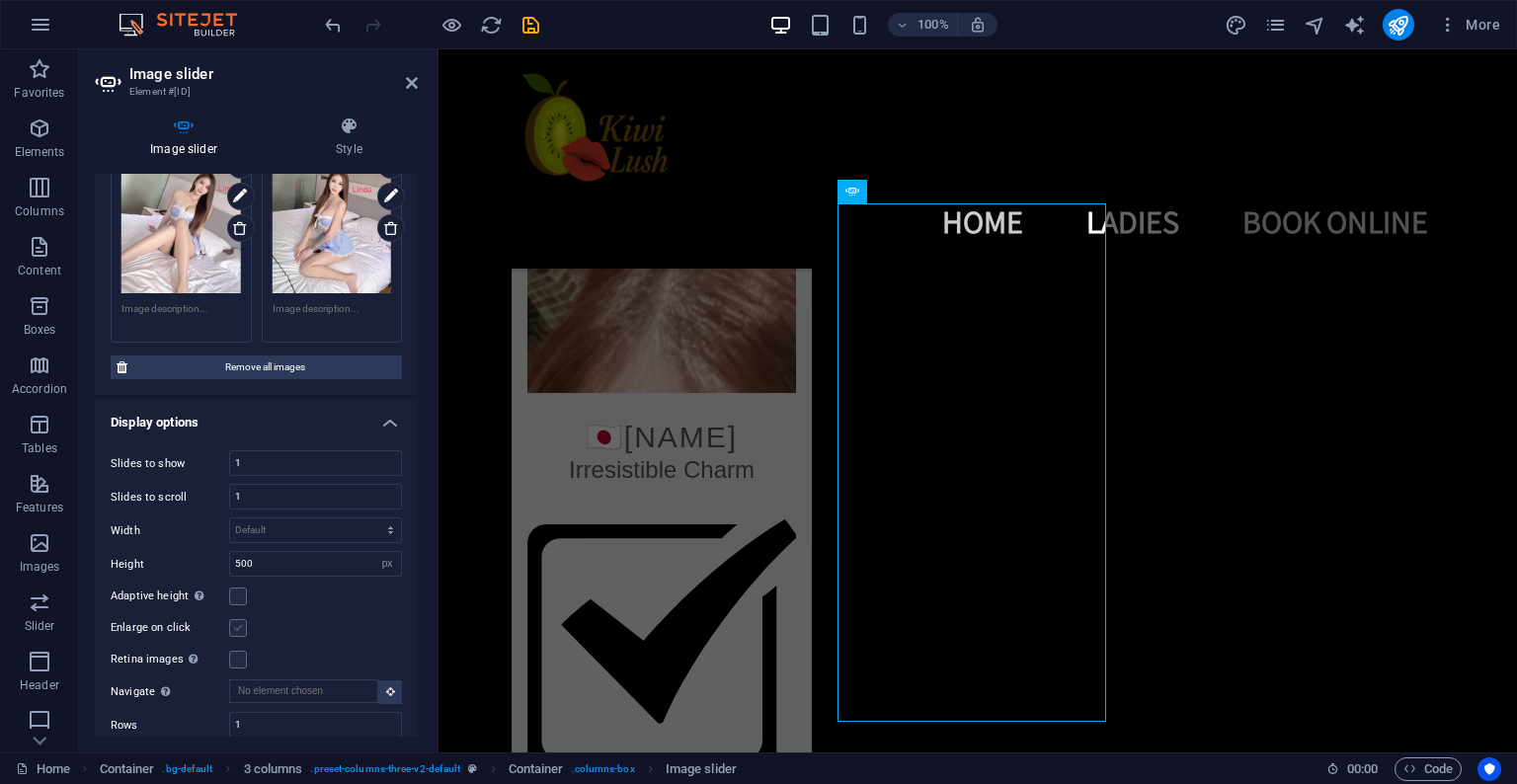 click at bounding box center [238, 628] 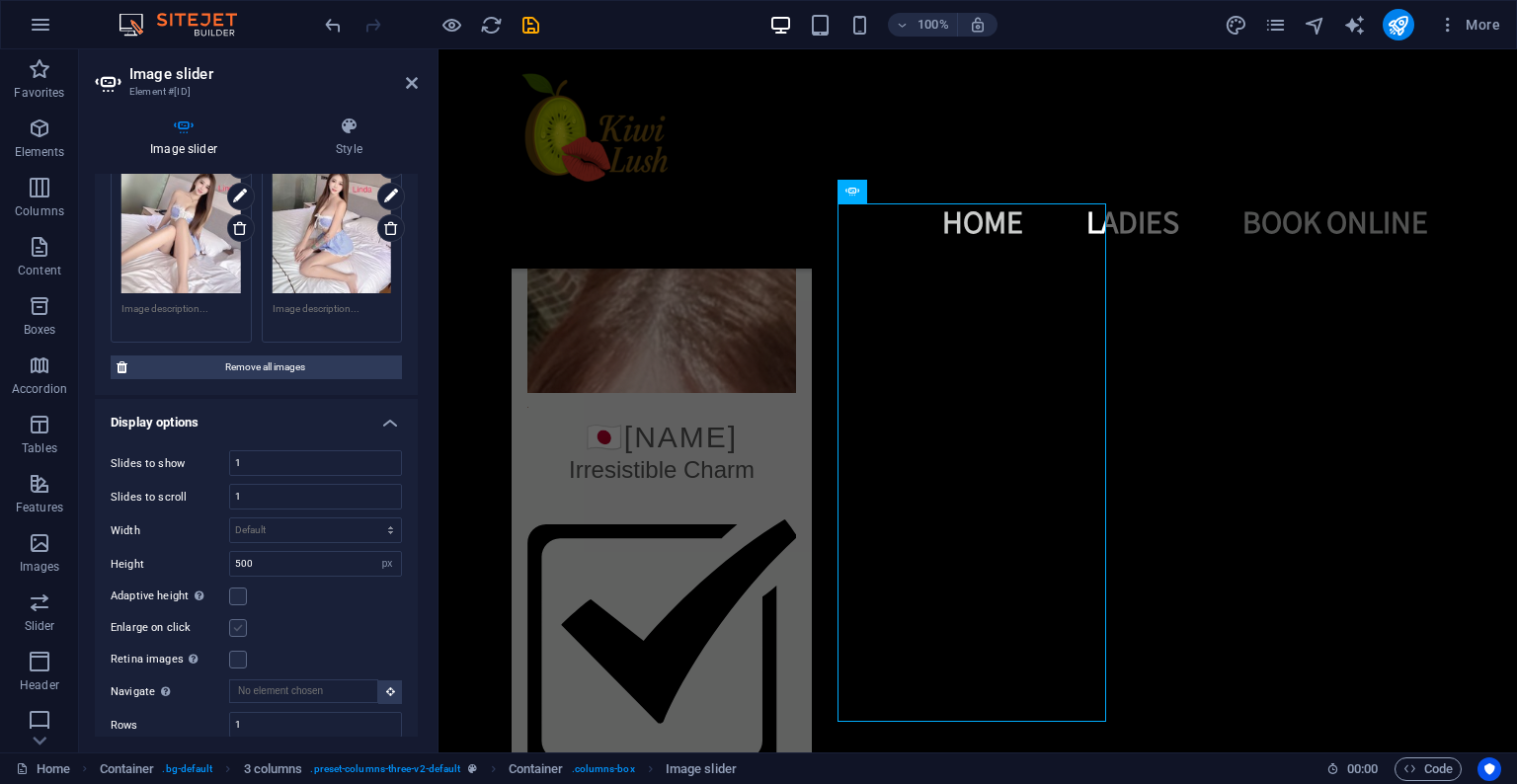 click on "Enlarge on click" at bounding box center (0, 0) 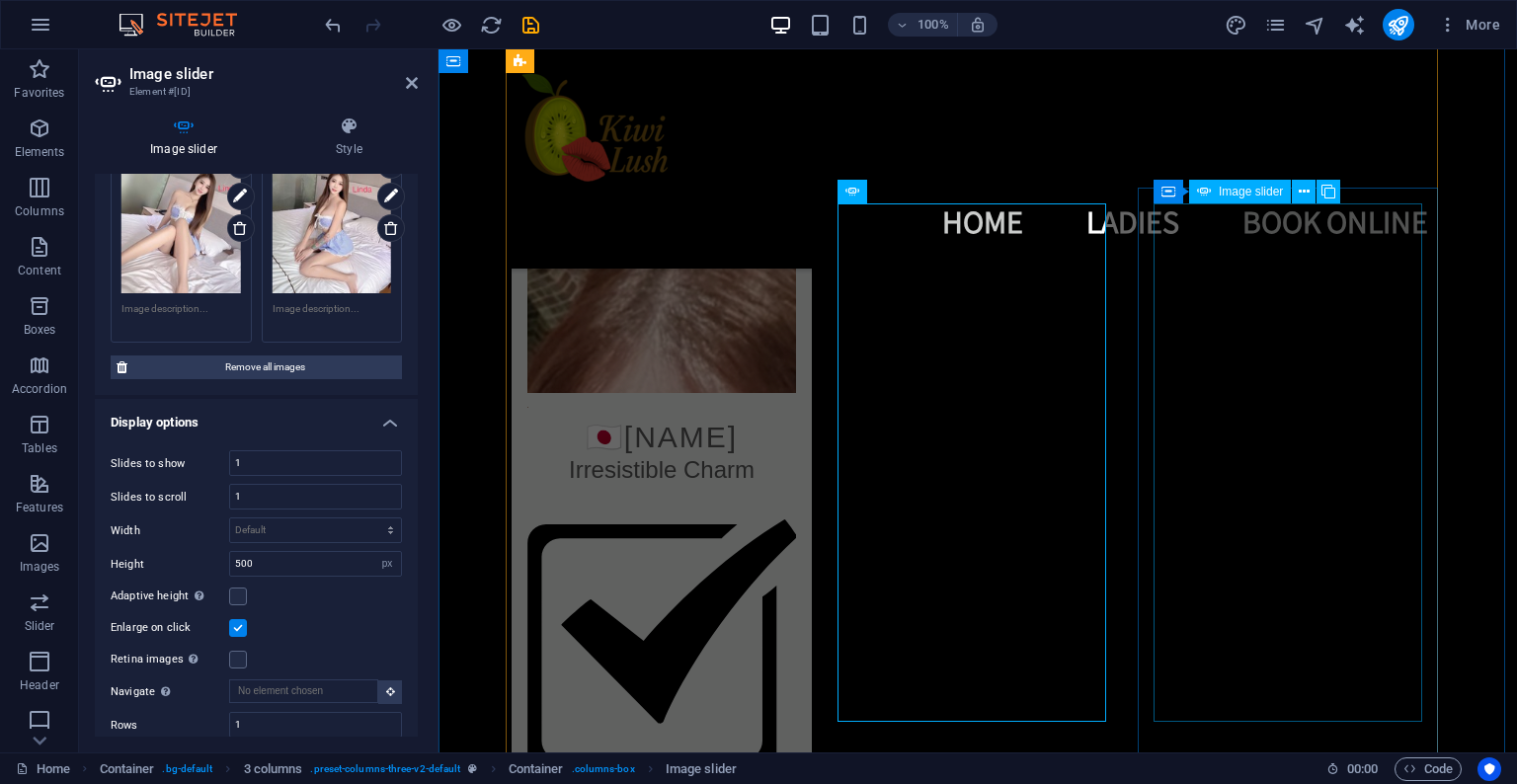 click at bounding box center (227, 17766) 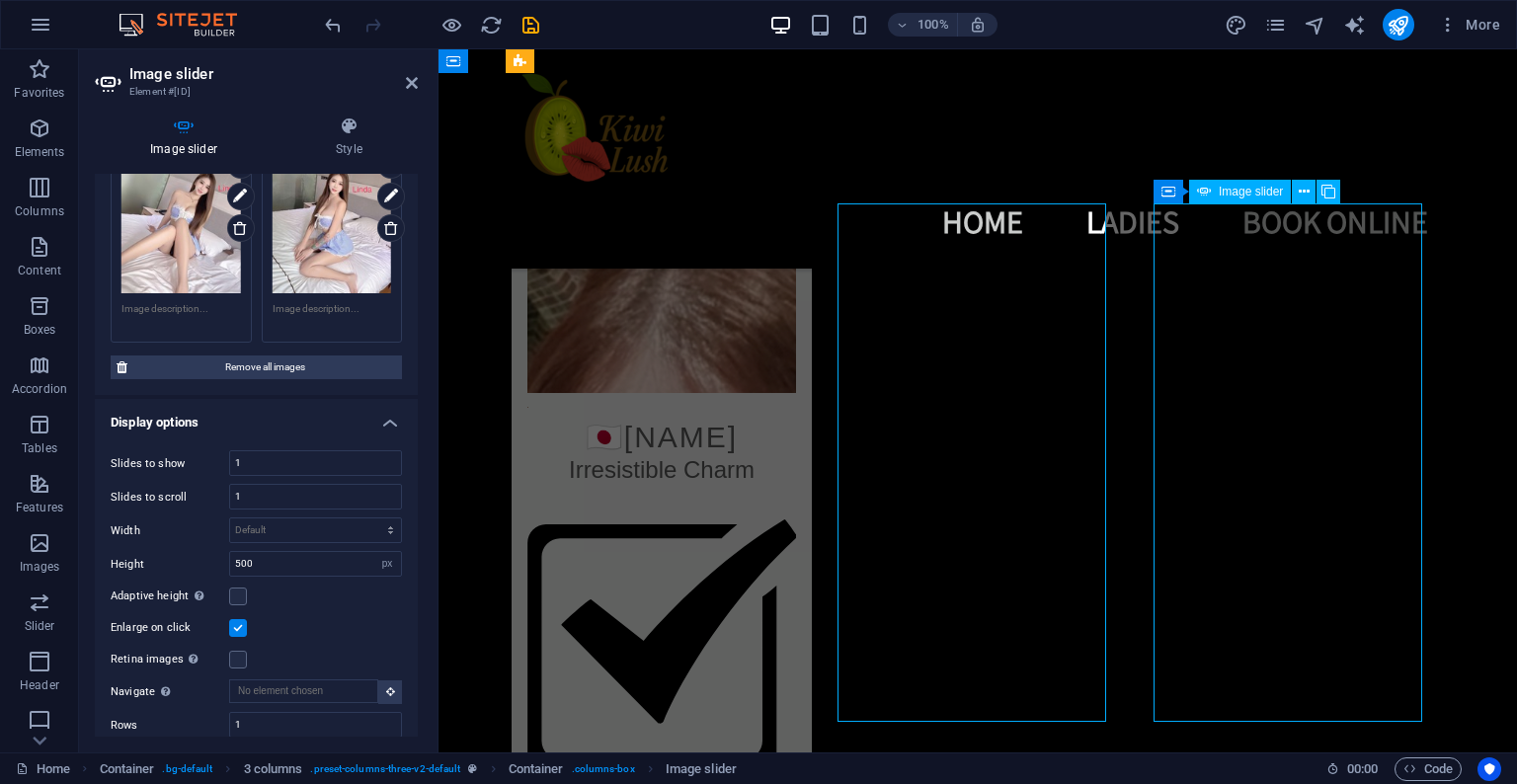 click at bounding box center [227, 17766] 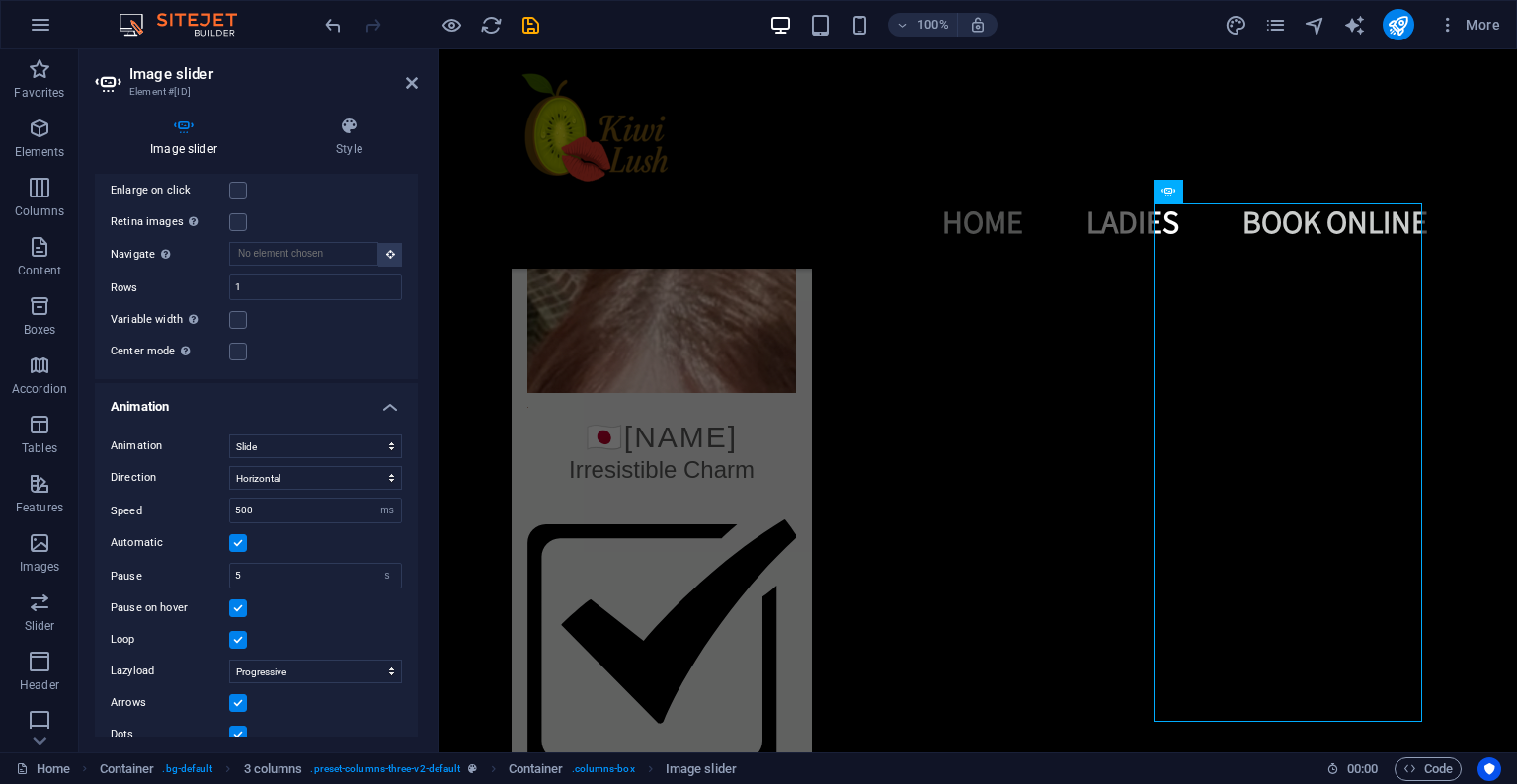 scroll, scrollTop: 863, scrollLeft: 0, axis: vertical 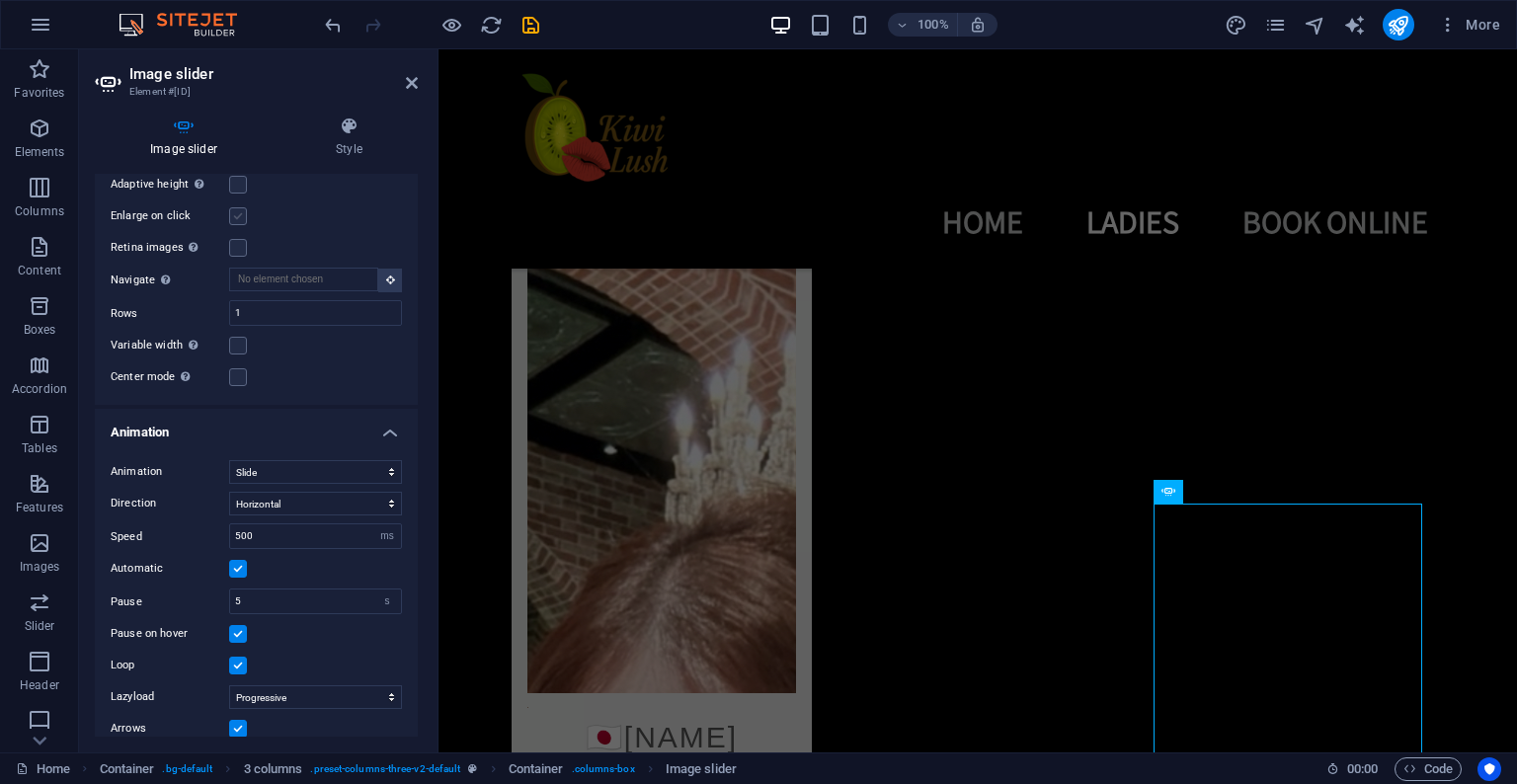 click at bounding box center (238, 216) 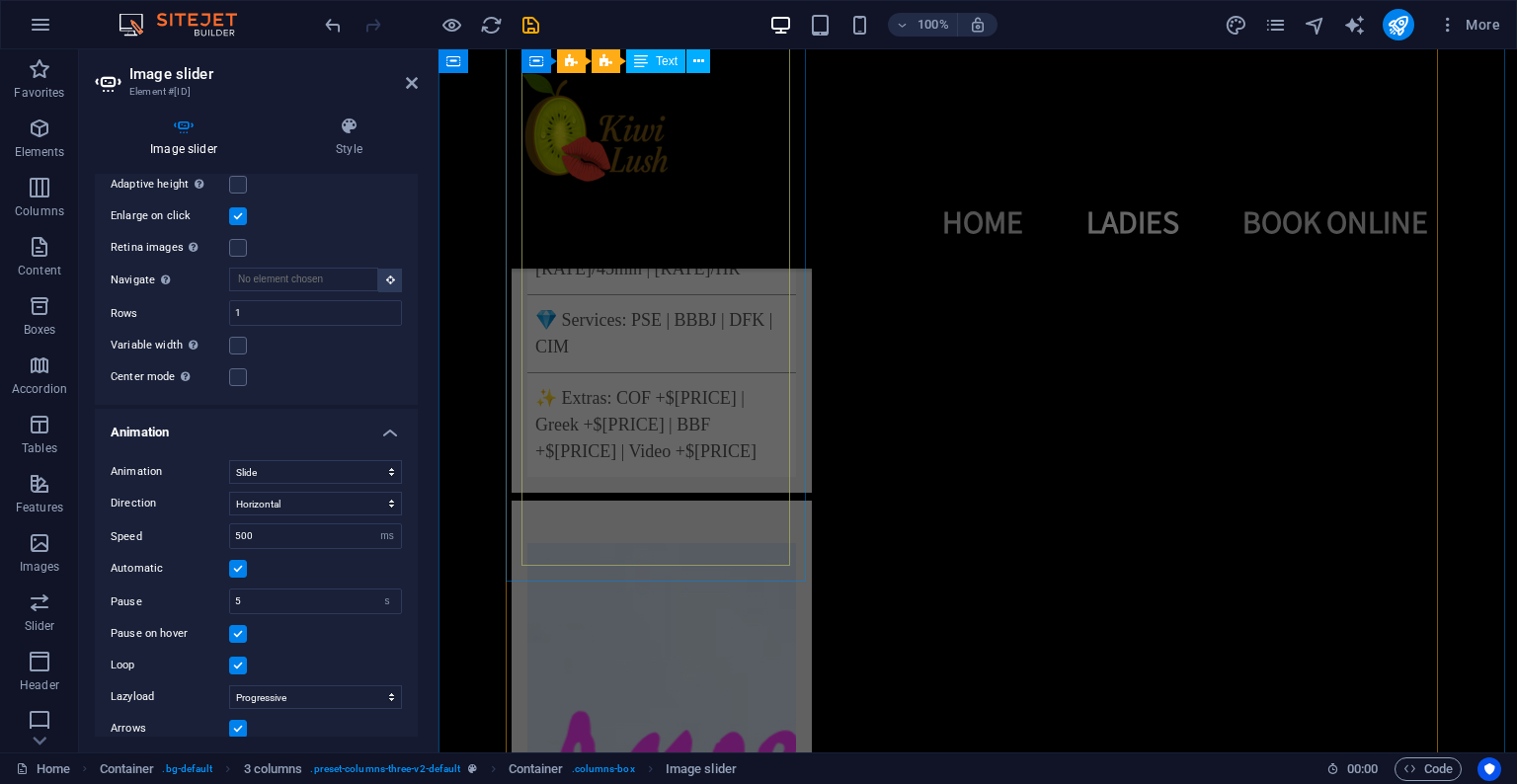 scroll, scrollTop: 4901, scrollLeft: 0, axis: vertical 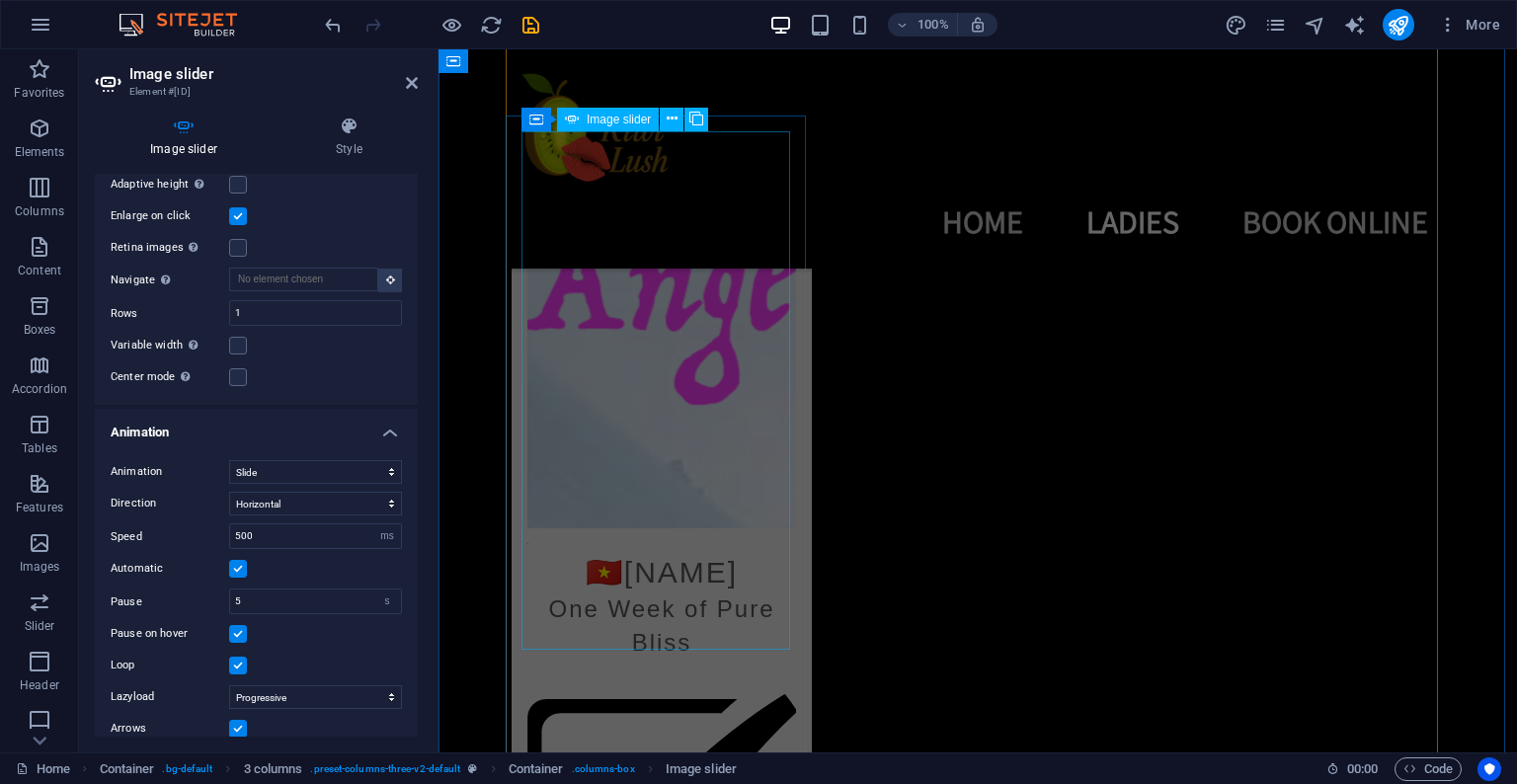 click at bounding box center [764, 14152] 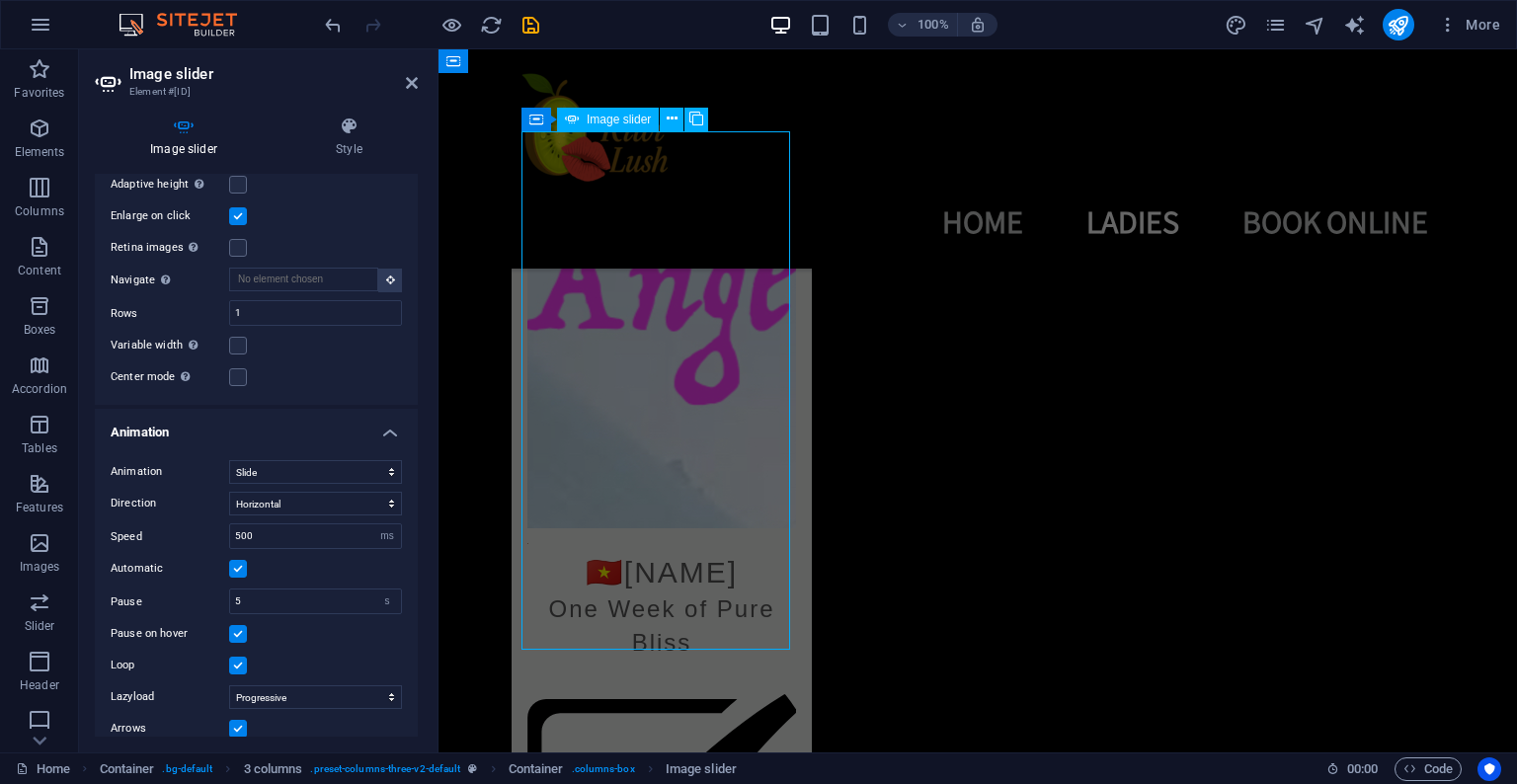 click at bounding box center [764, 14152] 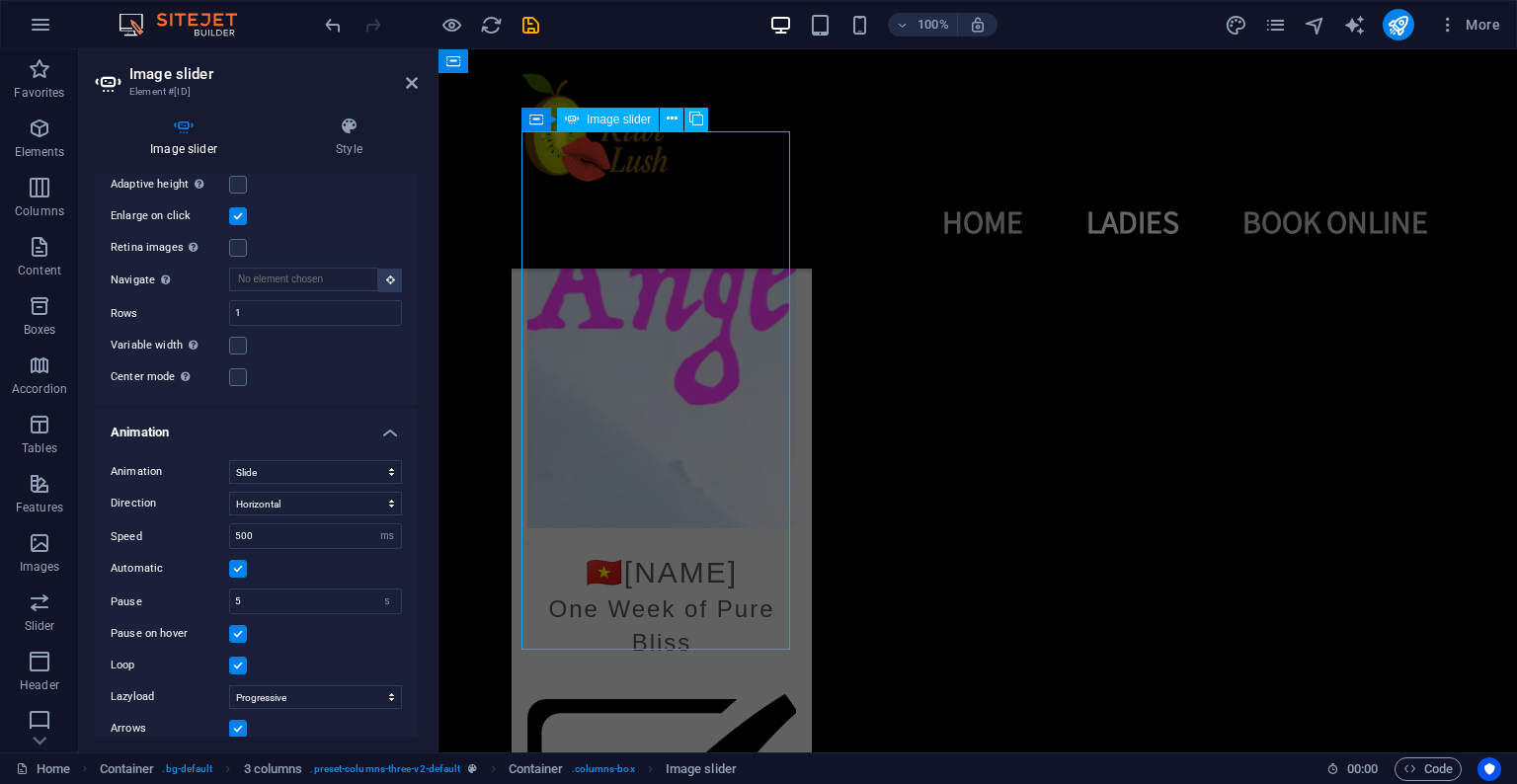 select on "px" 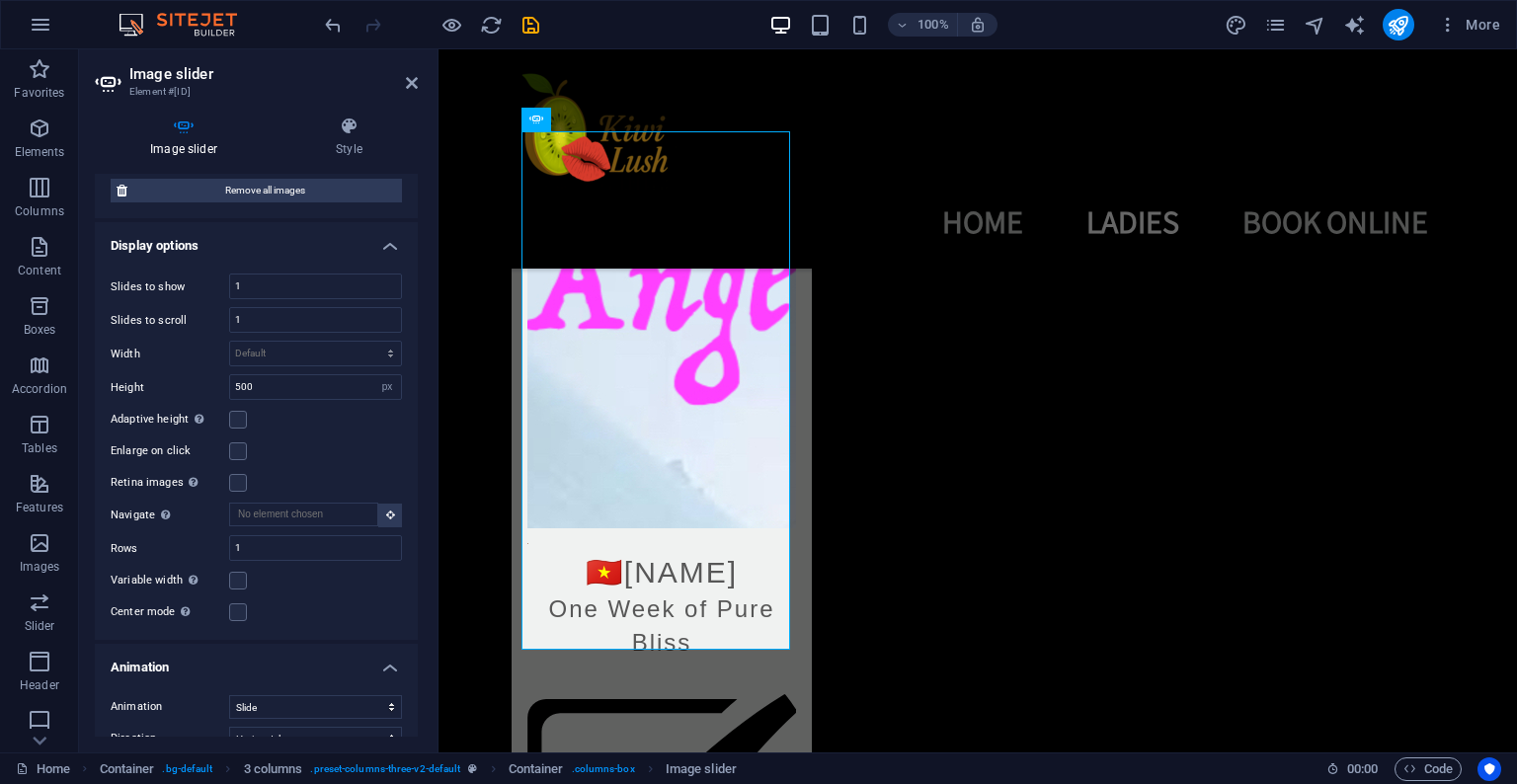 scroll, scrollTop: 716, scrollLeft: 0, axis: vertical 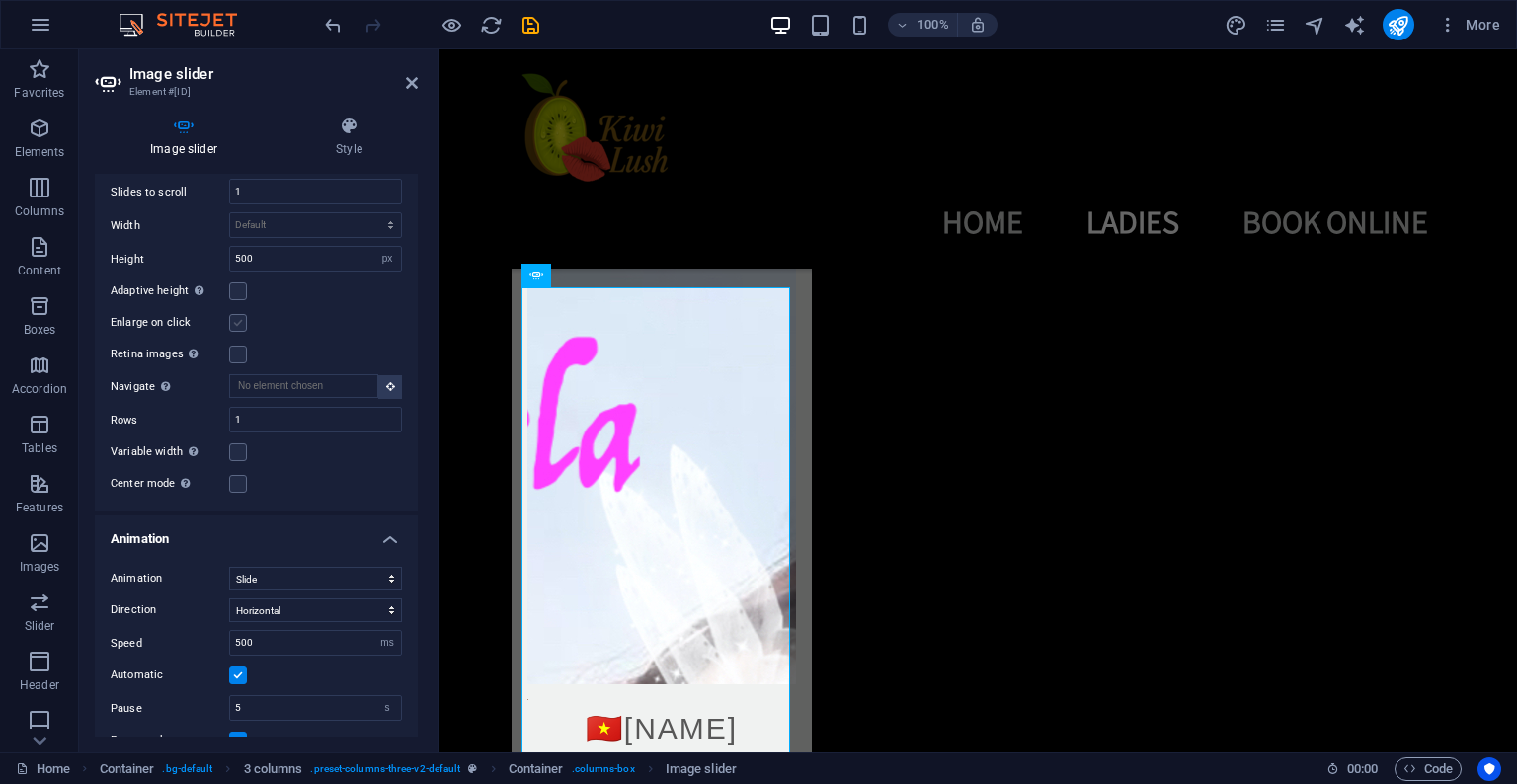click at bounding box center (238, 323) 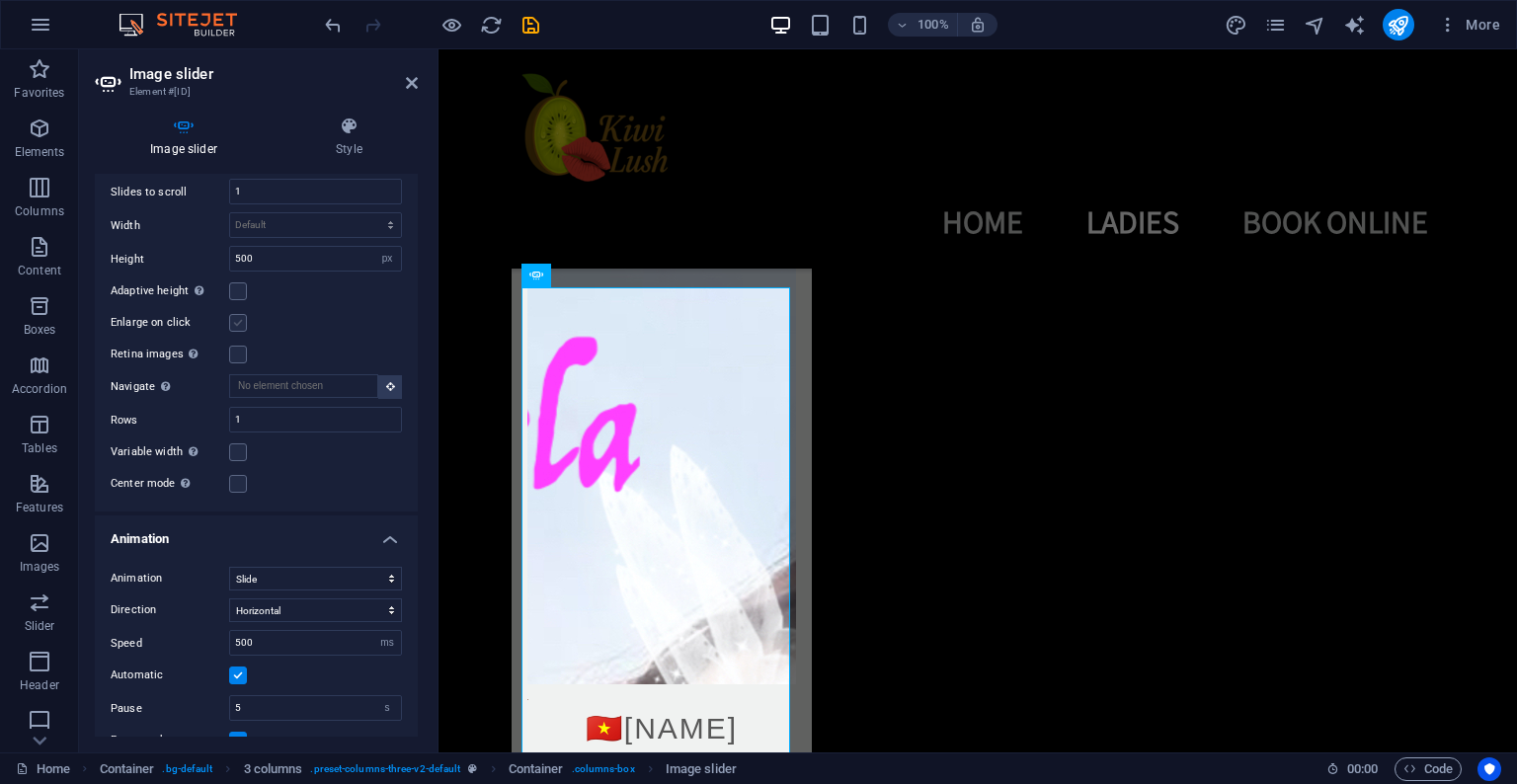 click on "Enlarge on click" at bounding box center [0, 0] 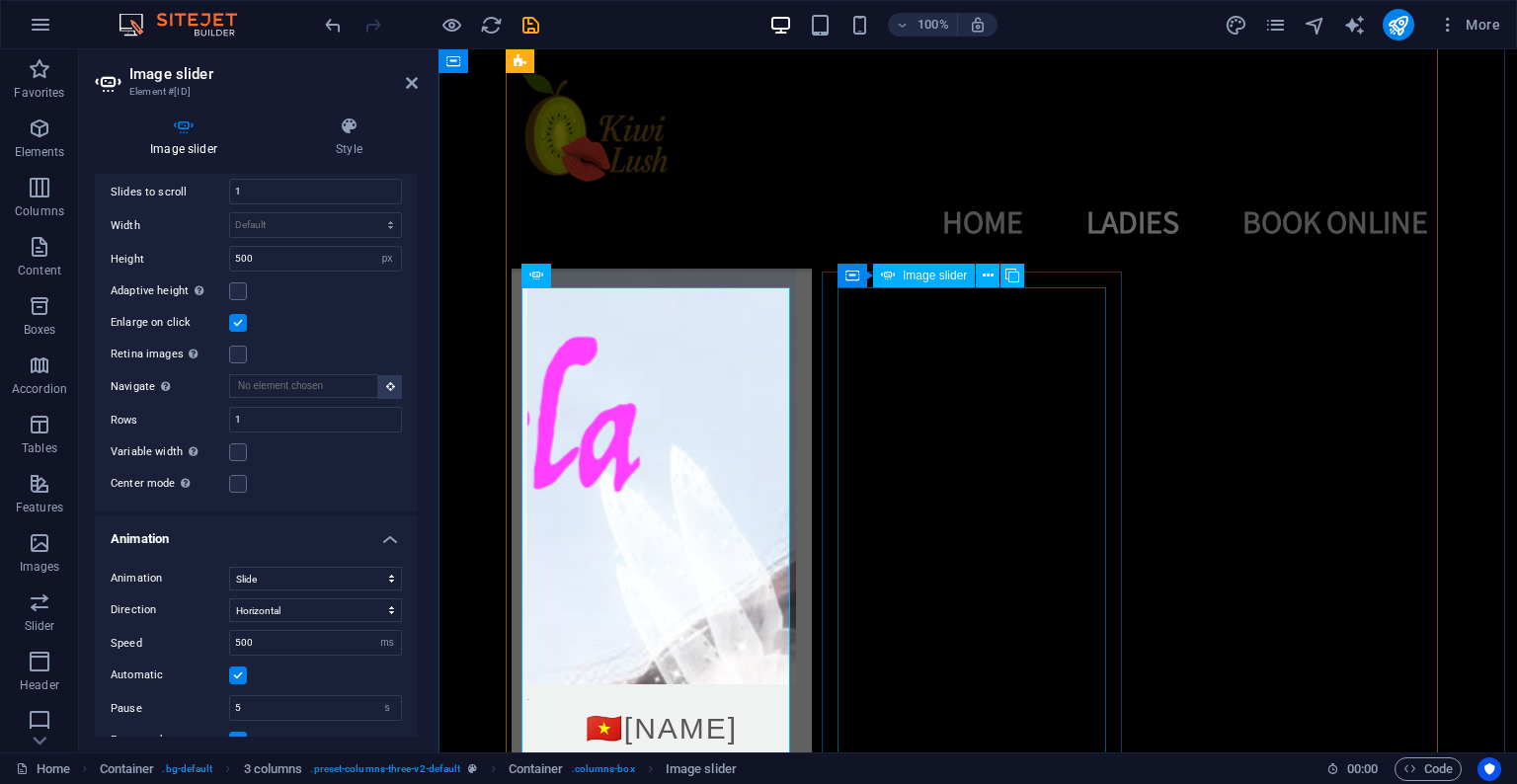click at bounding box center (496, 17687) 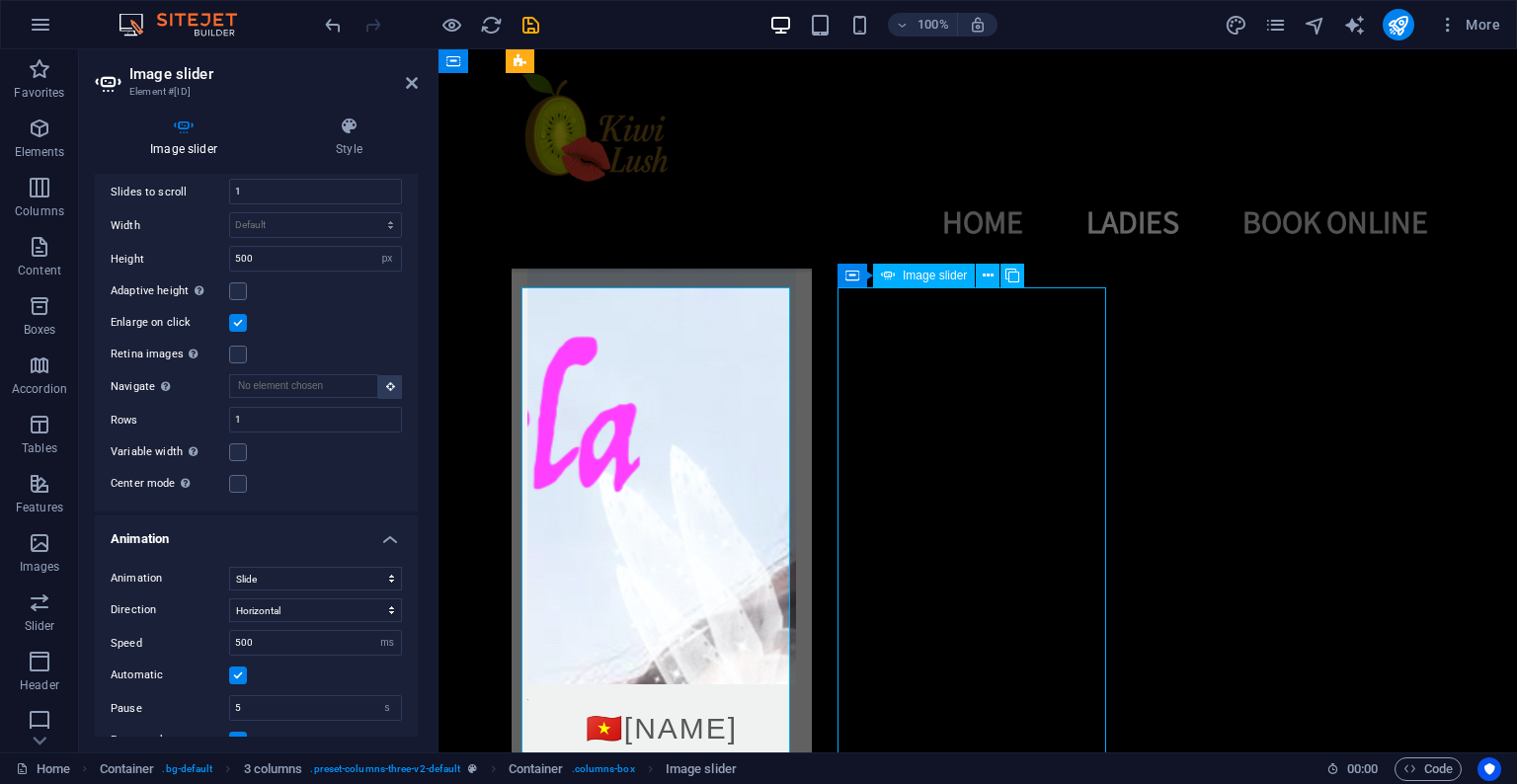 click at bounding box center [496, 17687] 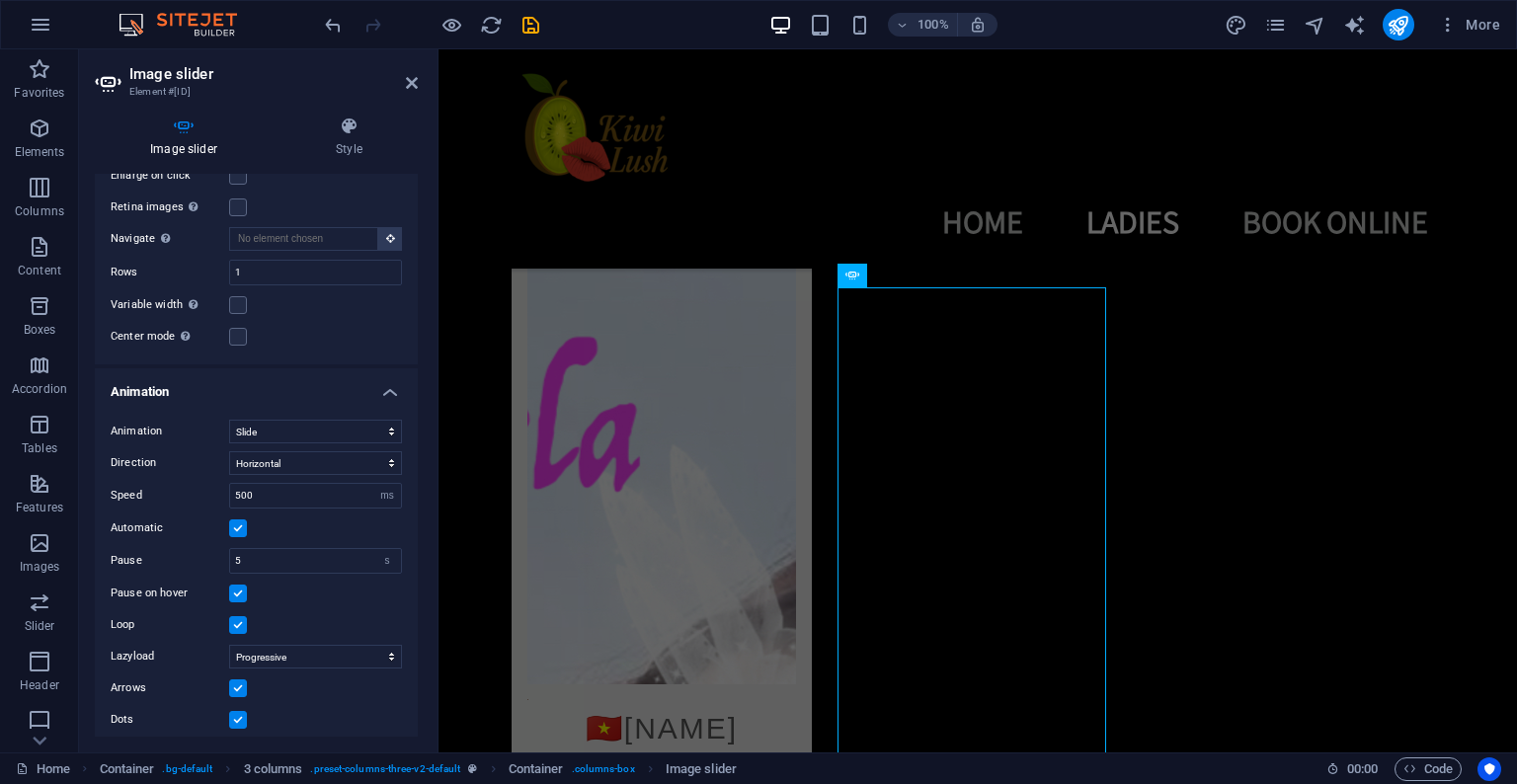 scroll, scrollTop: 1012, scrollLeft: 0, axis: vertical 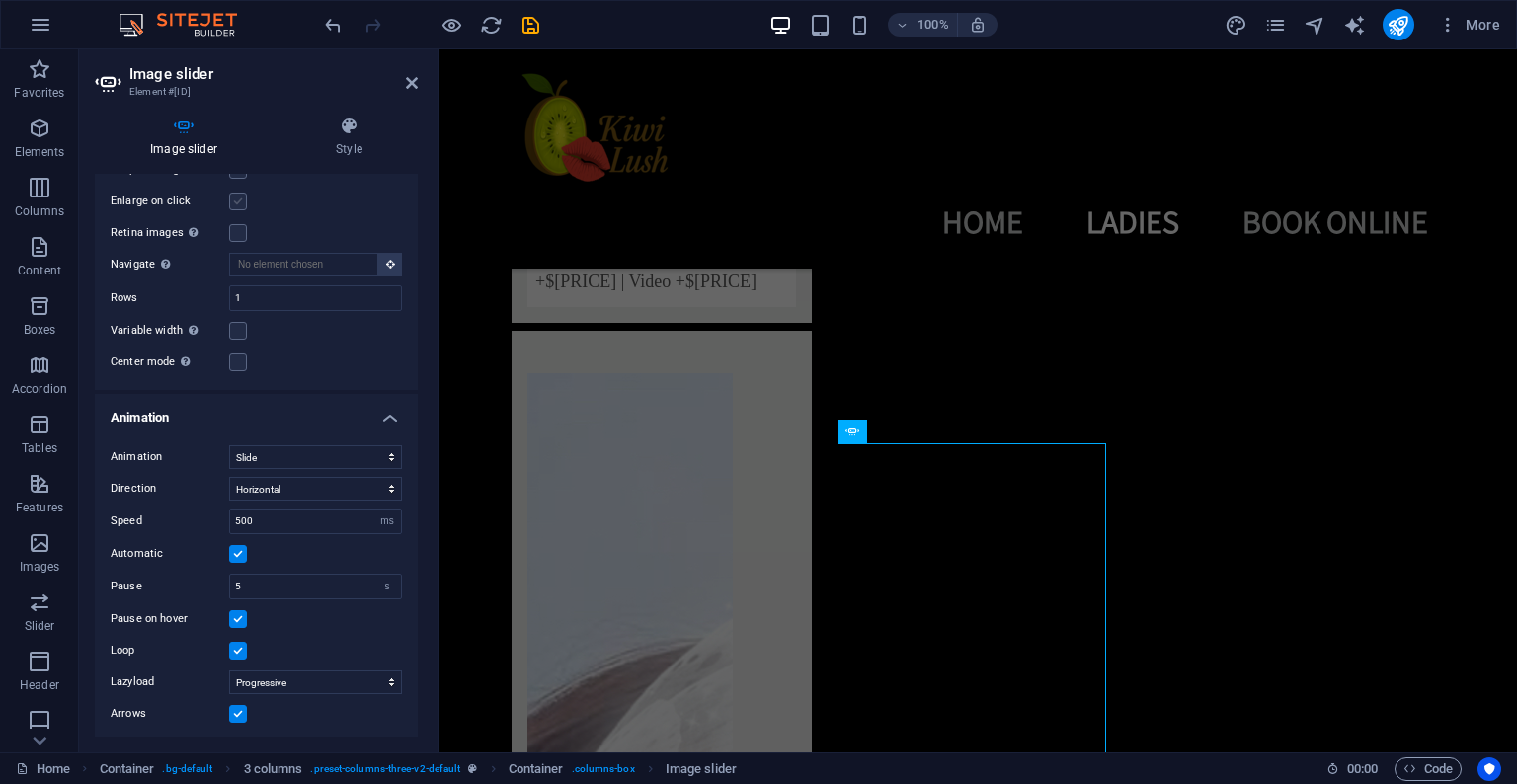 click at bounding box center (238, 201) 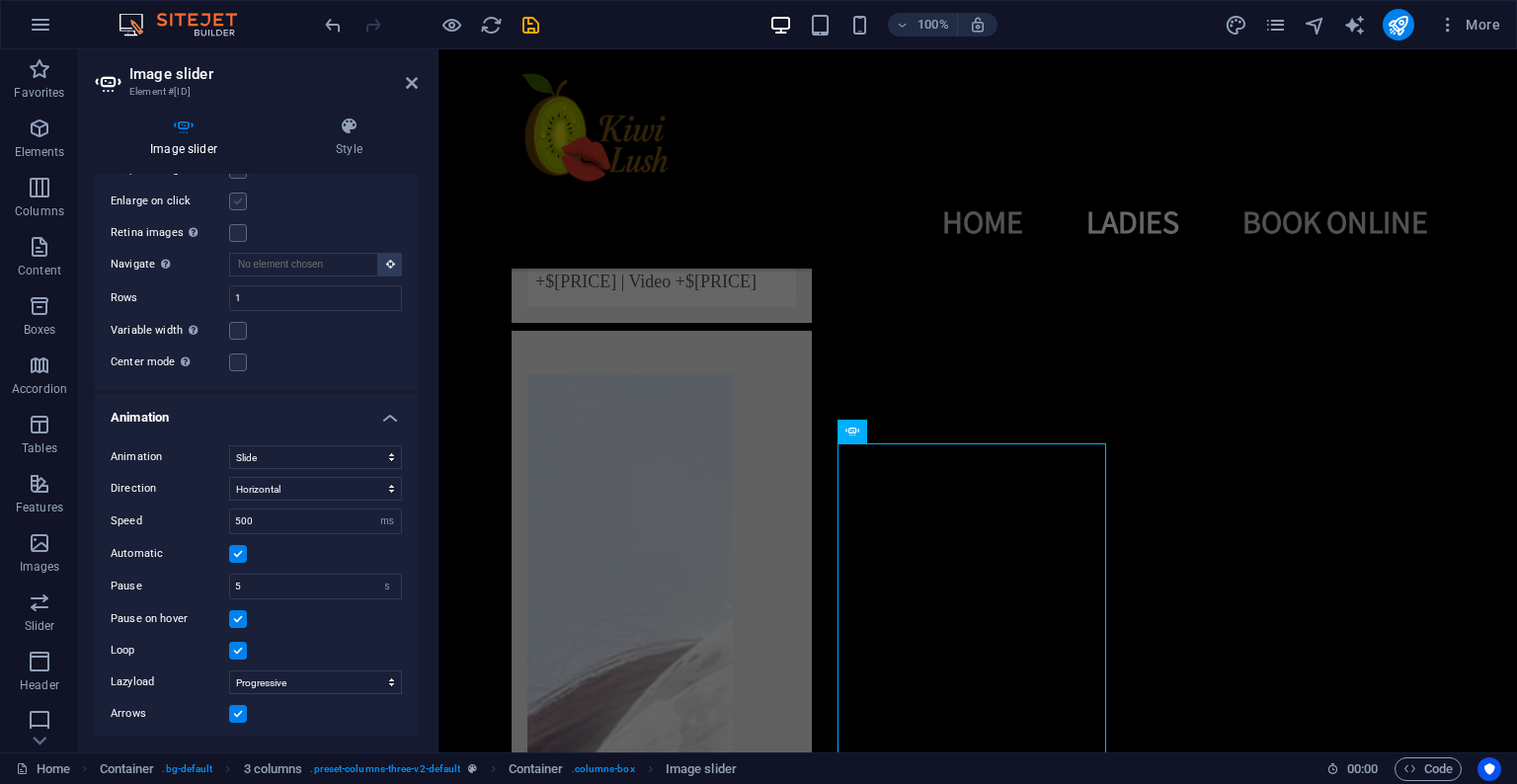click on "Enlarge on click" at bounding box center (0, 0) 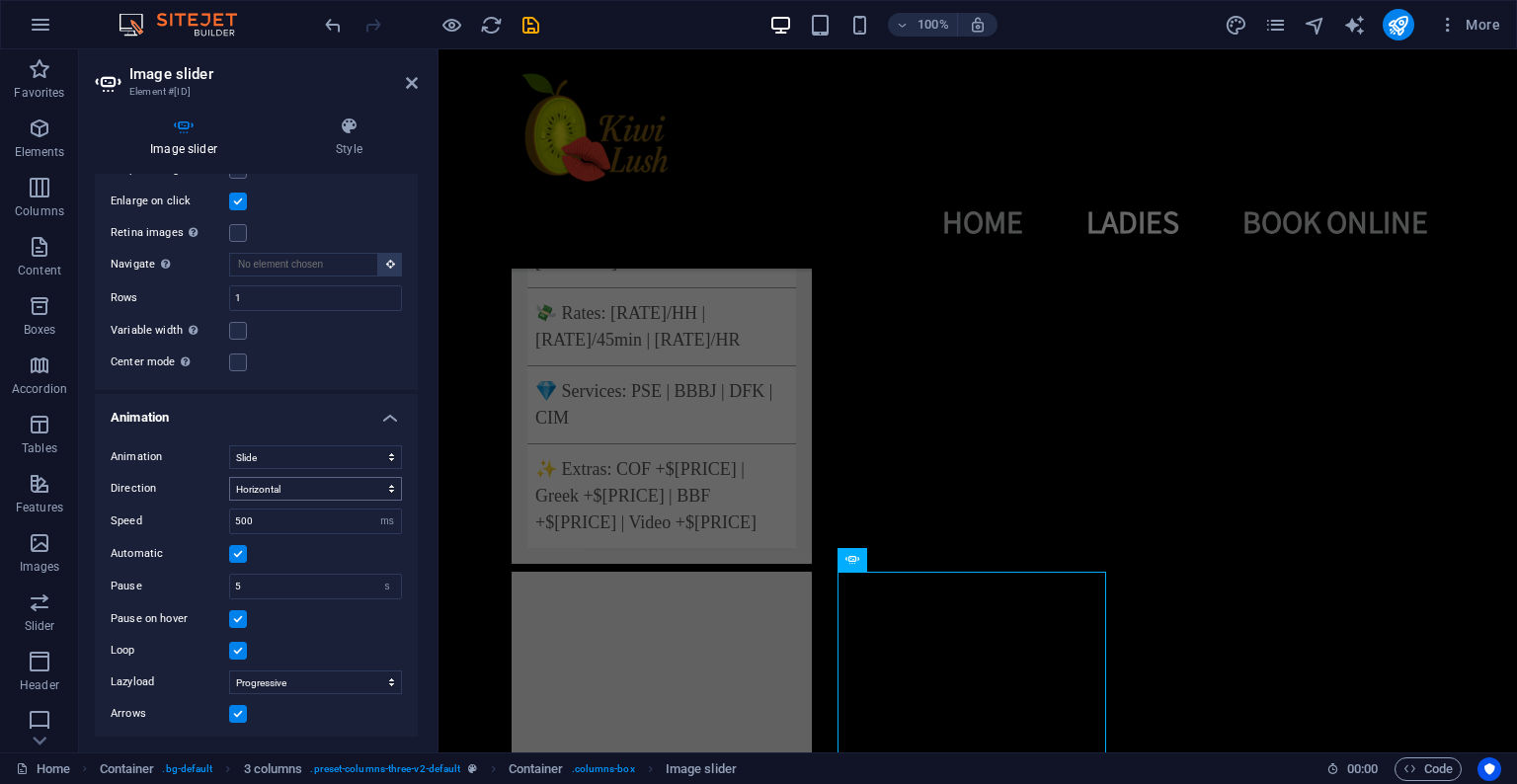 scroll, scrollTop: 4506, scrollLeft: 0, axis: vertical 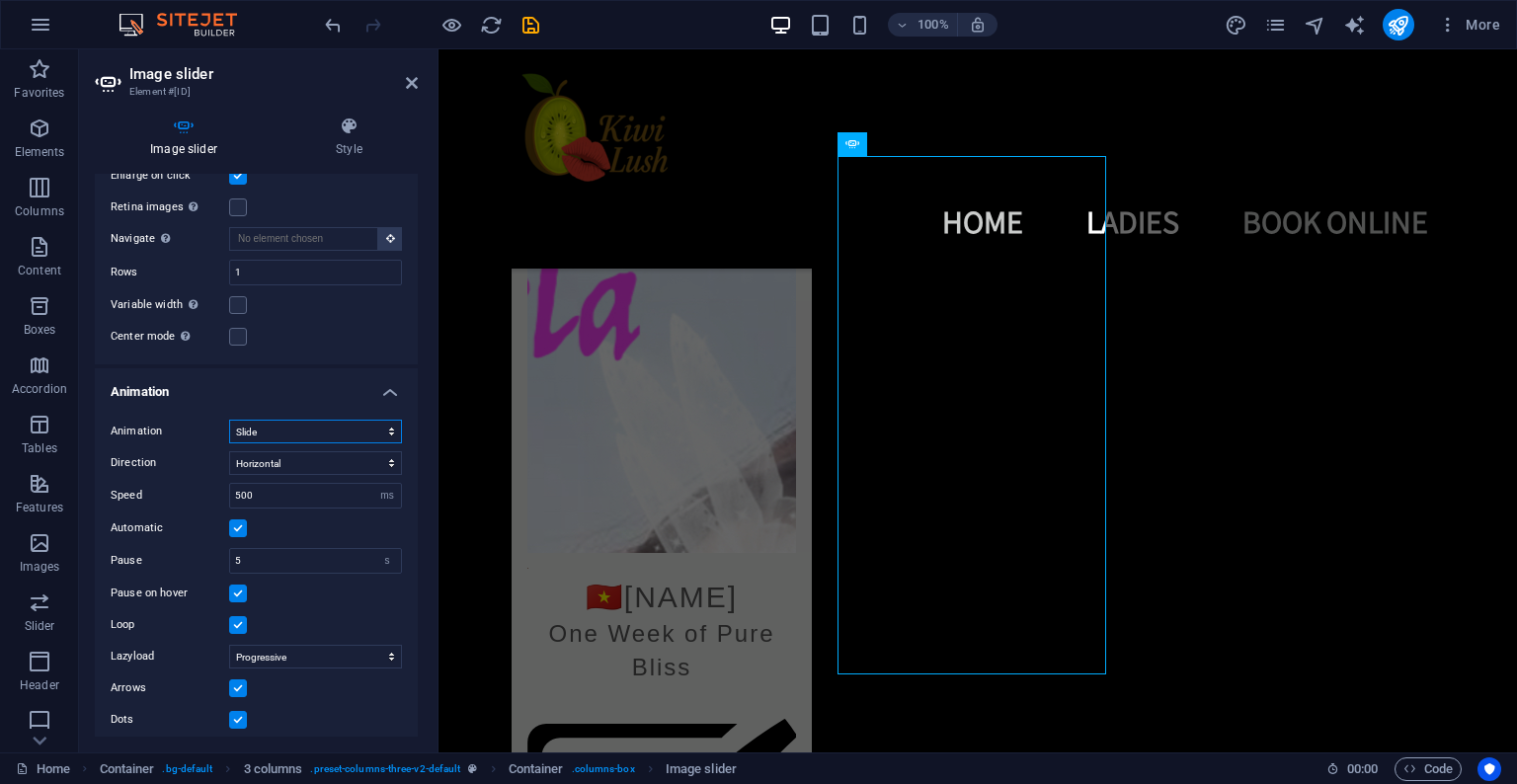 click on "Slide Fade" at bounding box center [315, 431] 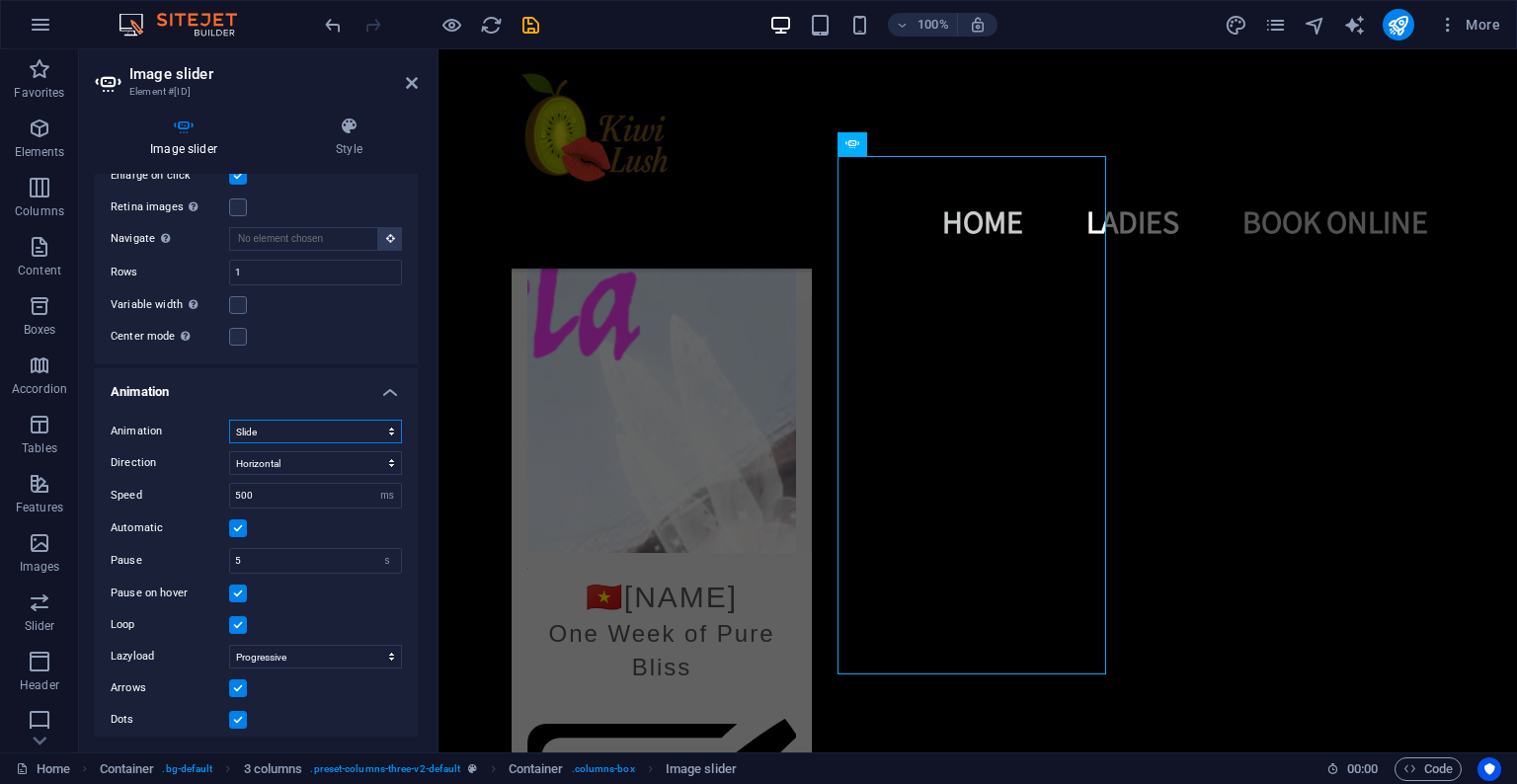 select on "fade" 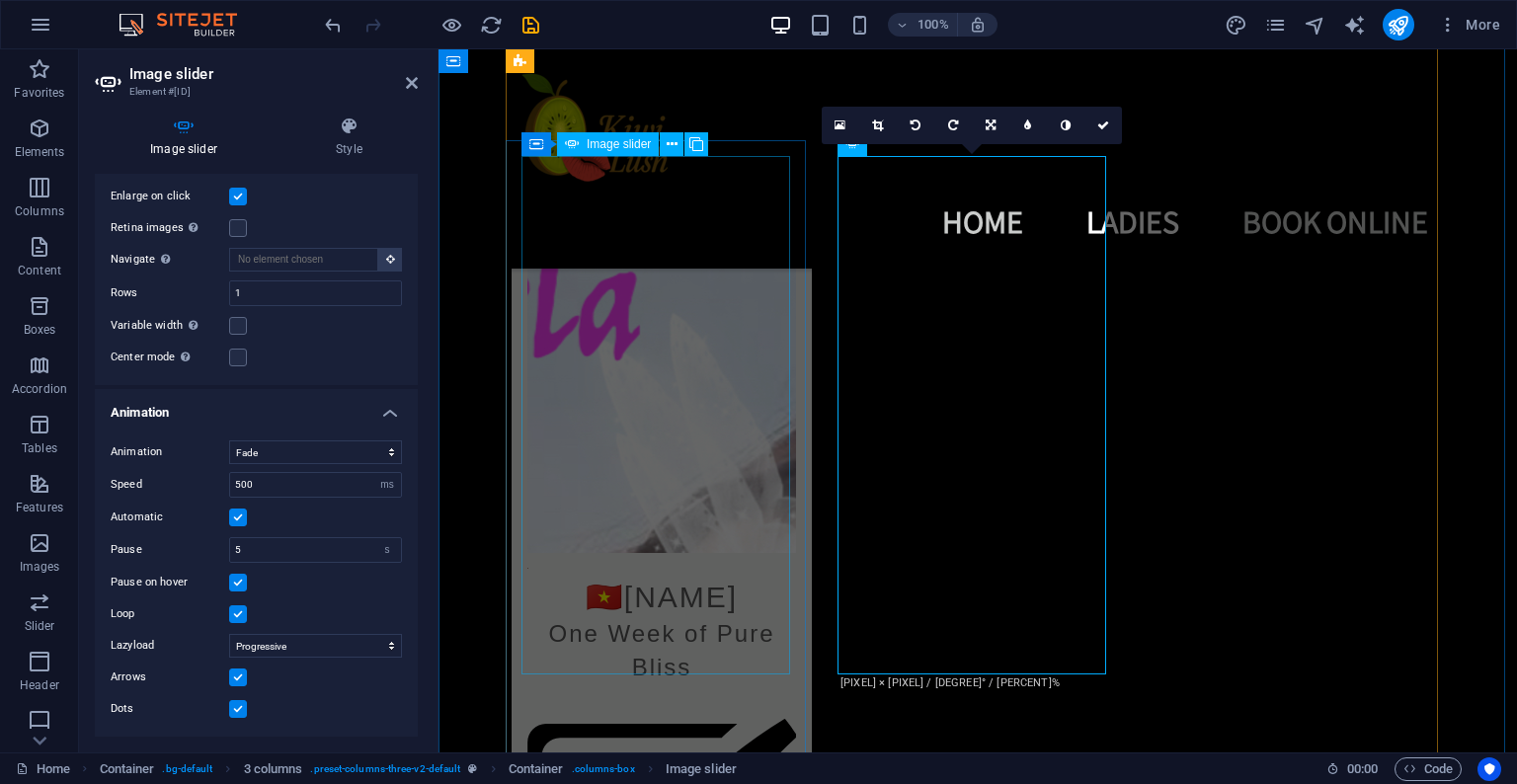 click at bounding box center (124, 16035) 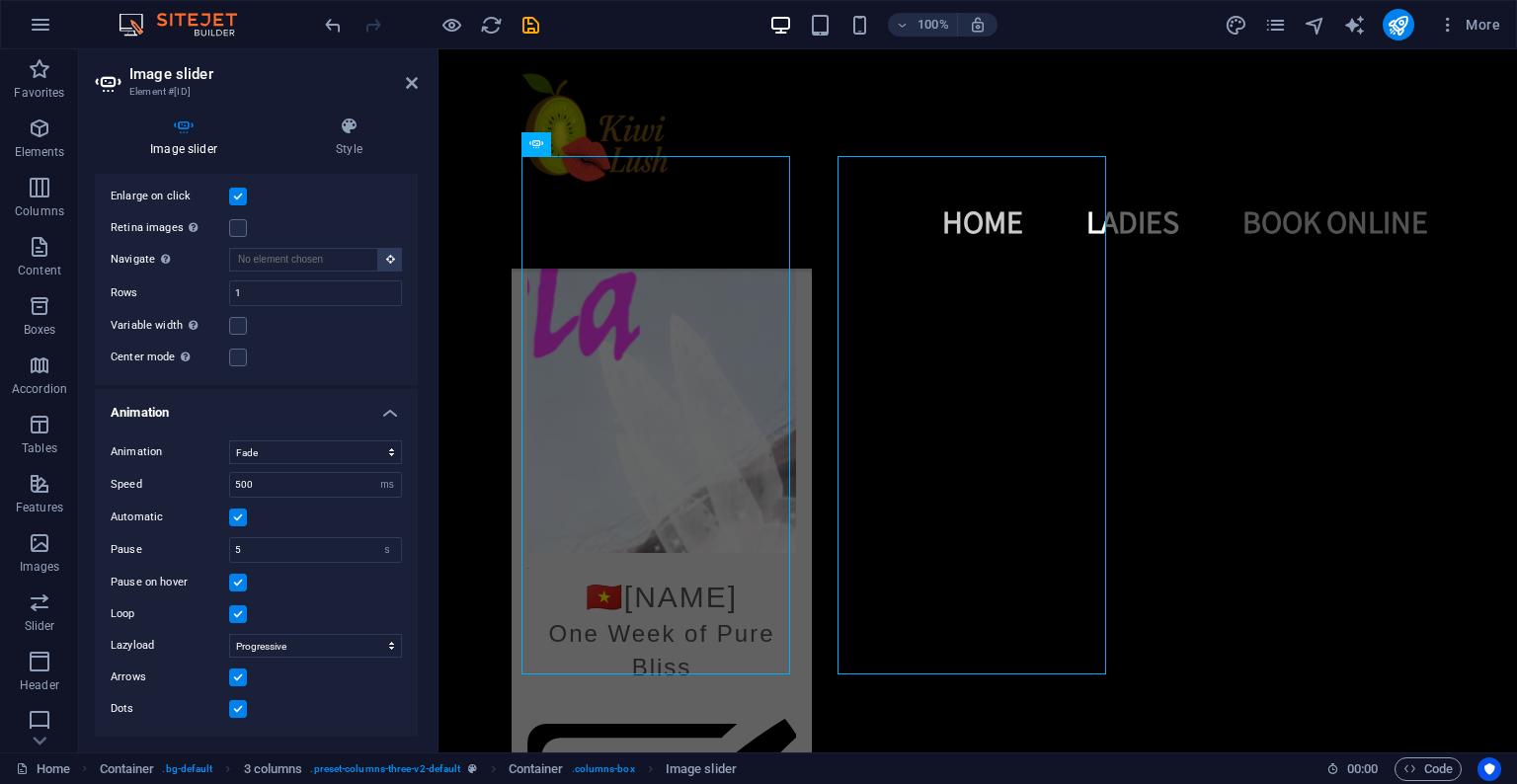 scroll, scrollTop: 0, scrollLeft: 0, axis: both 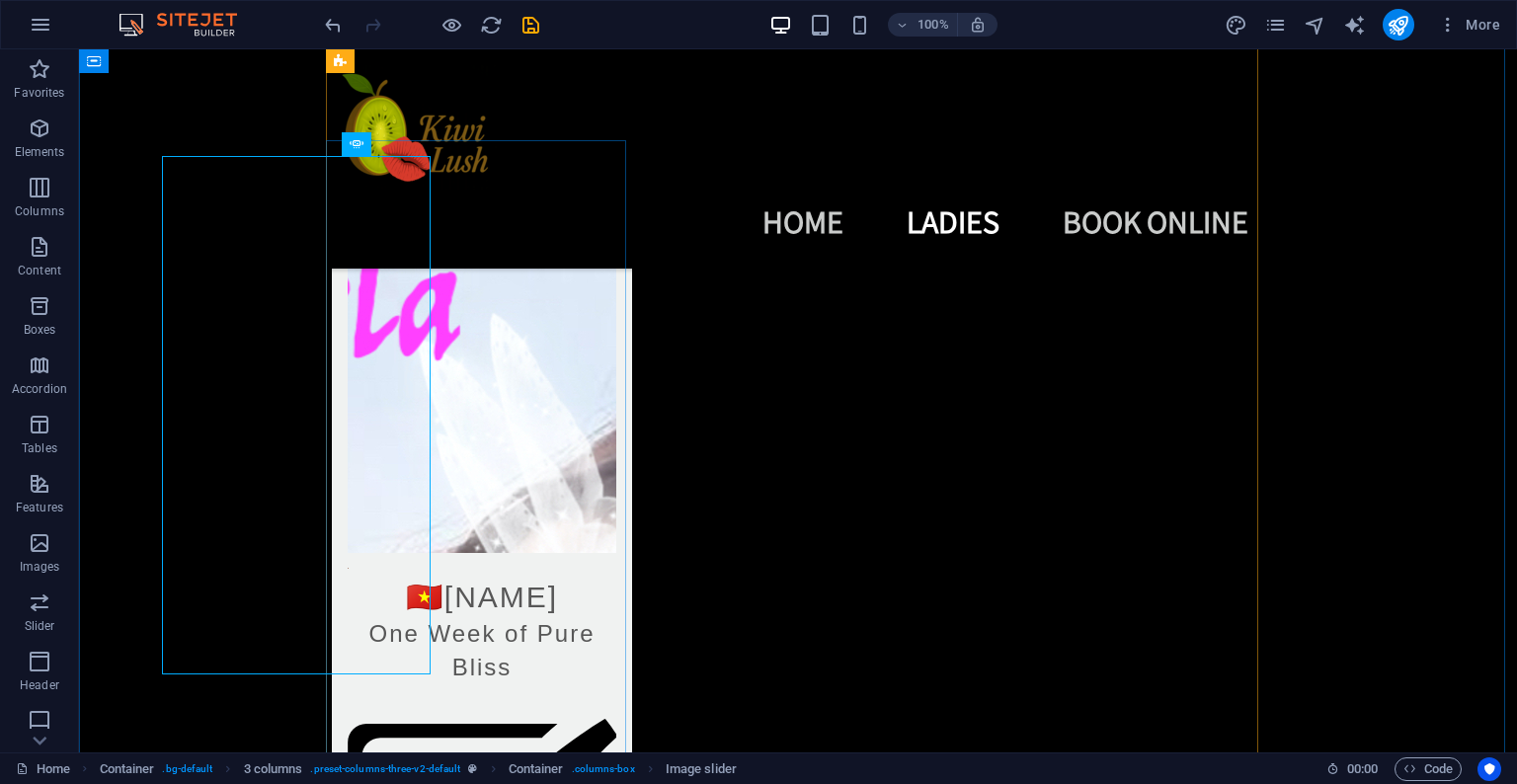 click on "[NUMBER] [NAME] [NAME]     Available Sweet smiles, tender kisses, and a loving touch that keeps you wanting more. Pure GFE with unforgettable warmth. 🌏 Ethnicity: [ETHNICITY] 📏 Measurements: [MEASUREMENTS] 📐 Height/Weight: [HEIGHT]cm | [WEIGHT]lbs 💸 Rates: [RATE]/HH | [RATE]/45min | [RATE]/HR 💎 Services: FULL | GFE | BBBJ | DFK ✨ Extras: CIM +$[PRICE]" at bounding box center [482, 12102] 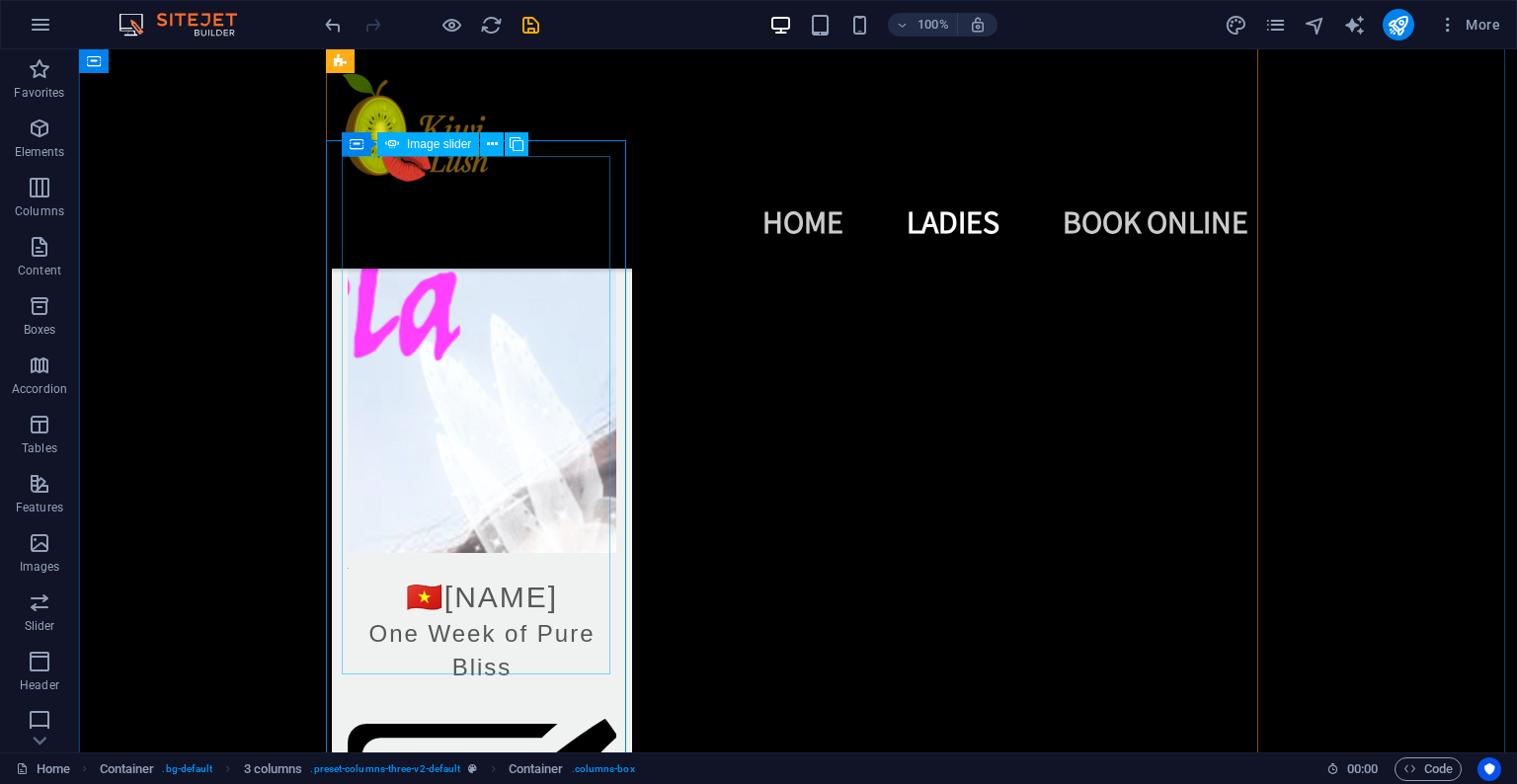 click at bounding box center (-55, 16035) 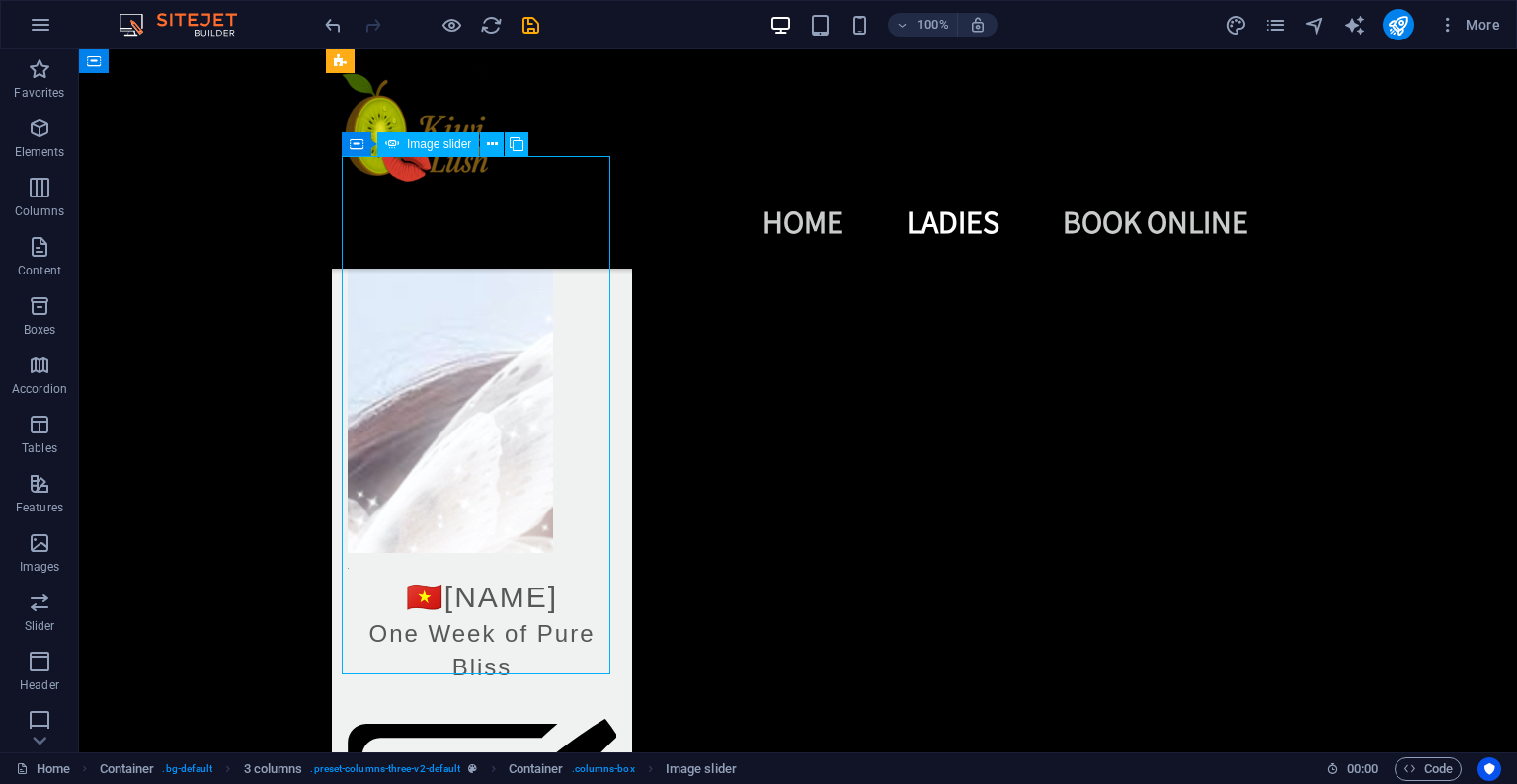 click at bounding box center (-55, 16035) 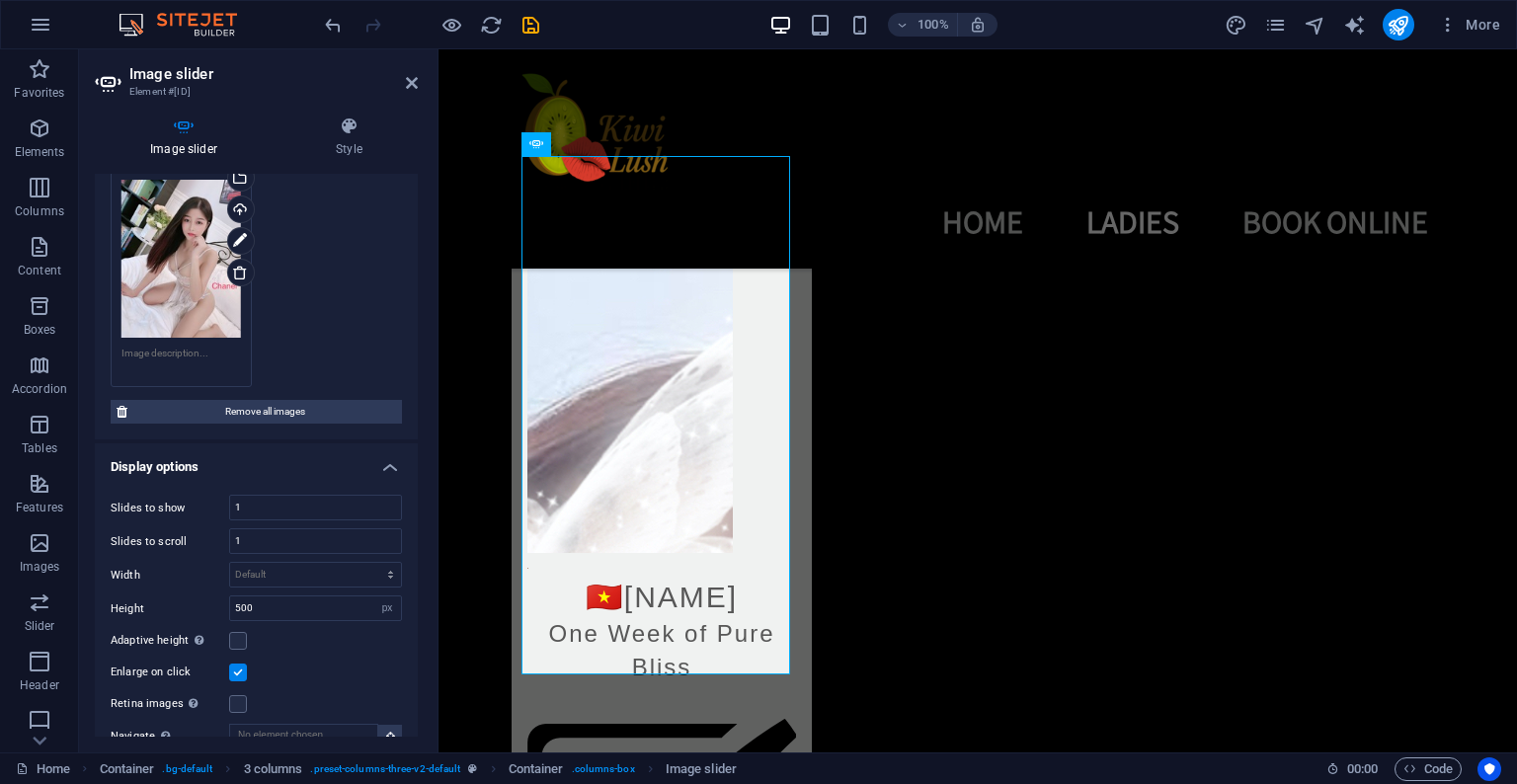 scroll, scrollTop: 732, scrollLeft: 0, axis: vertical 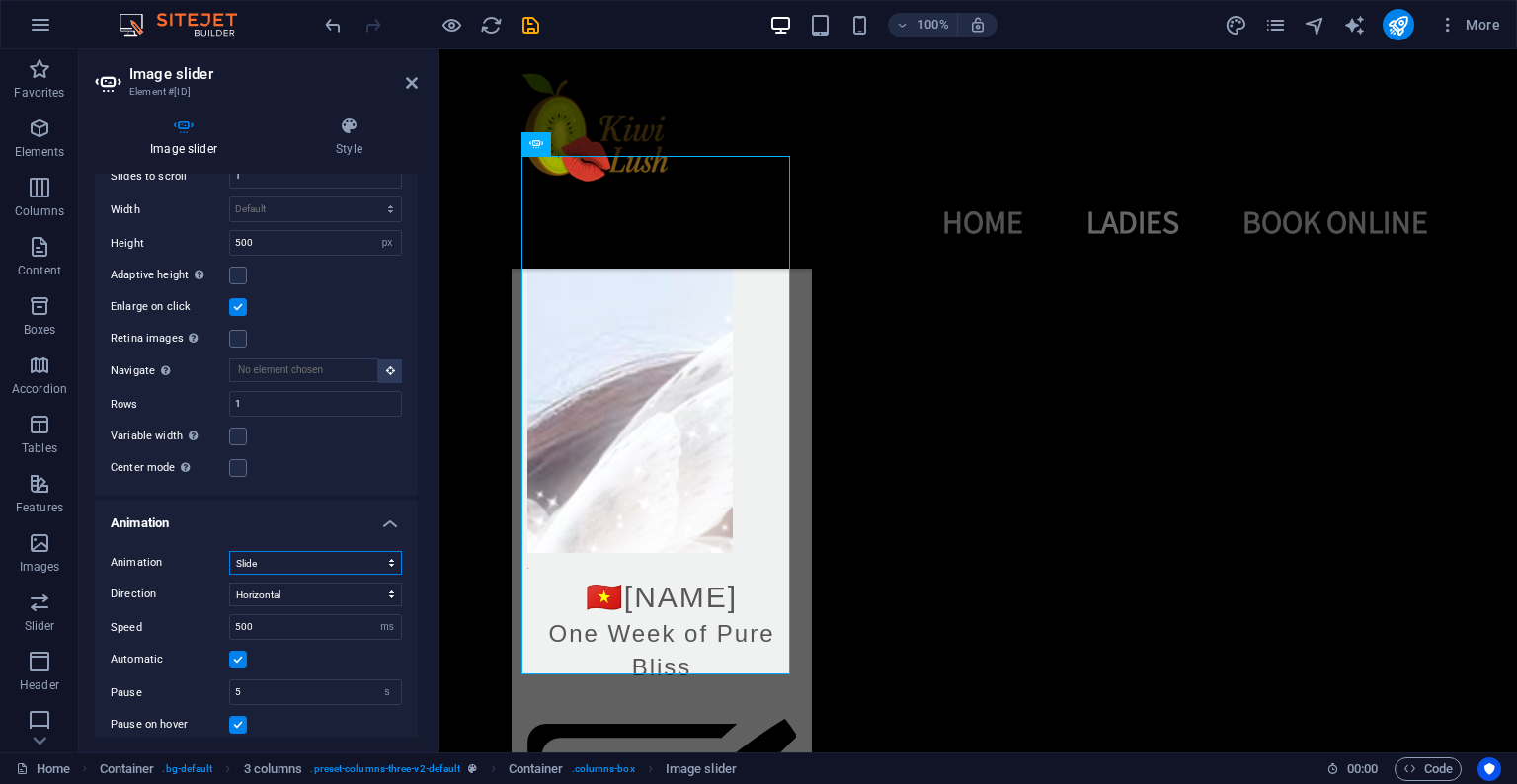 click on "Slide Fade" at bounding box center (315, 563) 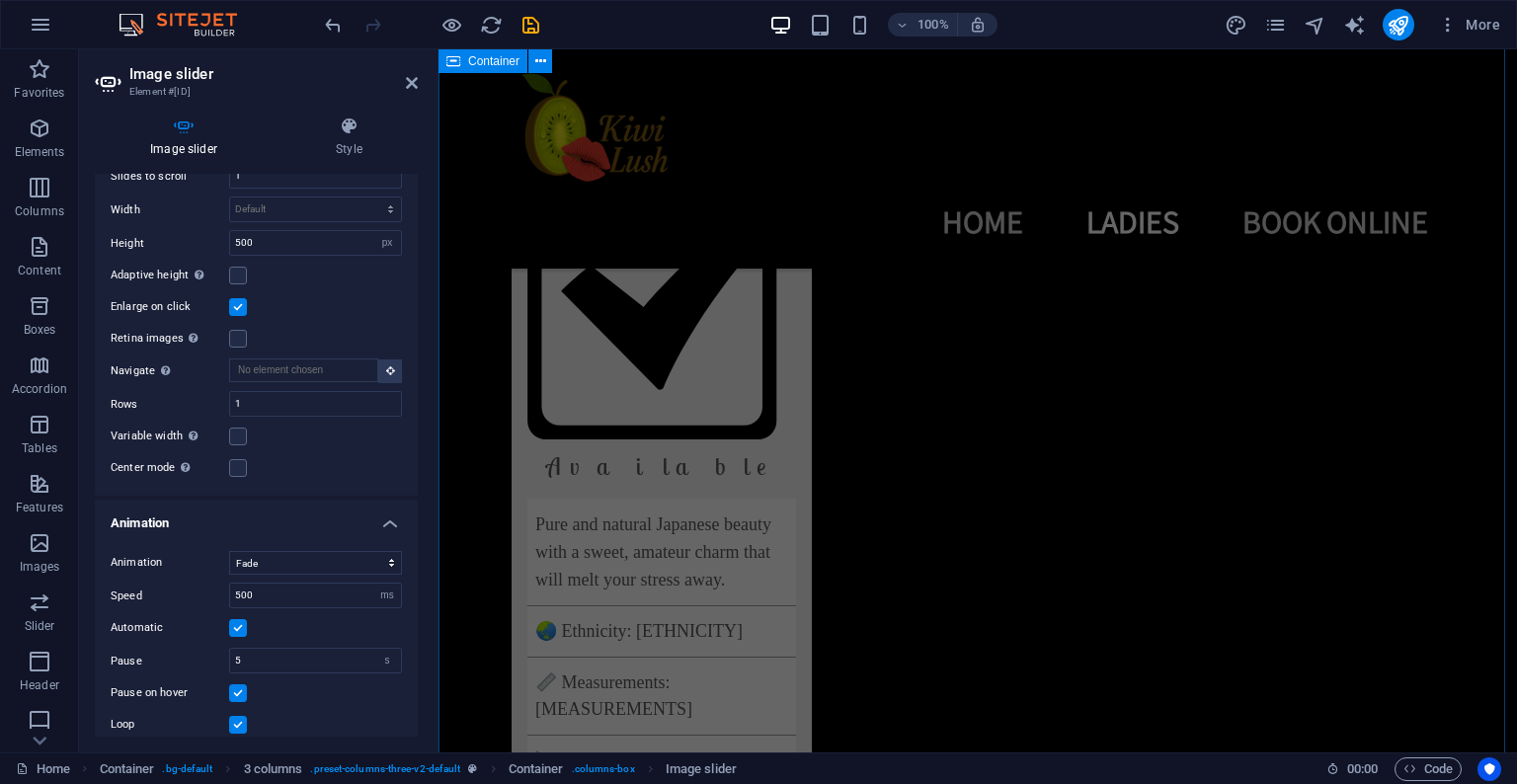 scroll, scrollTop: 3671, scrollLeft: 0, axis: vertical 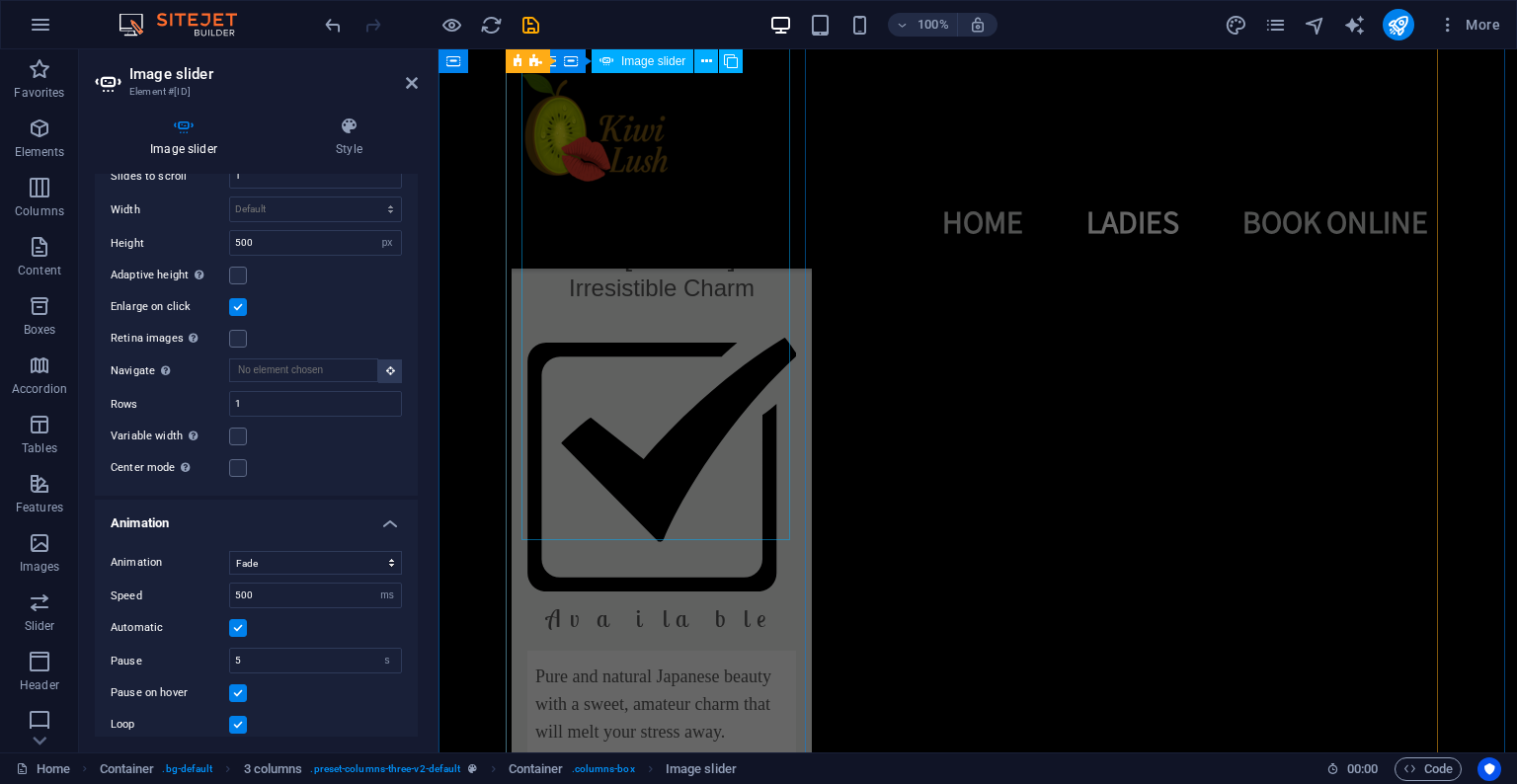 click at bounding box center (393, 10412) 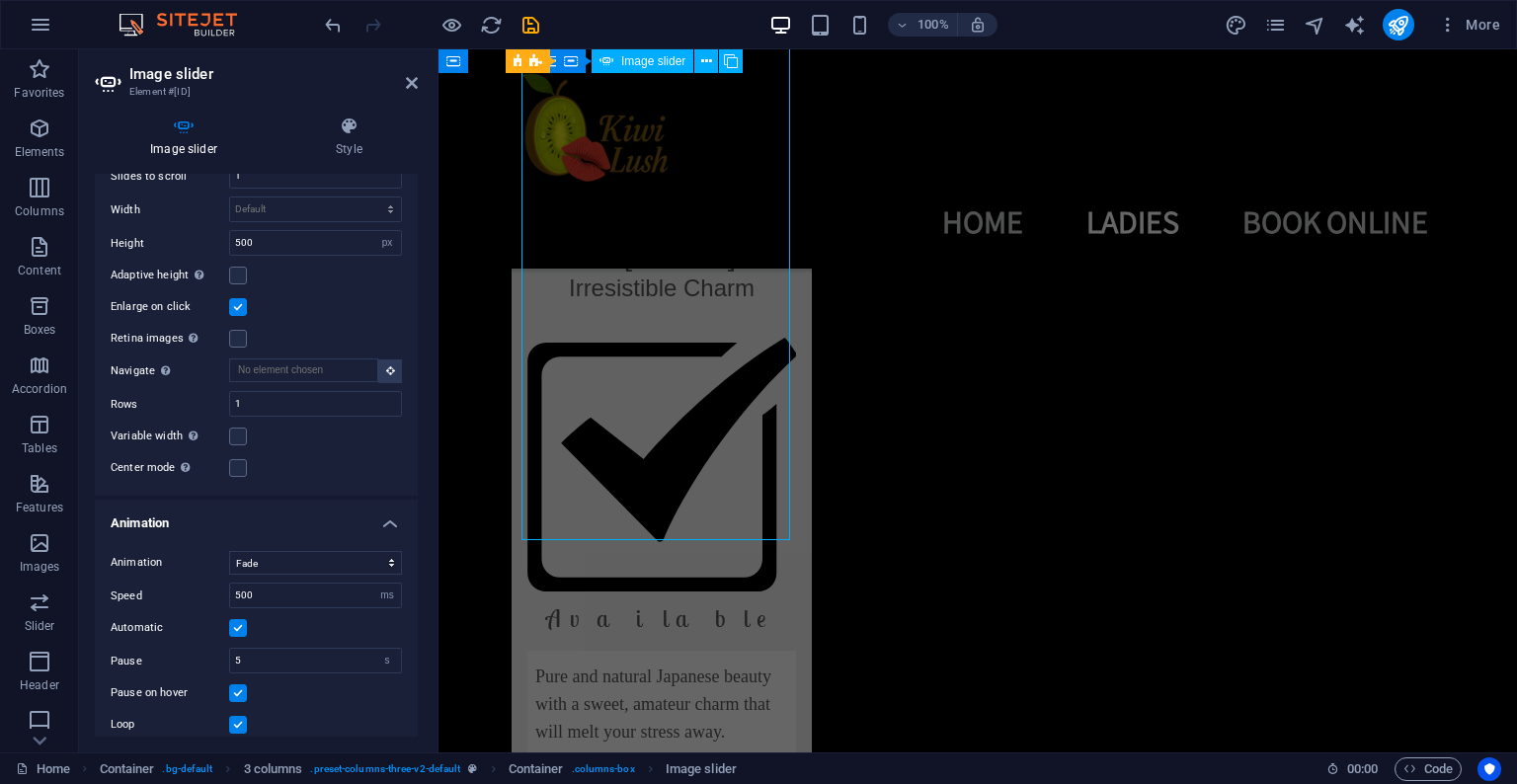 click at bounding box center [393, 10412] 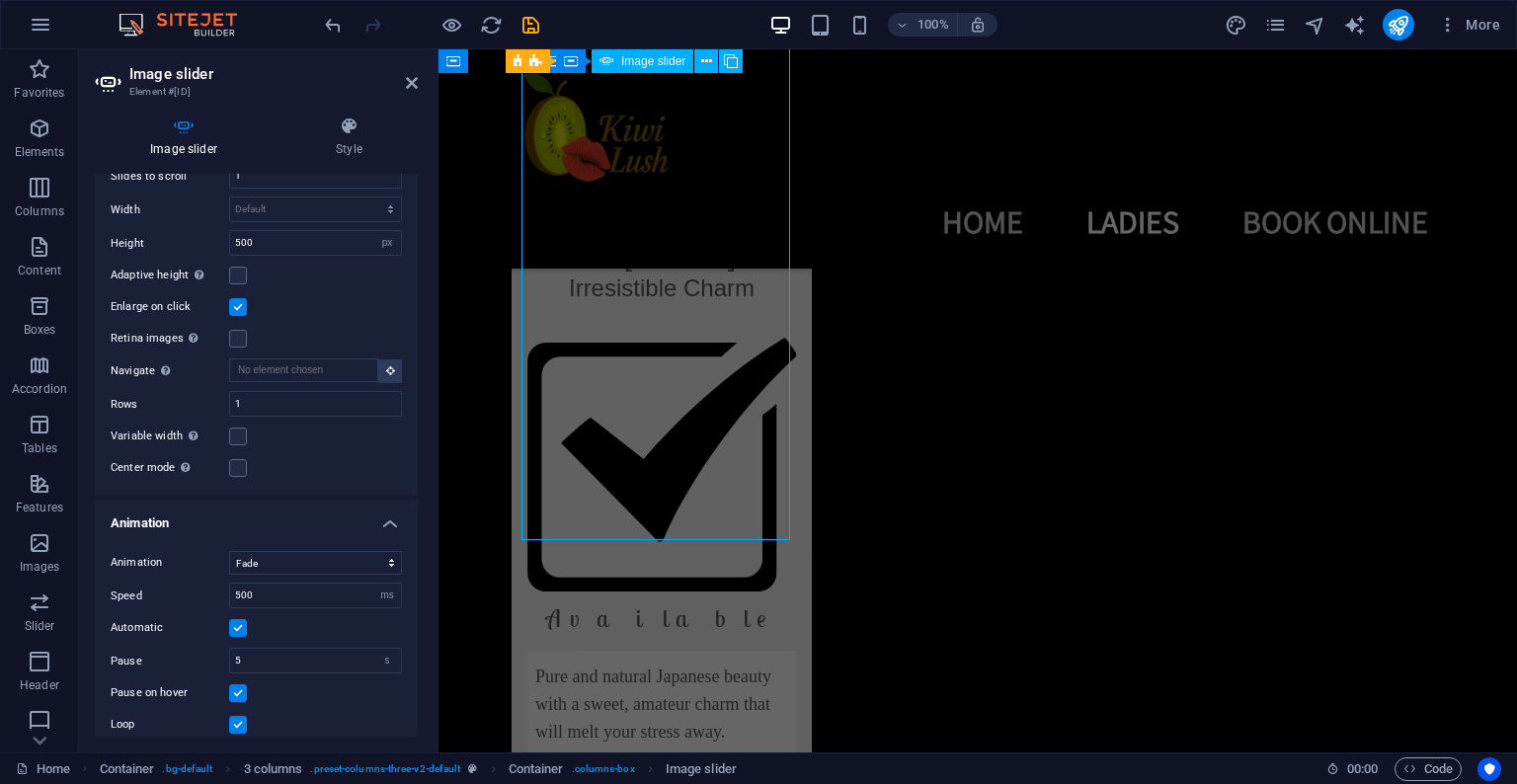 select on "ms" 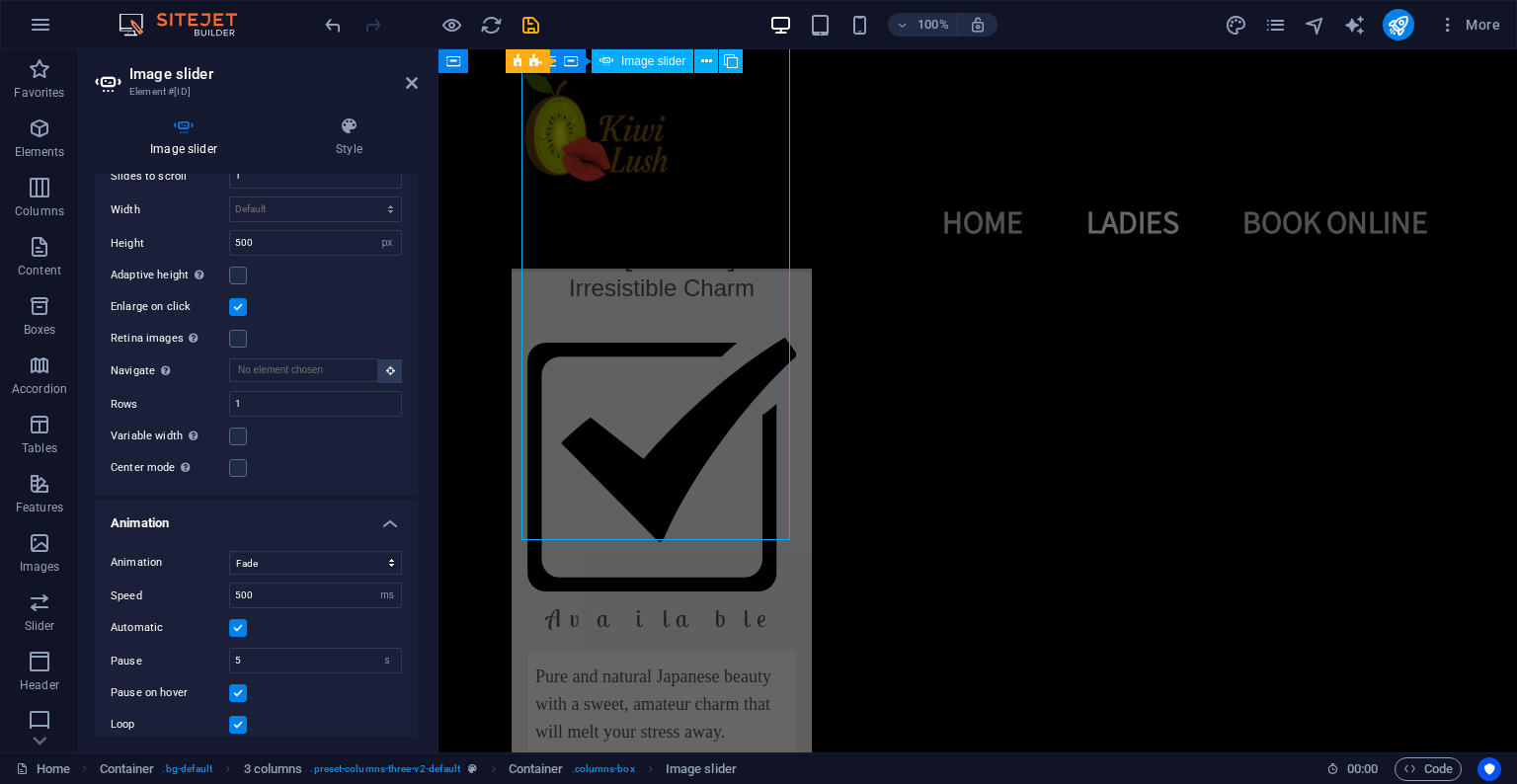select on "s" 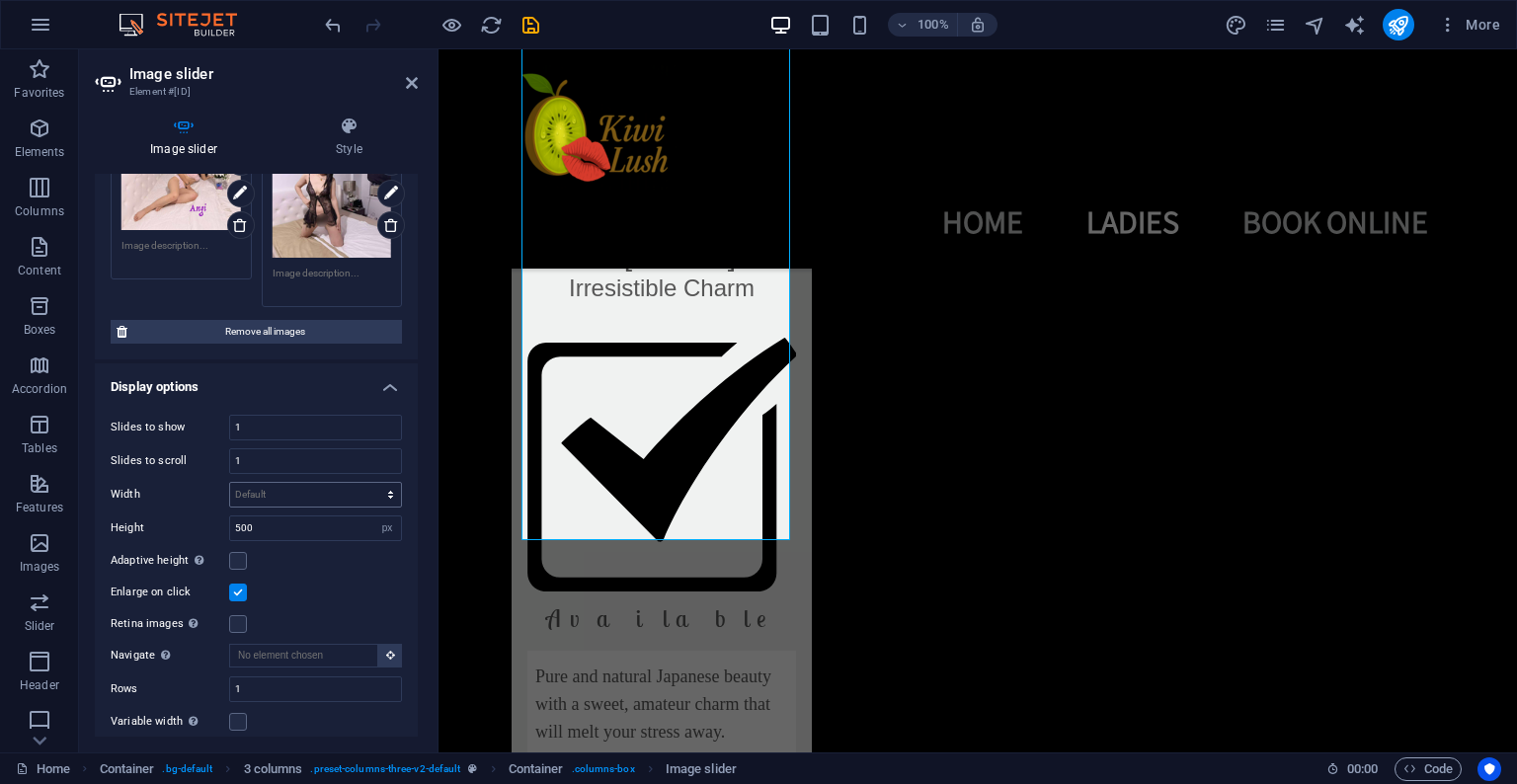 scroll, scrollTop: 374, scrollLeft: 0, axis: vertical 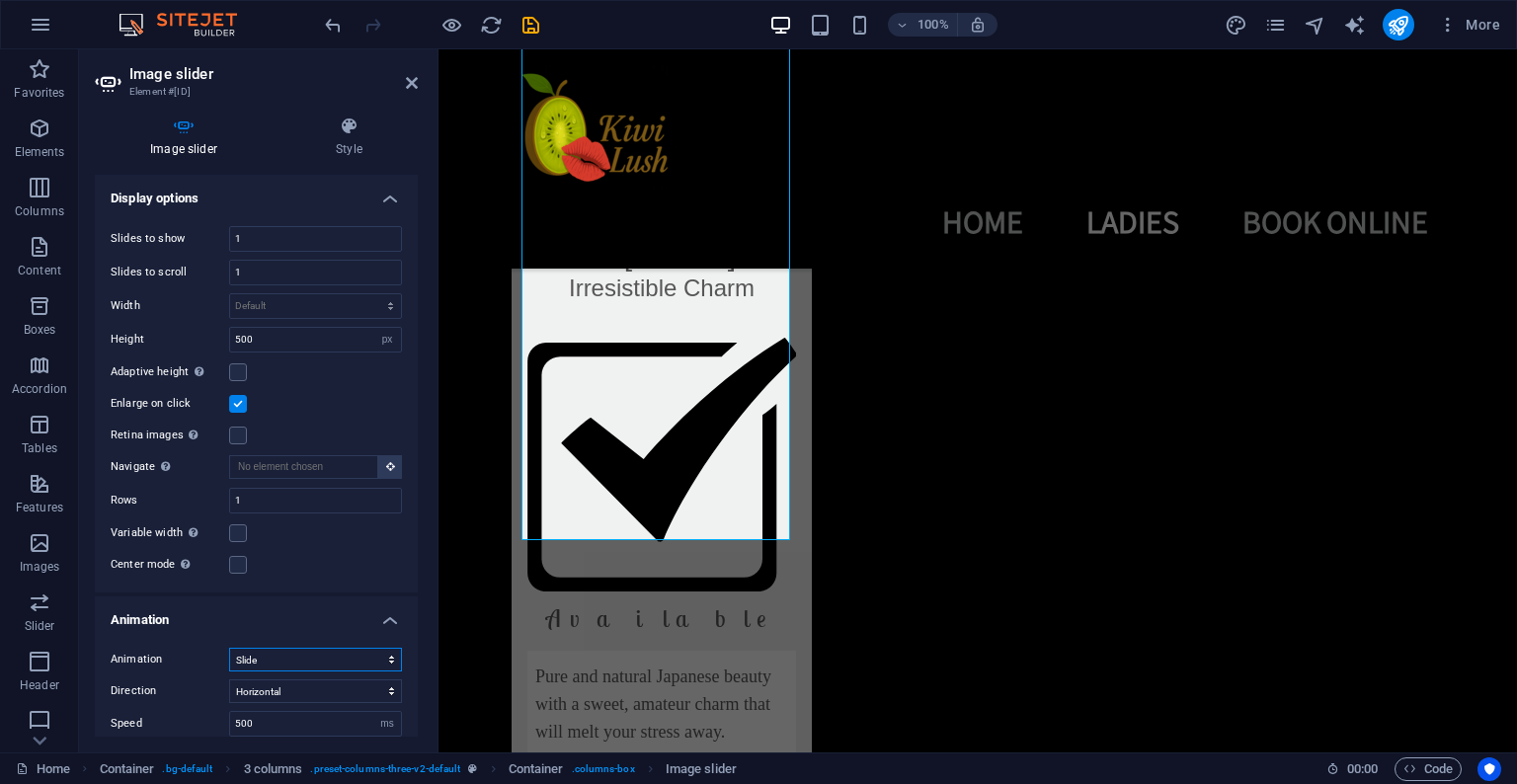 click on "Slide Fade" at bounding box center (315, 660) 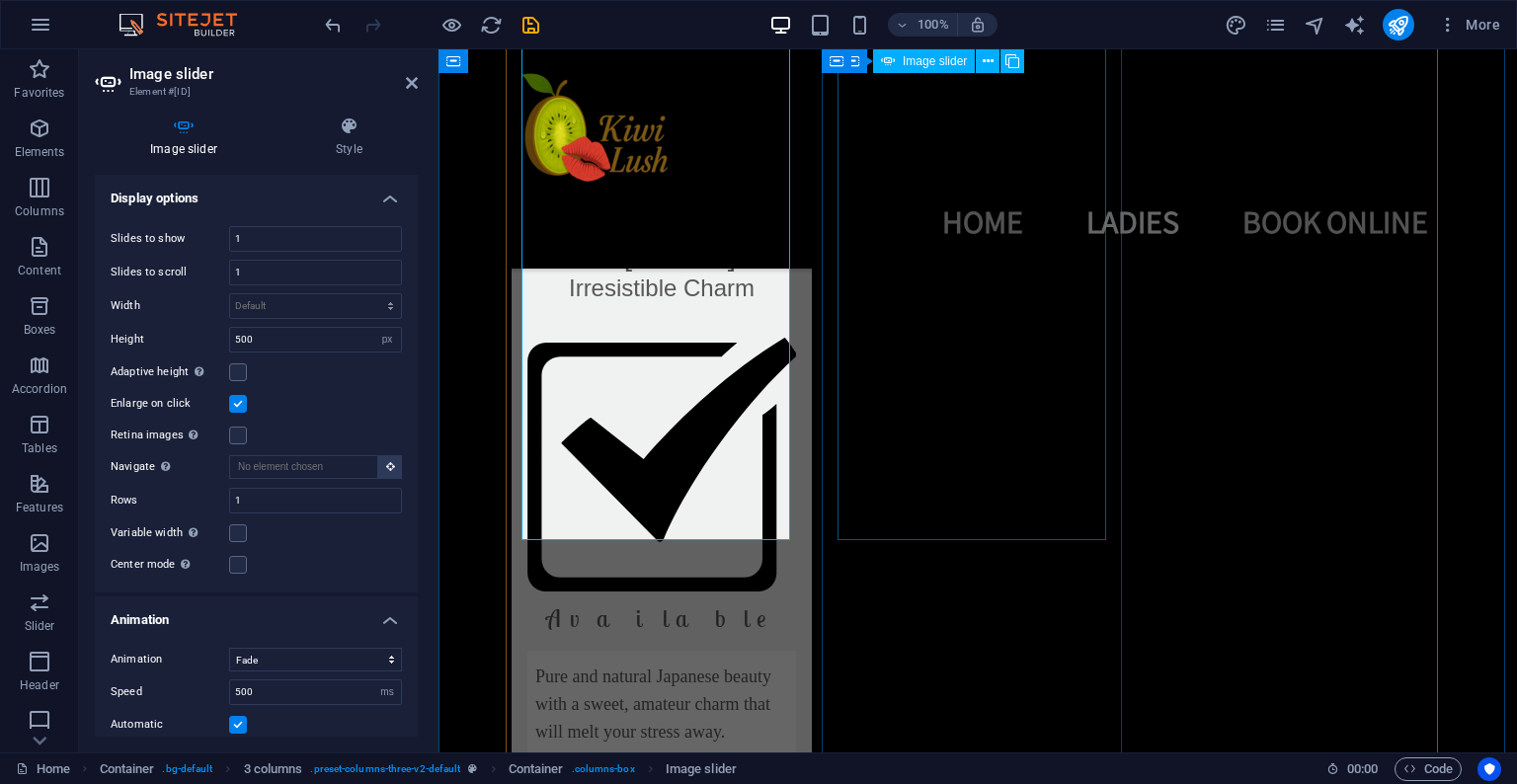click at bounding box center (-144, 16063) 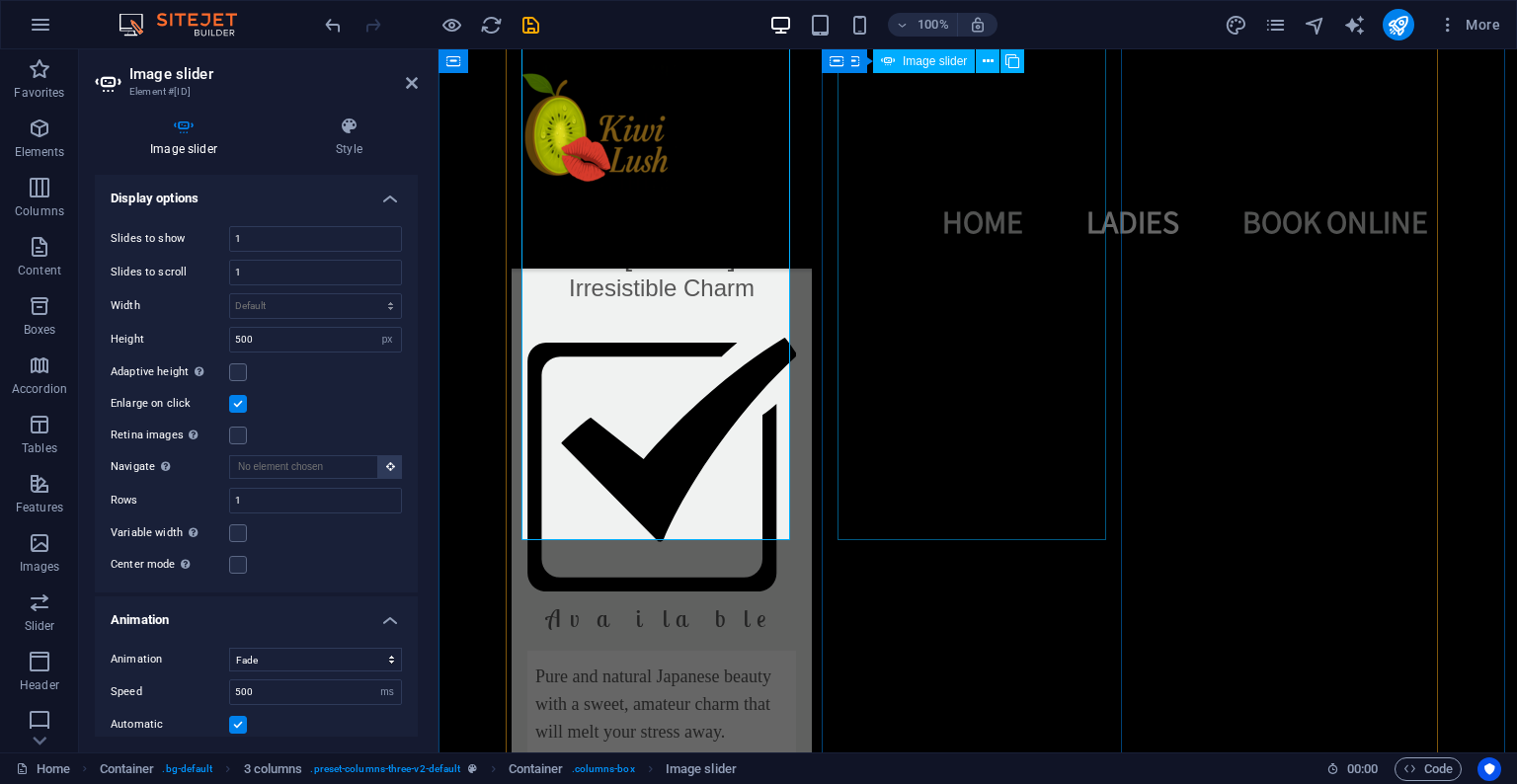click at bounding box center [-144, 16063] 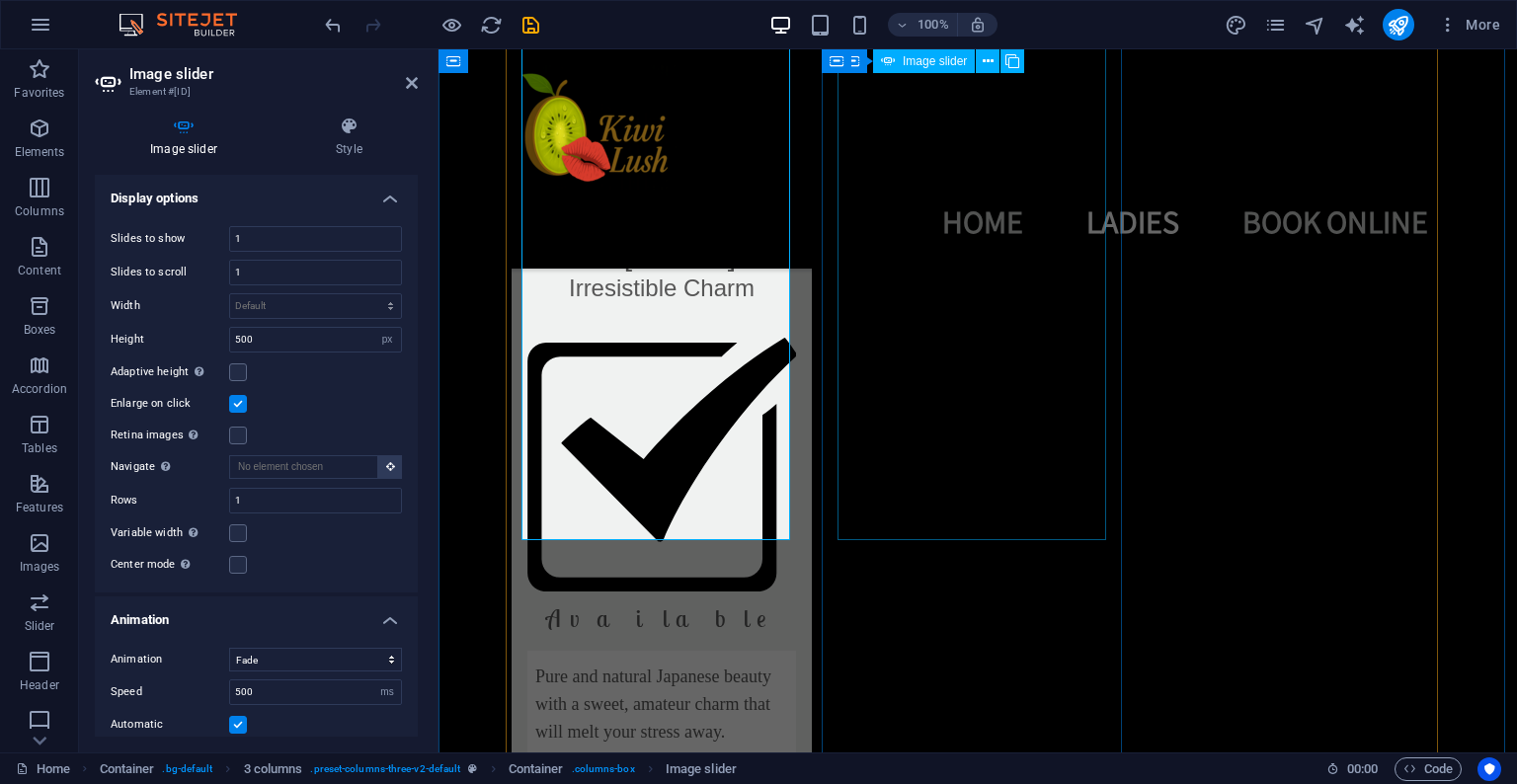 select on "progressive" 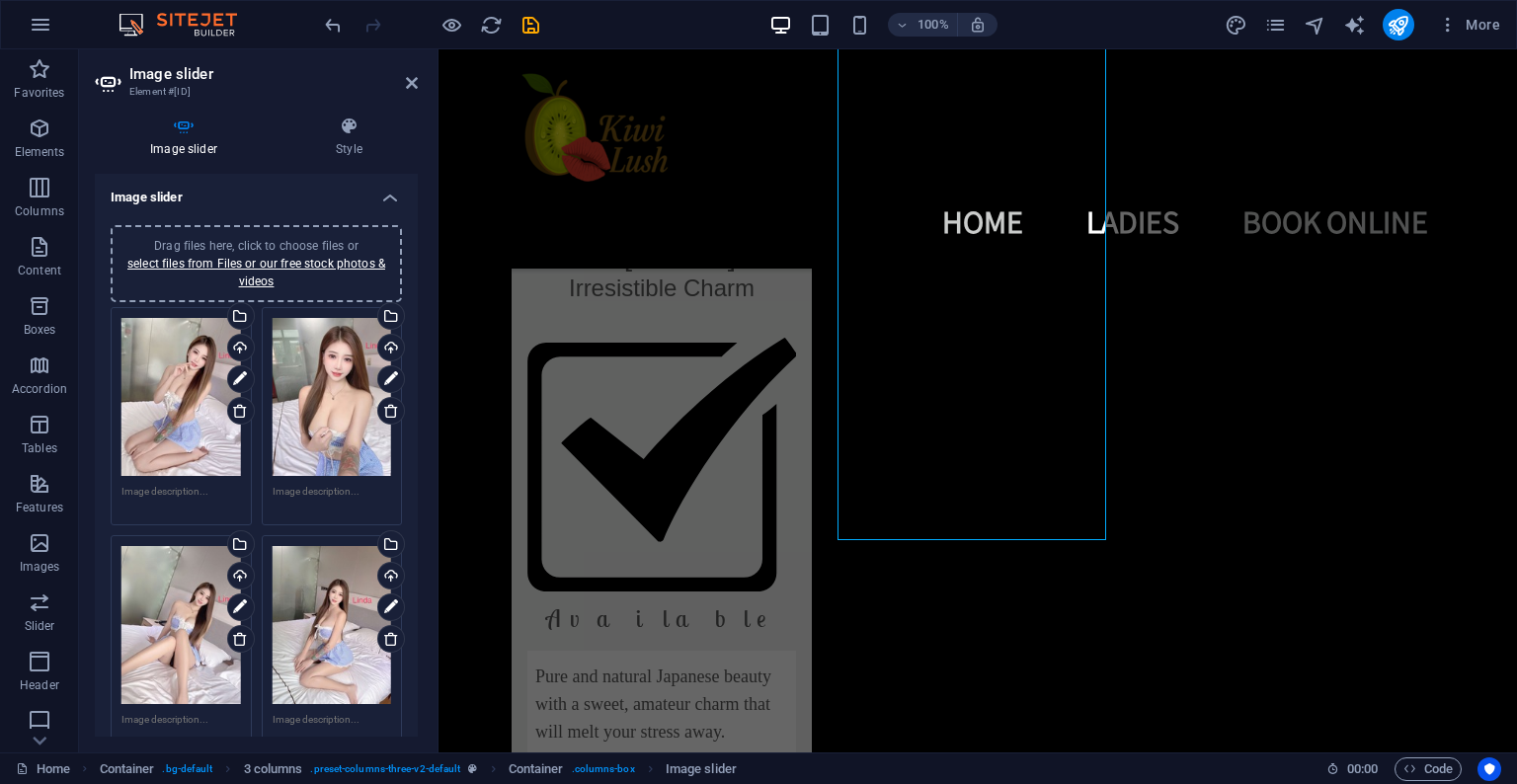 scroll, scrollTop: 511, scrollLeft: 0, axis: vertical 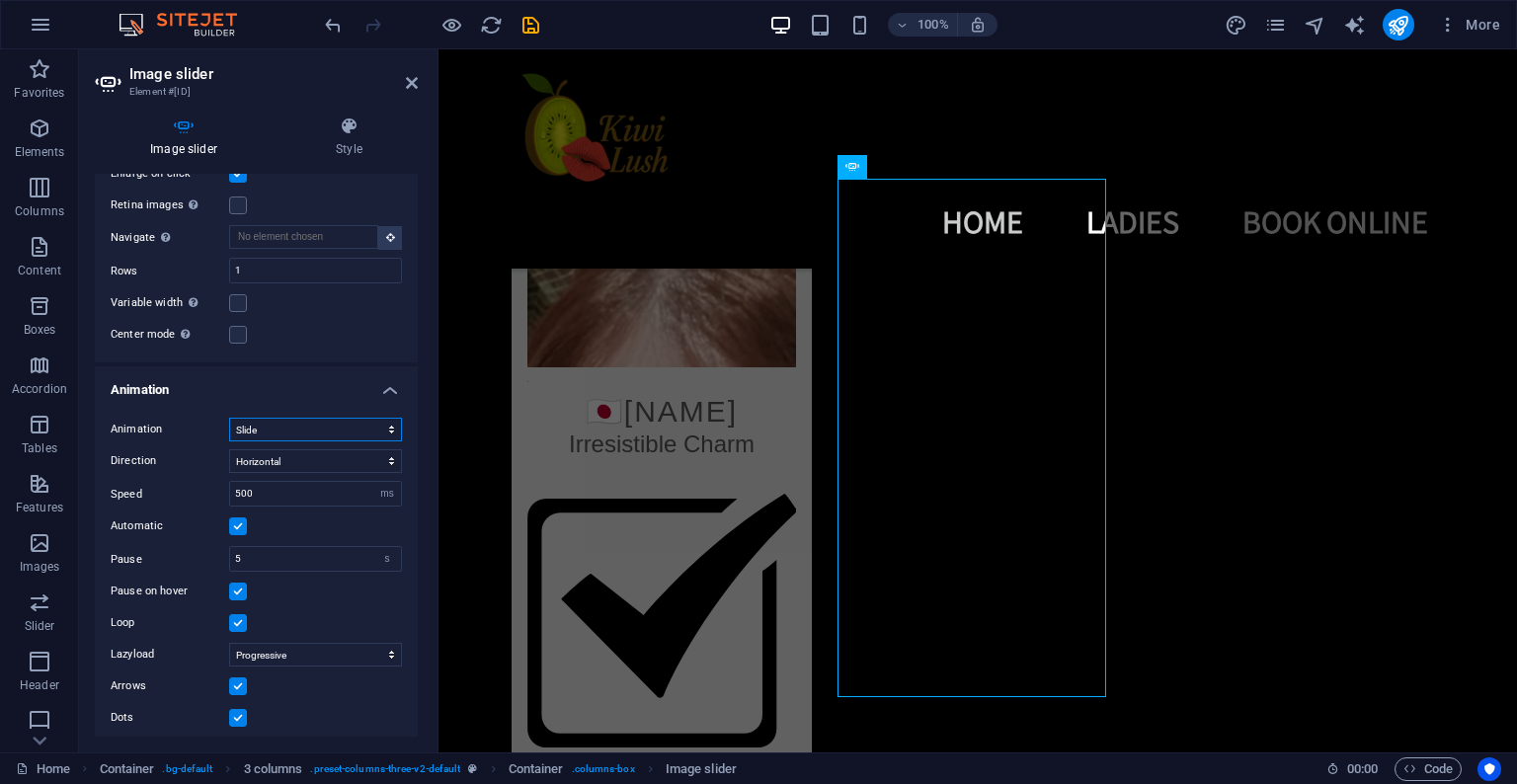 click on "Slide Fade" at bounding box center (315, 430) 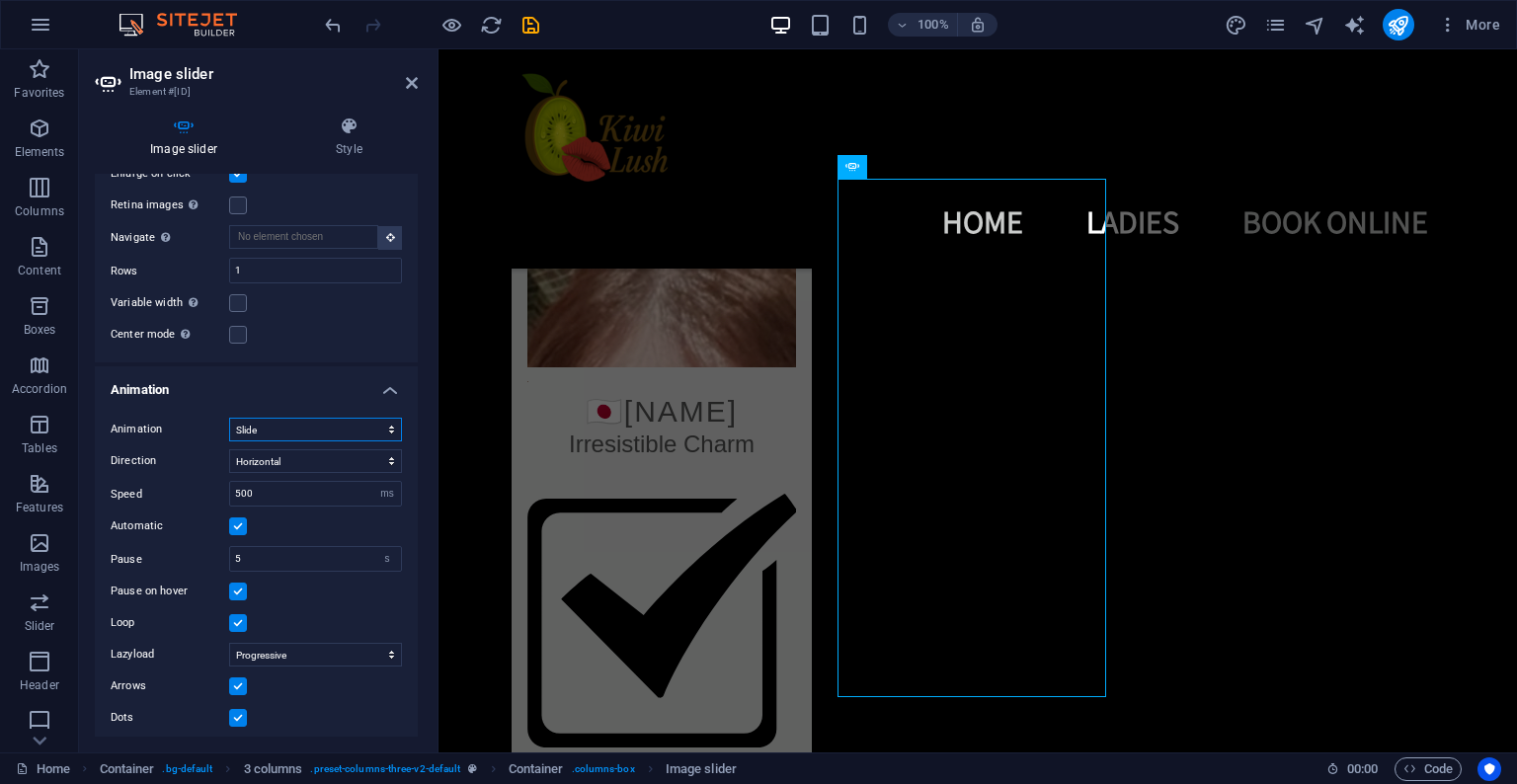 select on "fade" 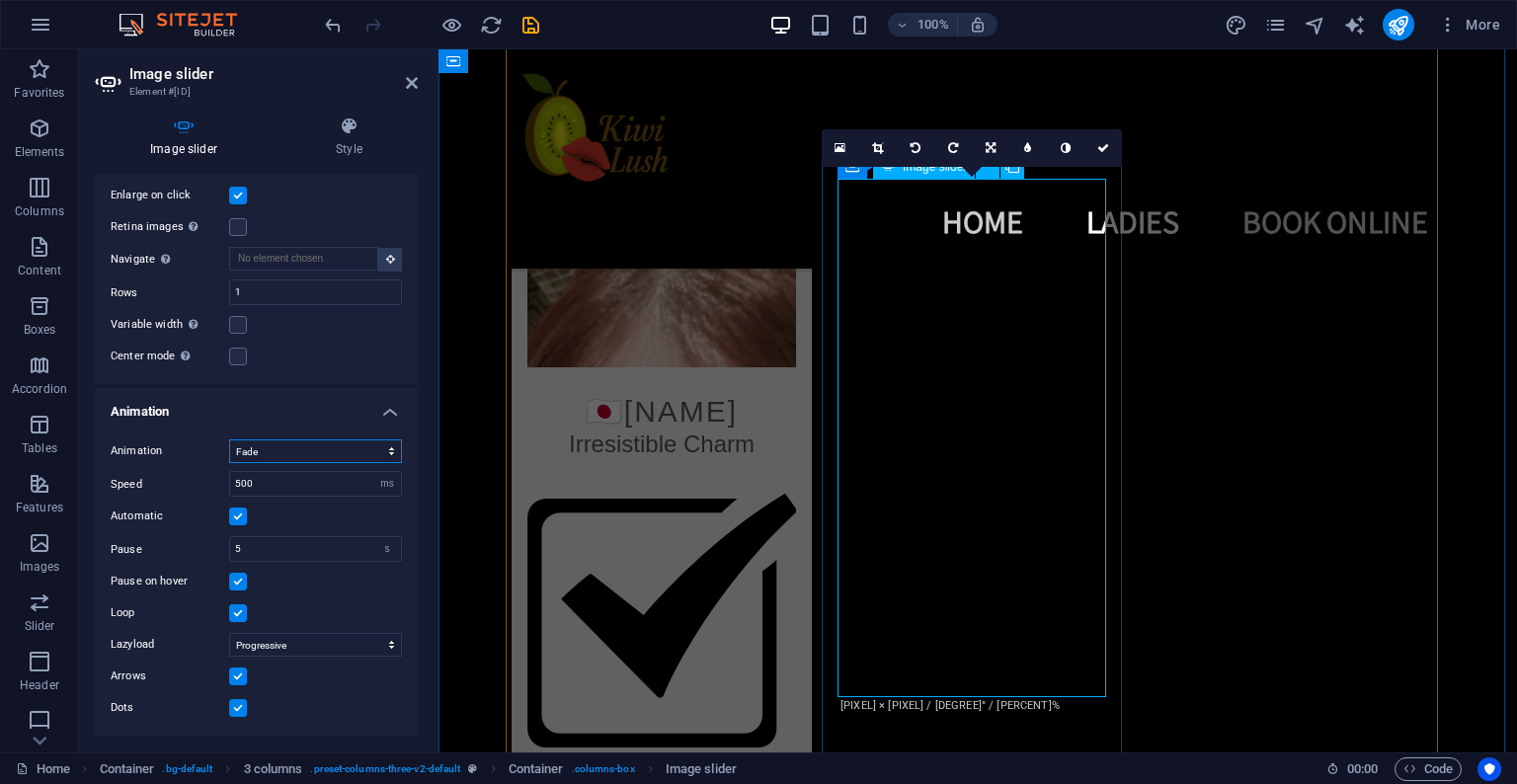 scroll, scrollTop: 833, scrollLeft: 0, axis: vertical 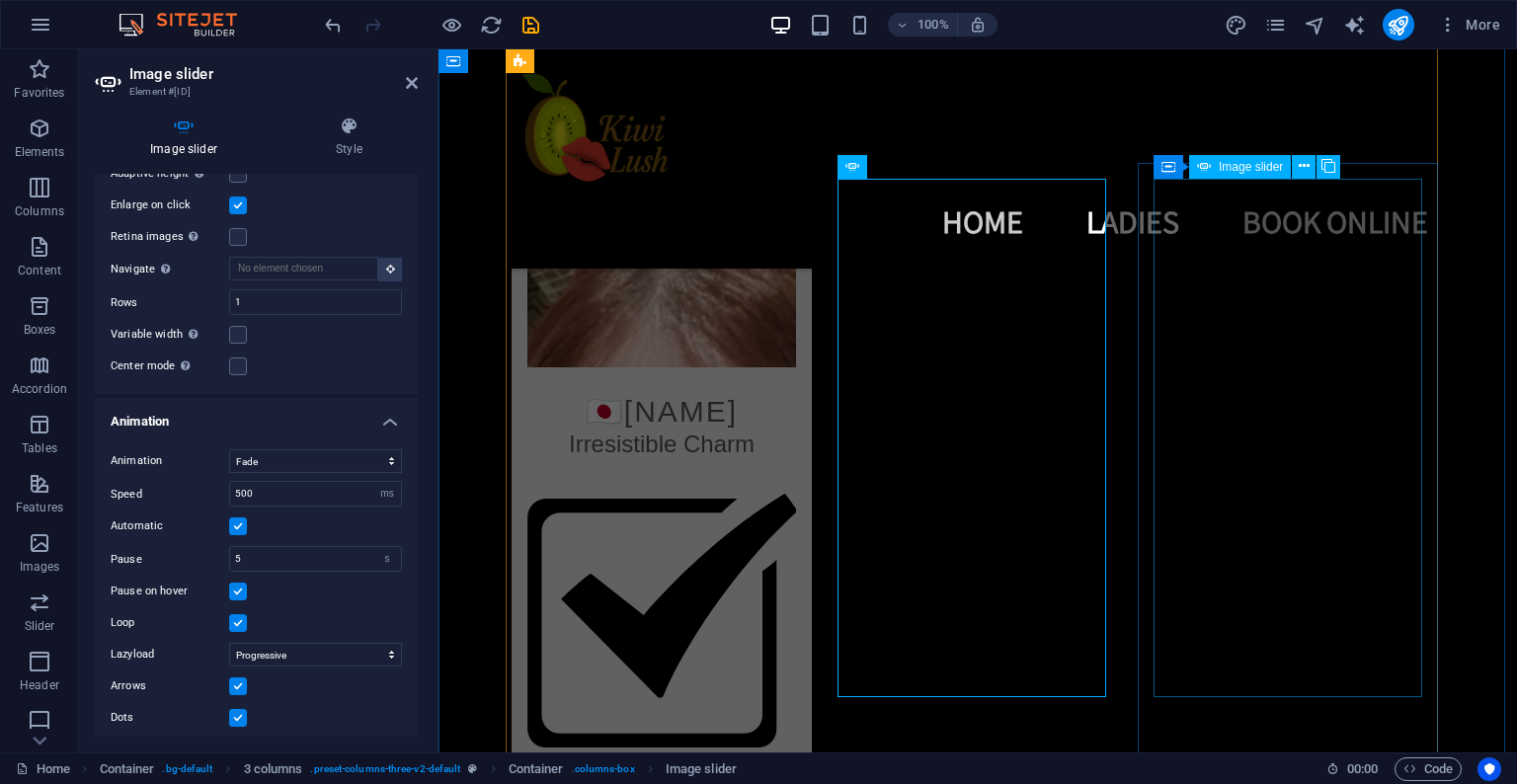 click at bounding box center (124, 15881) 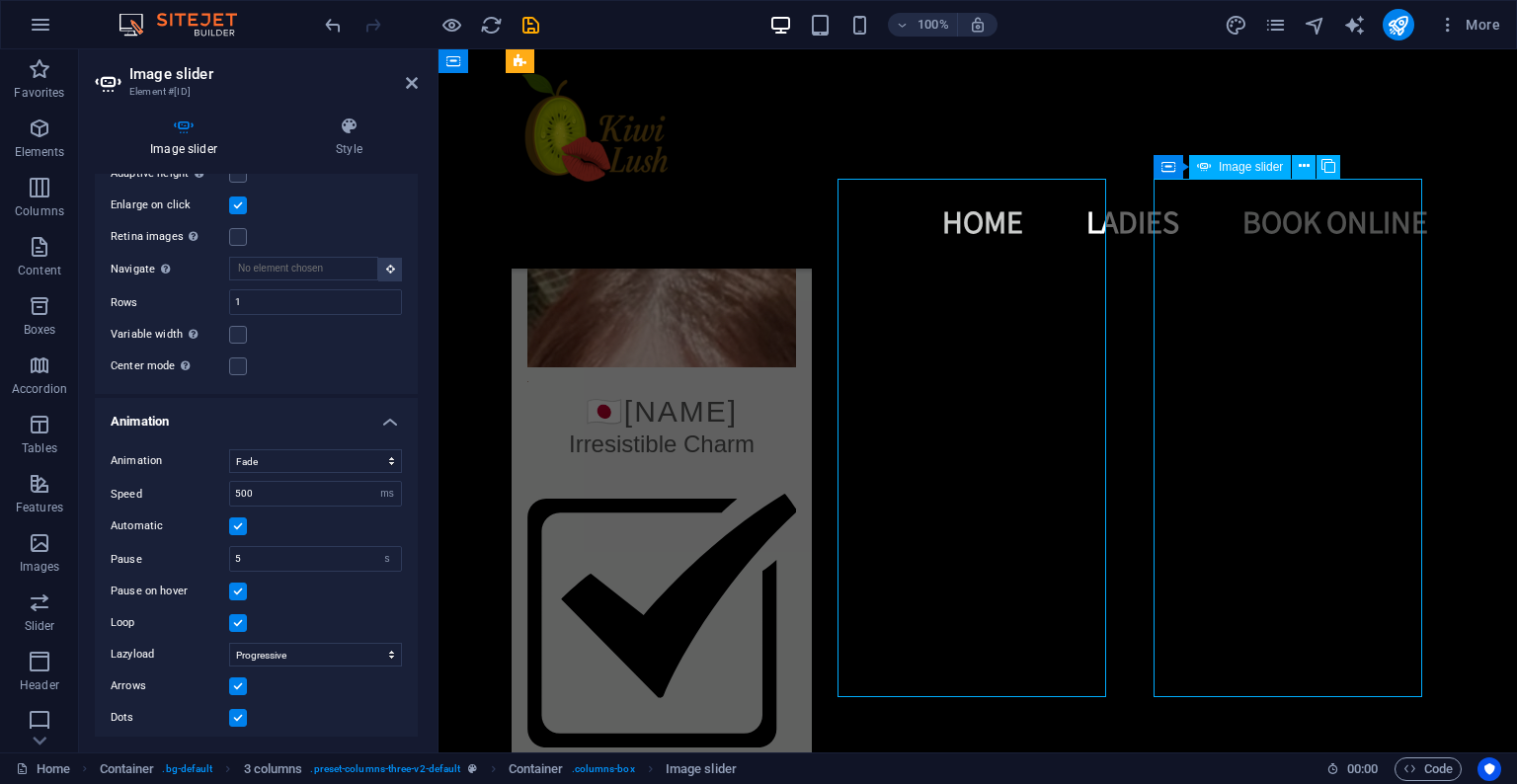click at bounding box center [124, 15881] 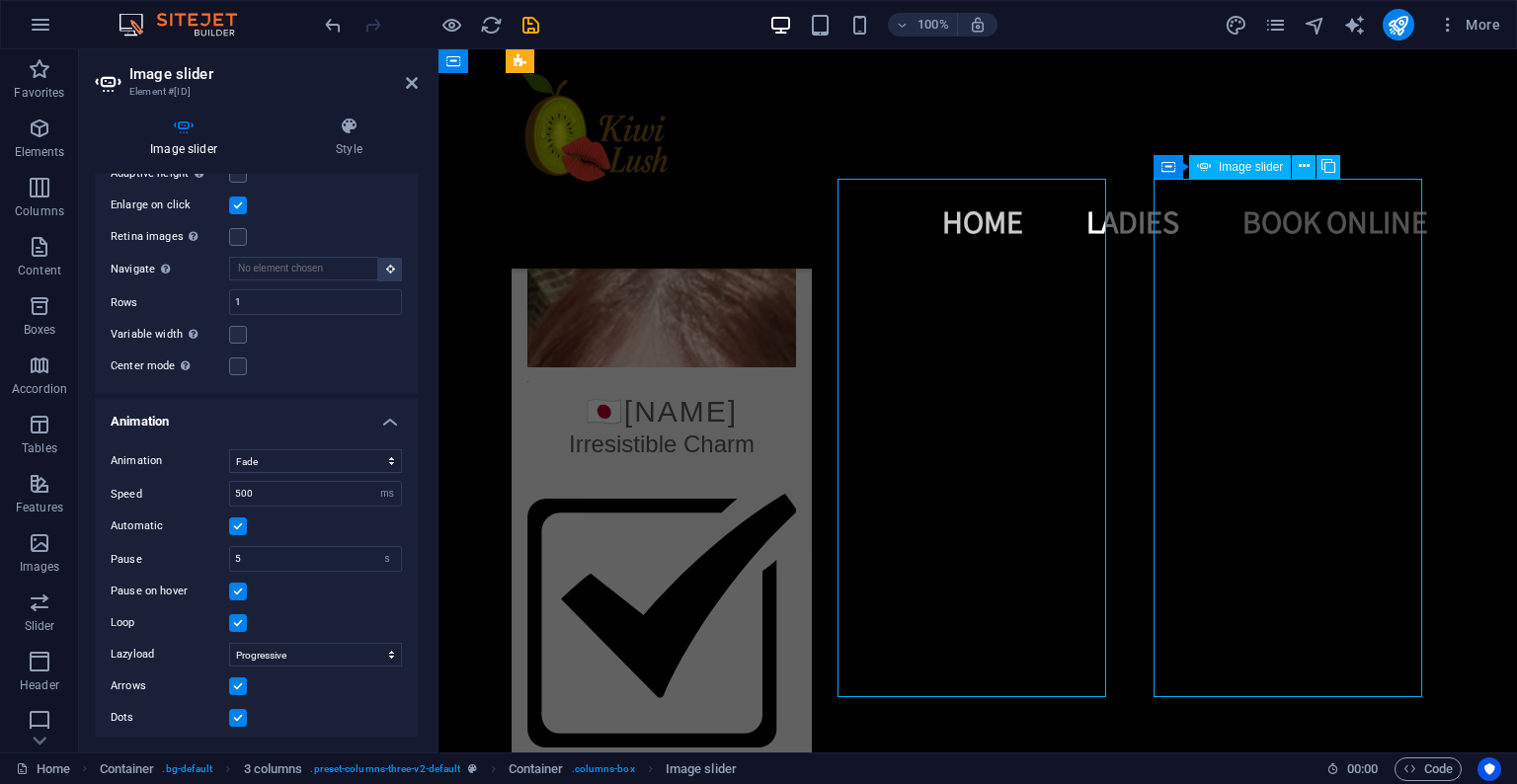 select on "px" 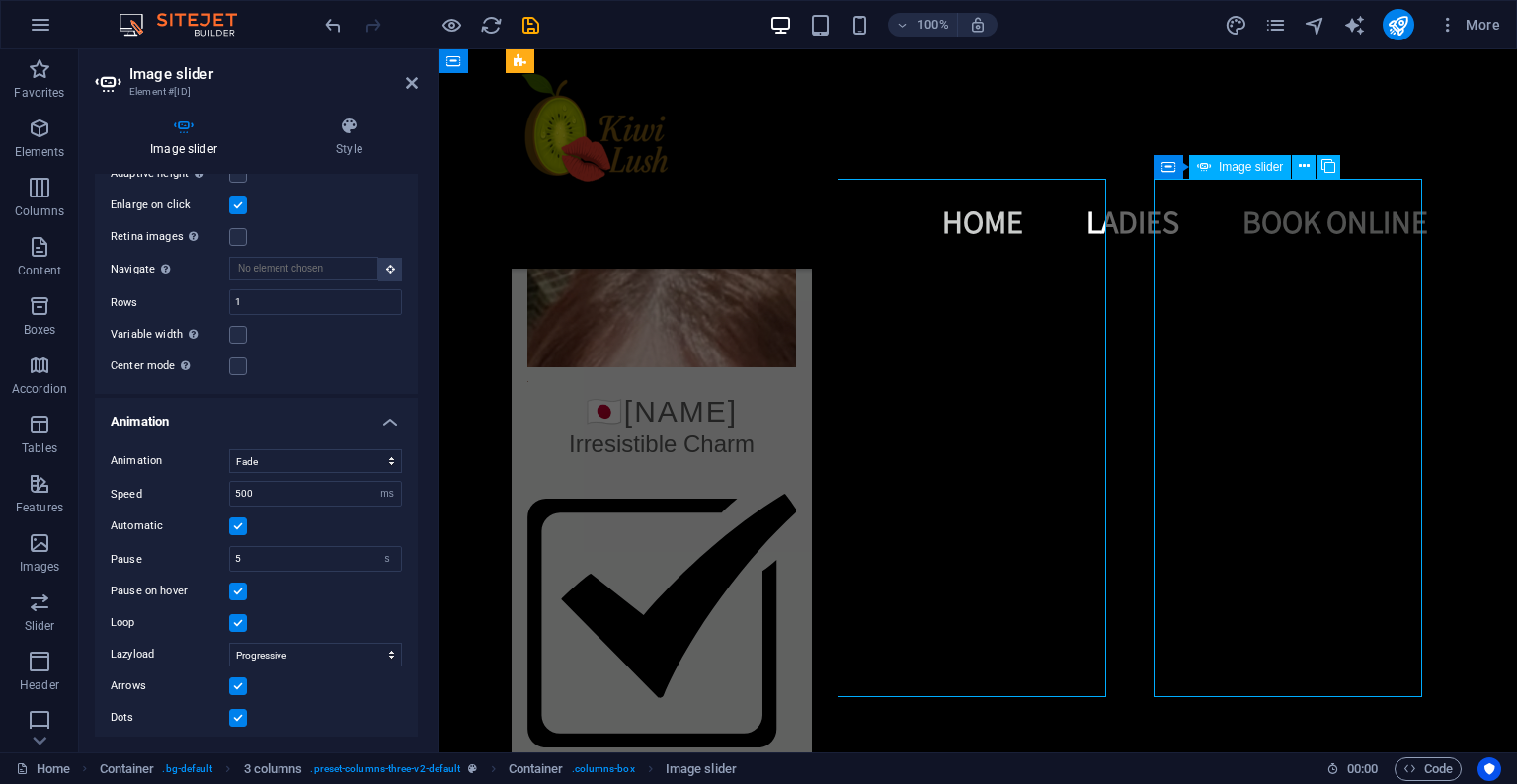 select on "ms" 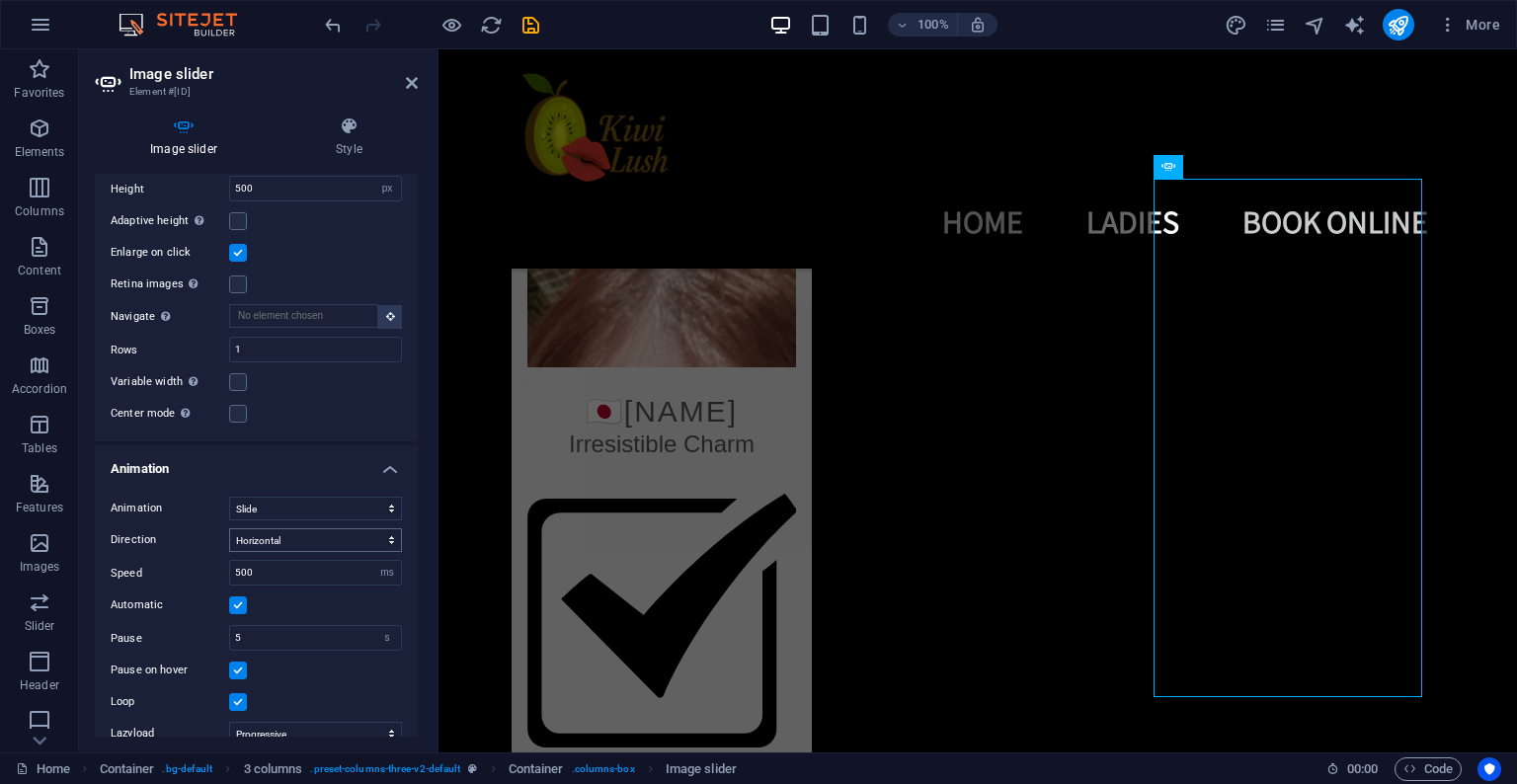 scroll, scrollTop: 829, scrollLeft: 0, axis: vertical 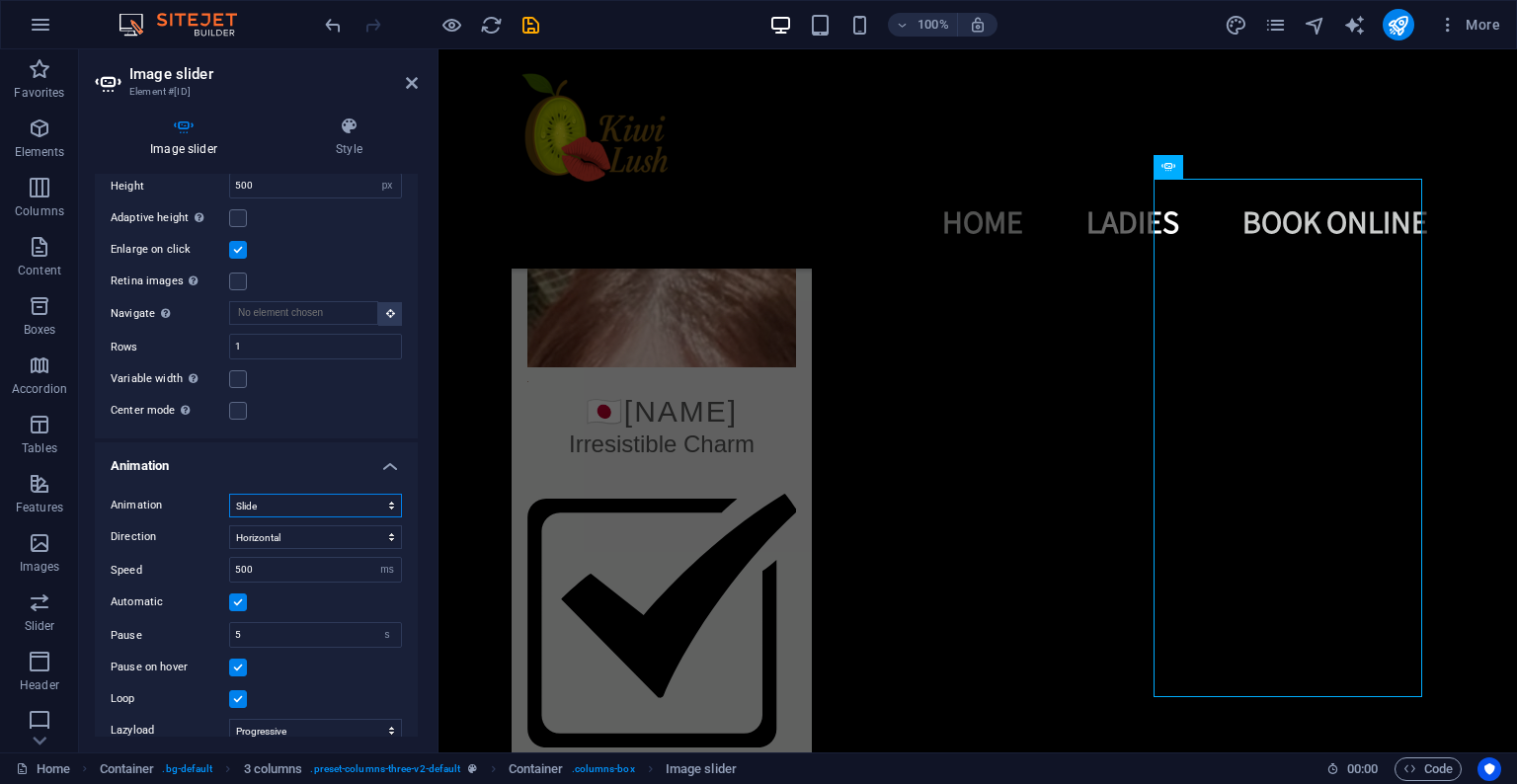 click on "Slide Fade" at bounding box center (315, 506) 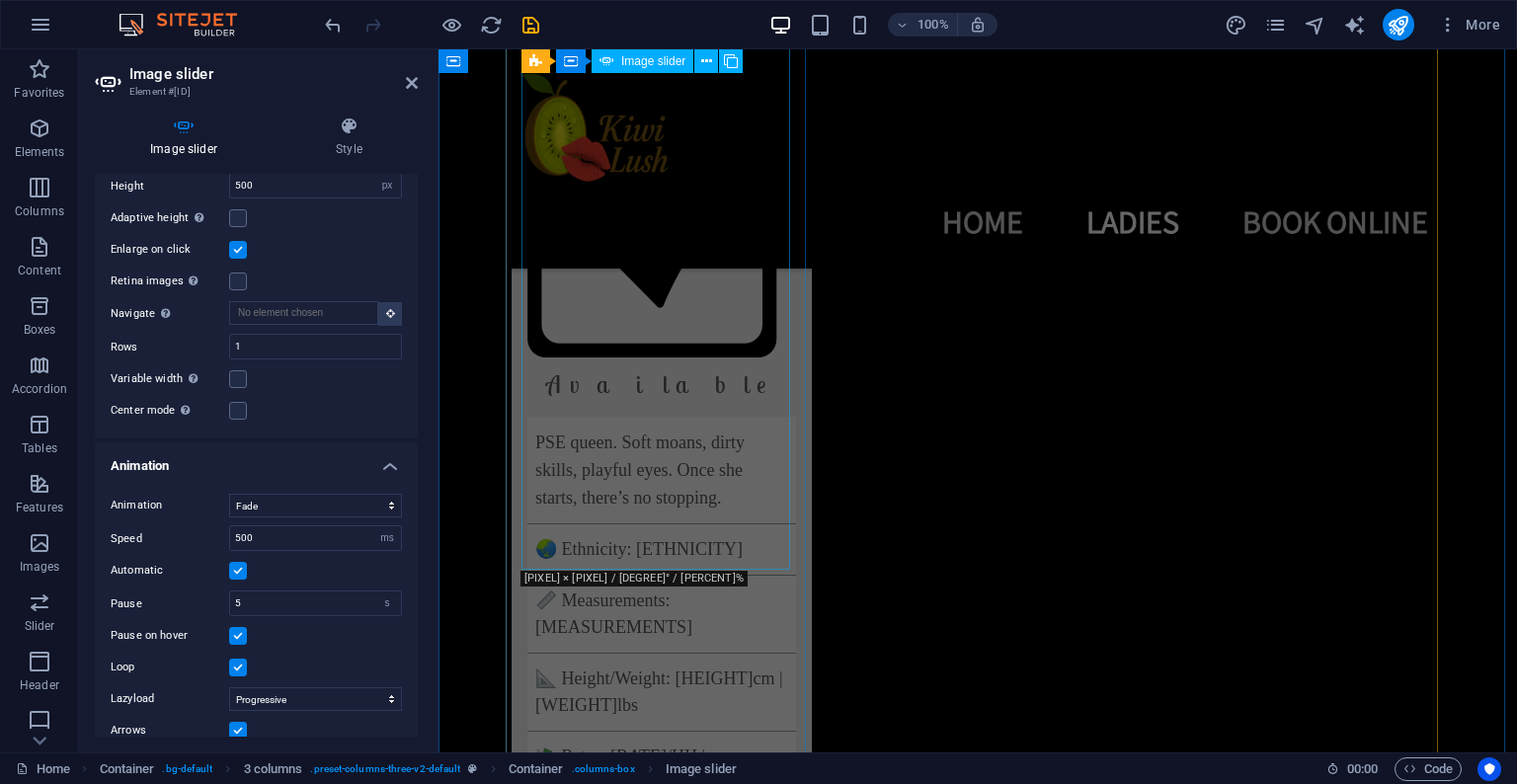 scroll, scrollTop: 2263, scrollLeft: 0, axis: vertical 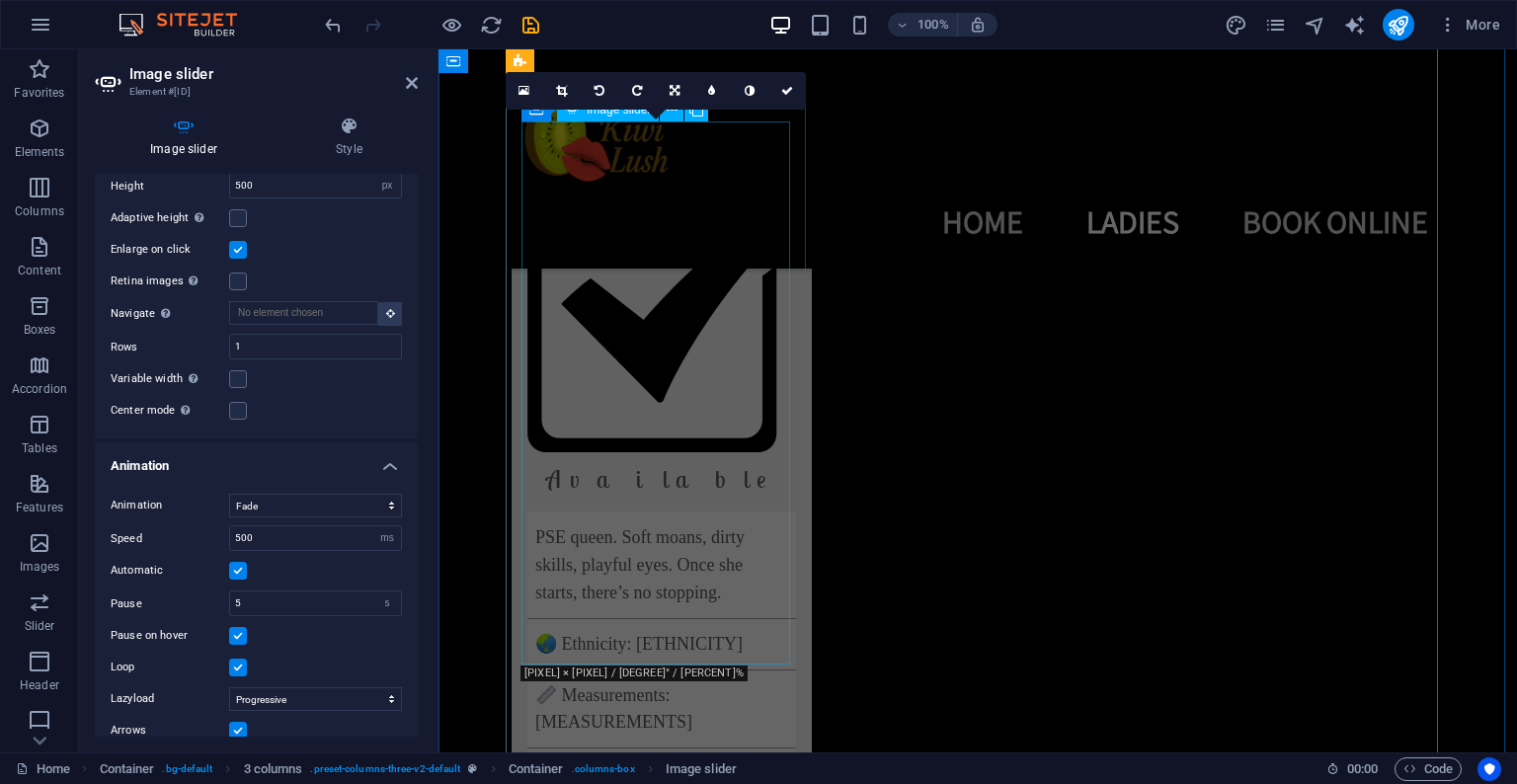 click at bounding box center [393, 7193] 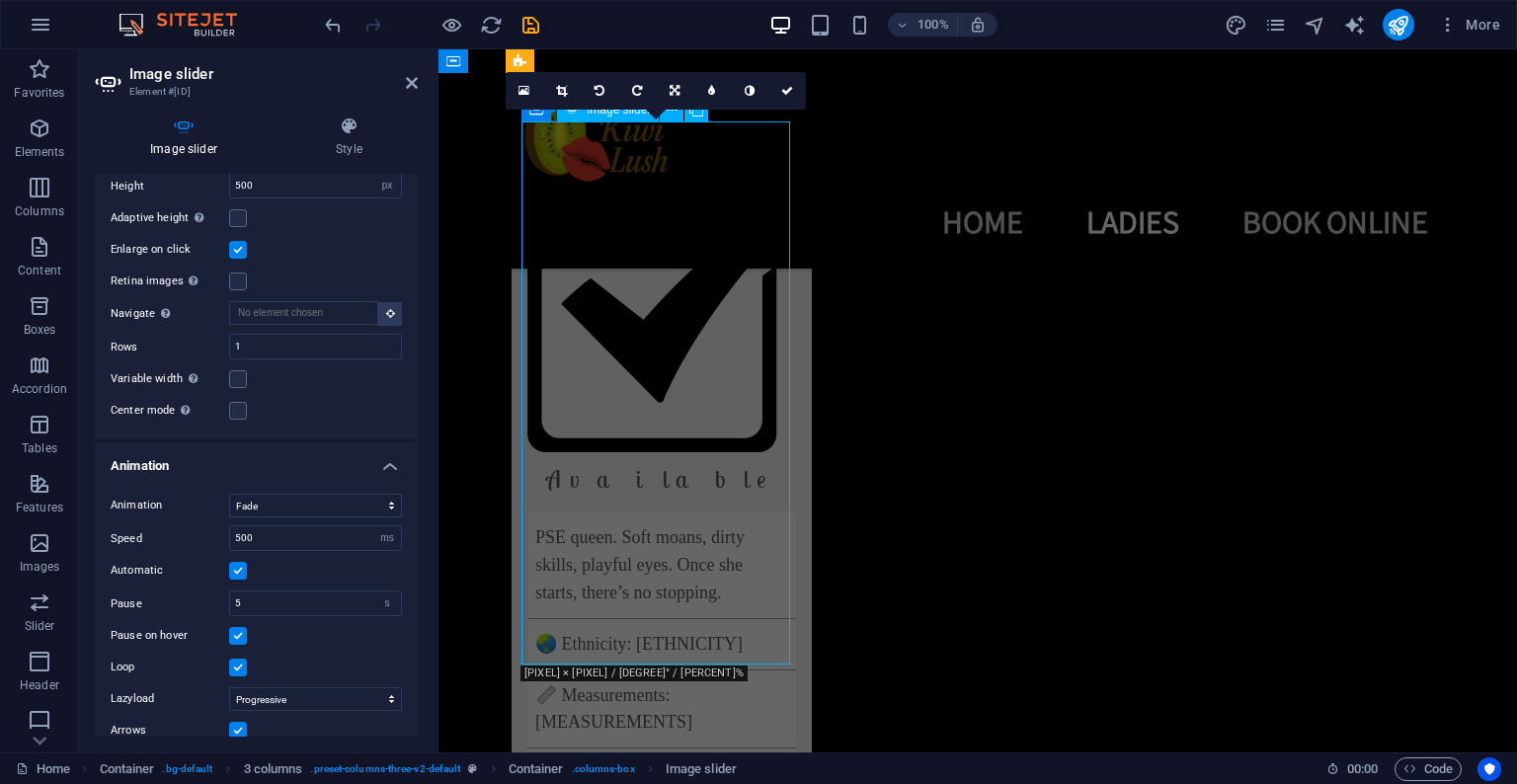 click at bounding box center (393, 7193) 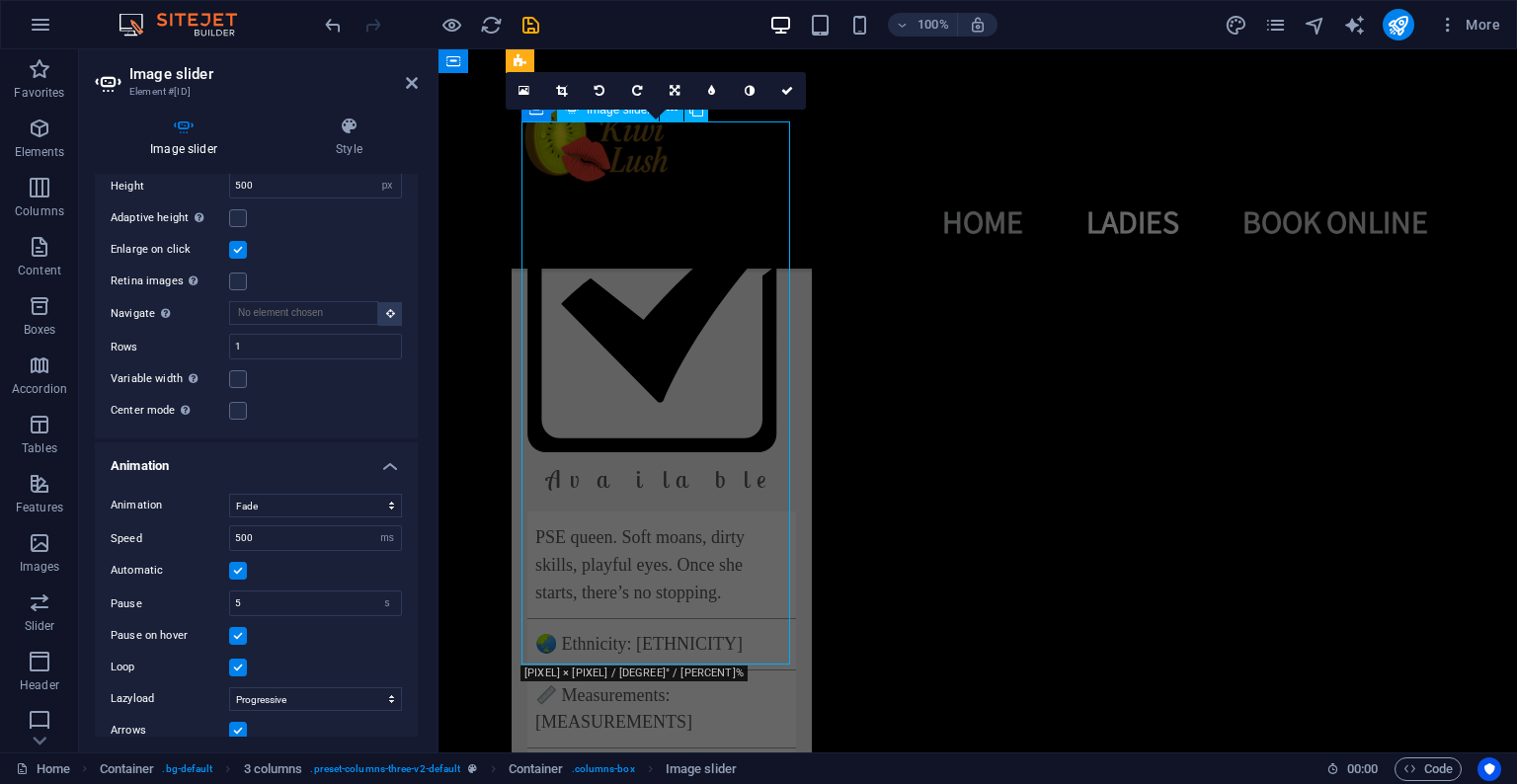 select on "px" 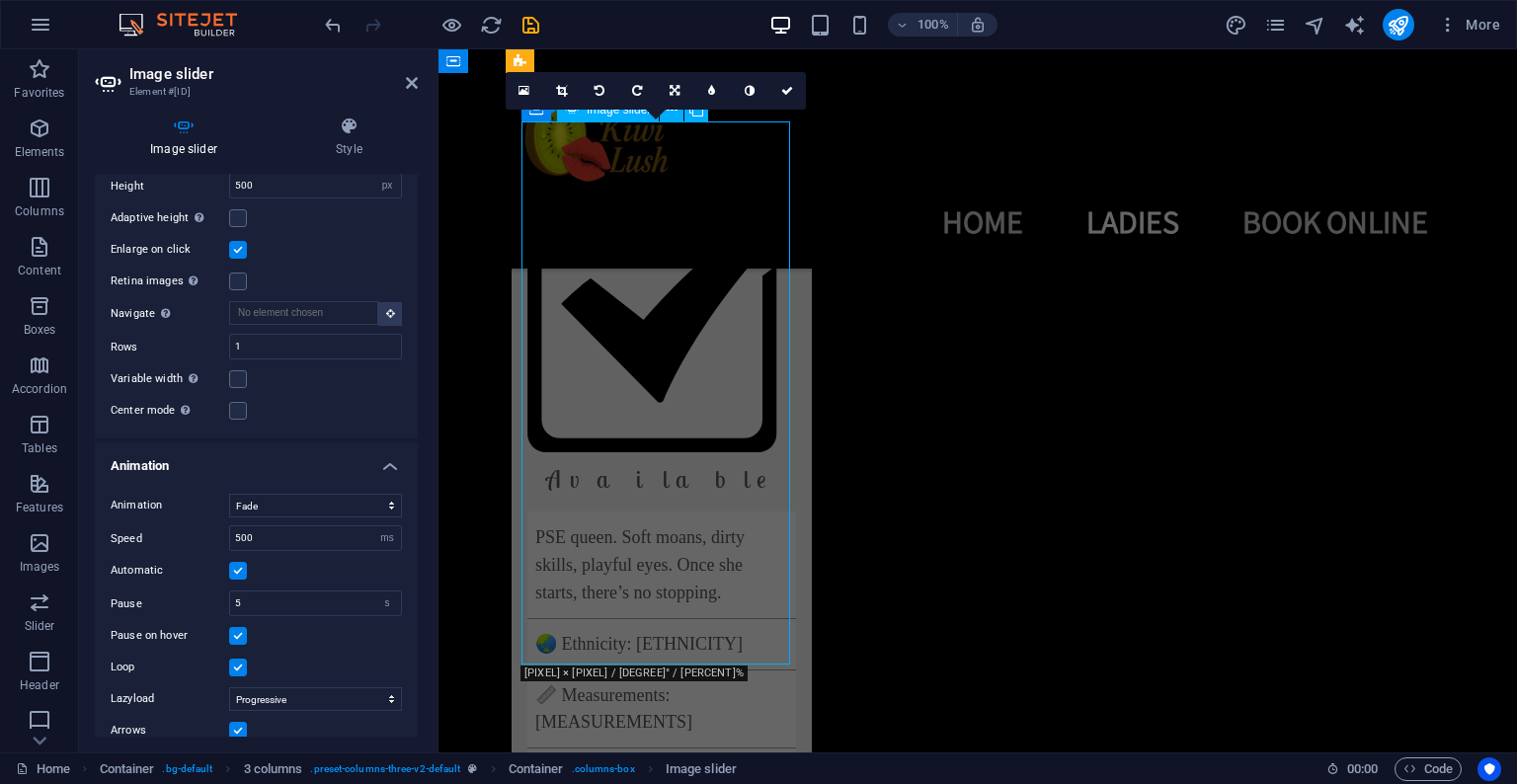 select on "s" 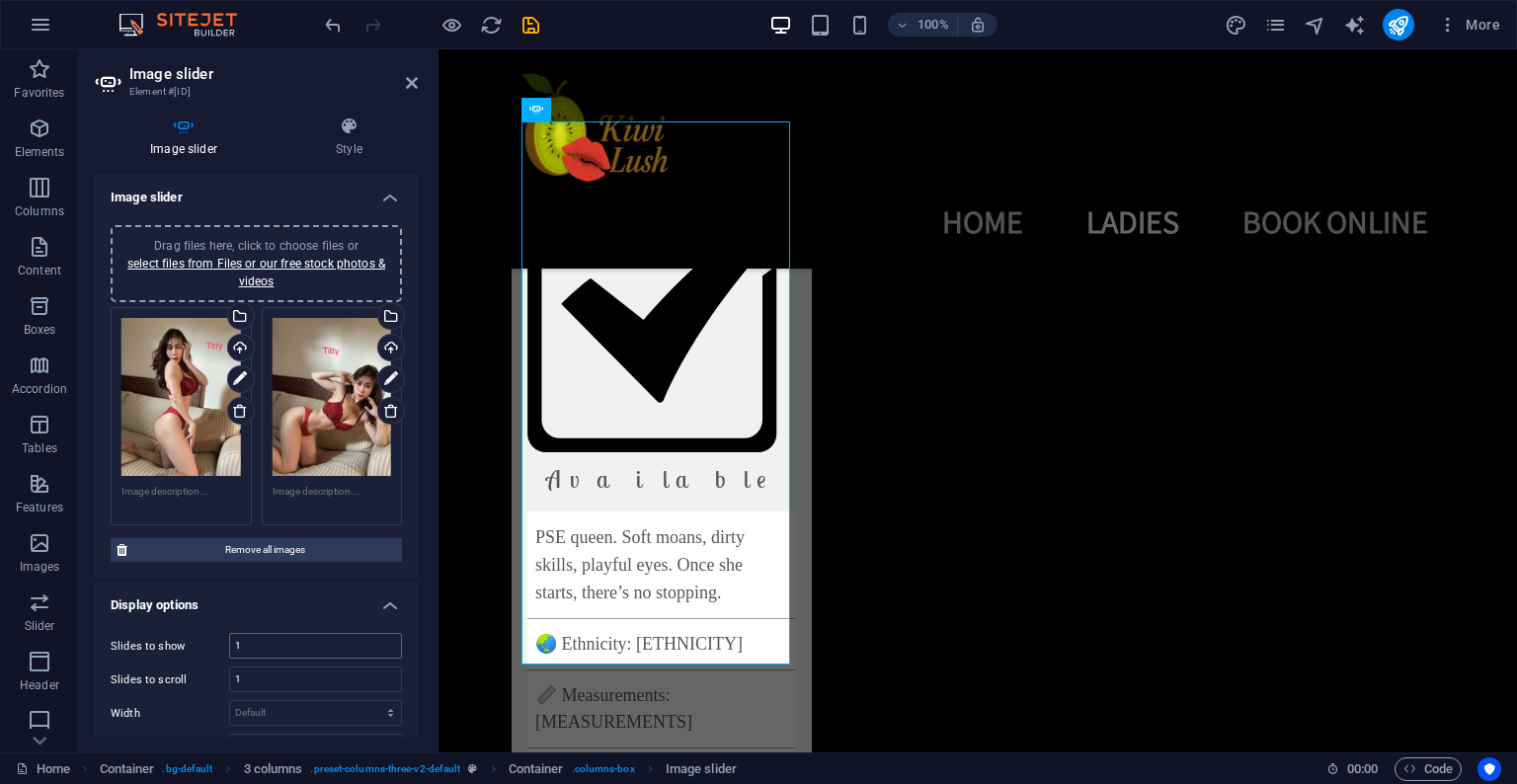 scroll, scrollTop: 266, scrollLeft: 0, axis: vertical 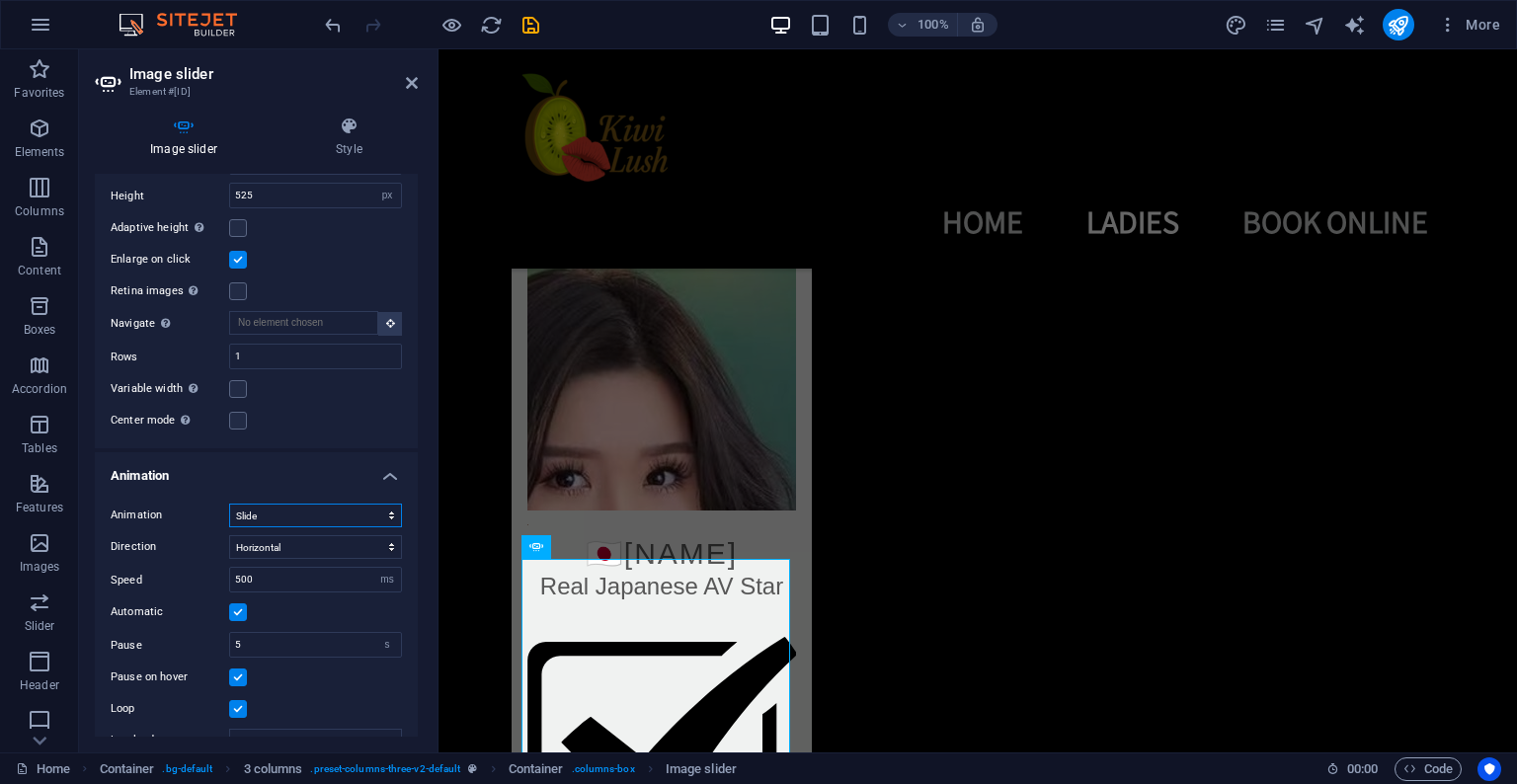 click on "Slide Fade" at bounding box center [315, 515] 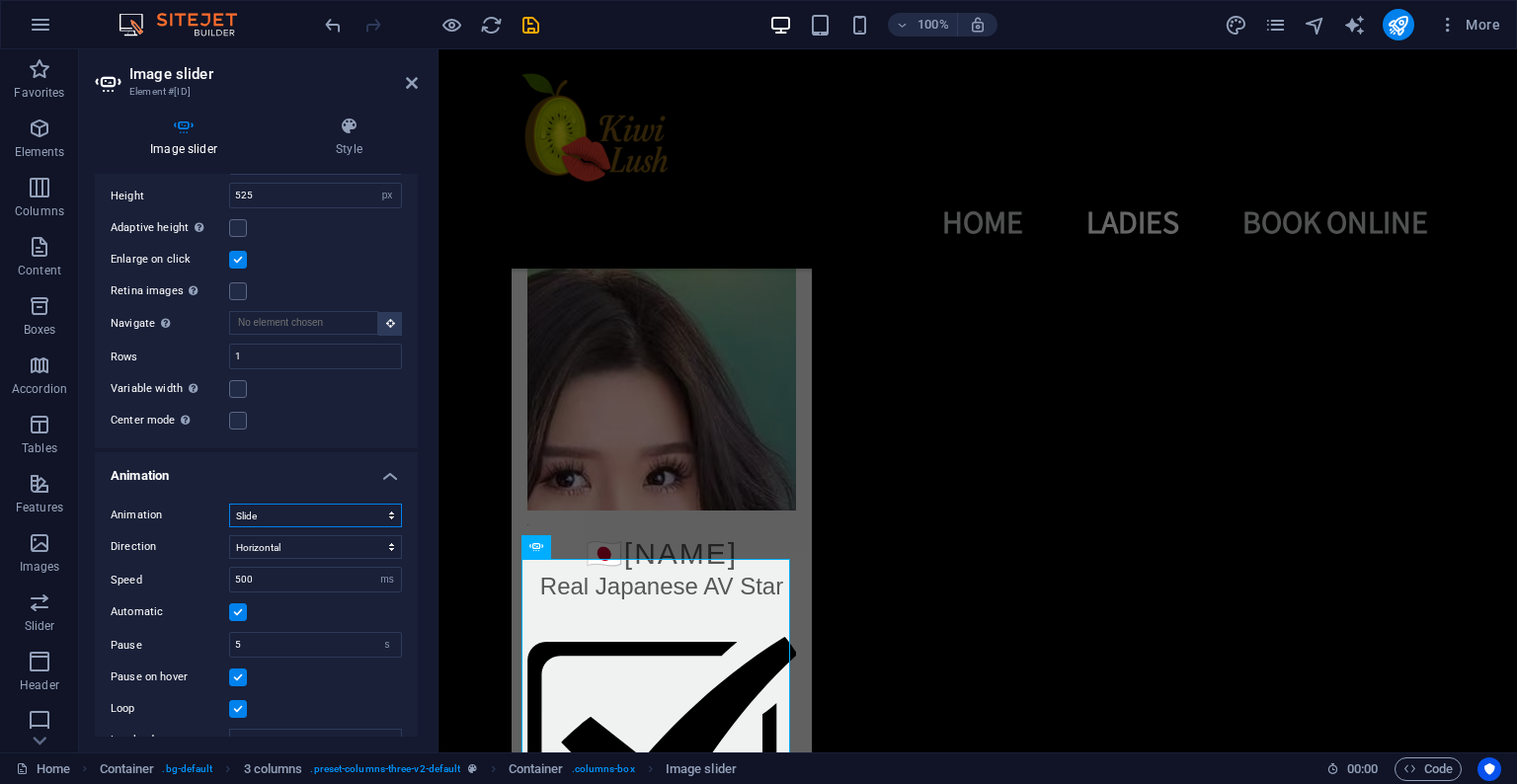 select on "fade" 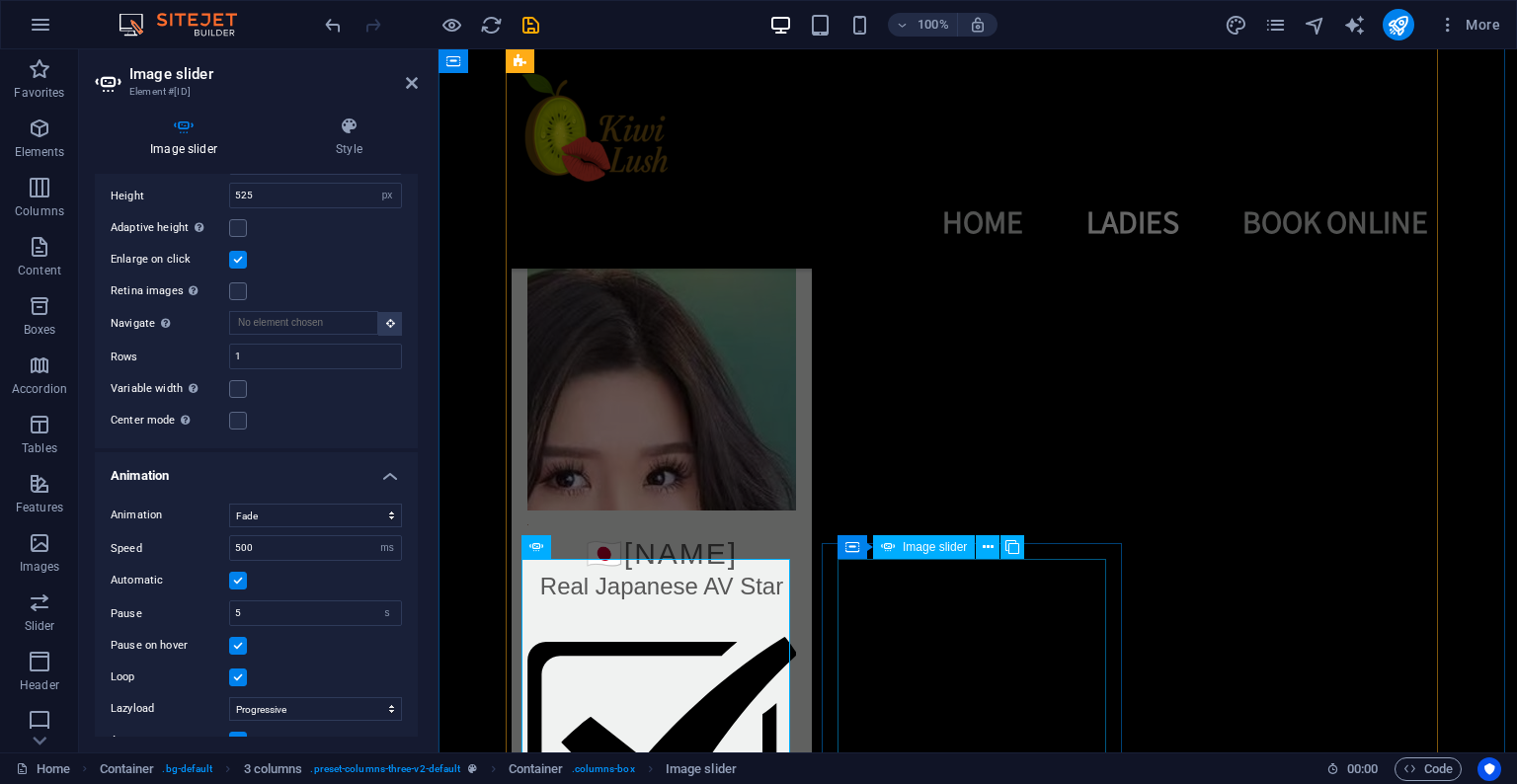 click at bounding box center [124, 10938] 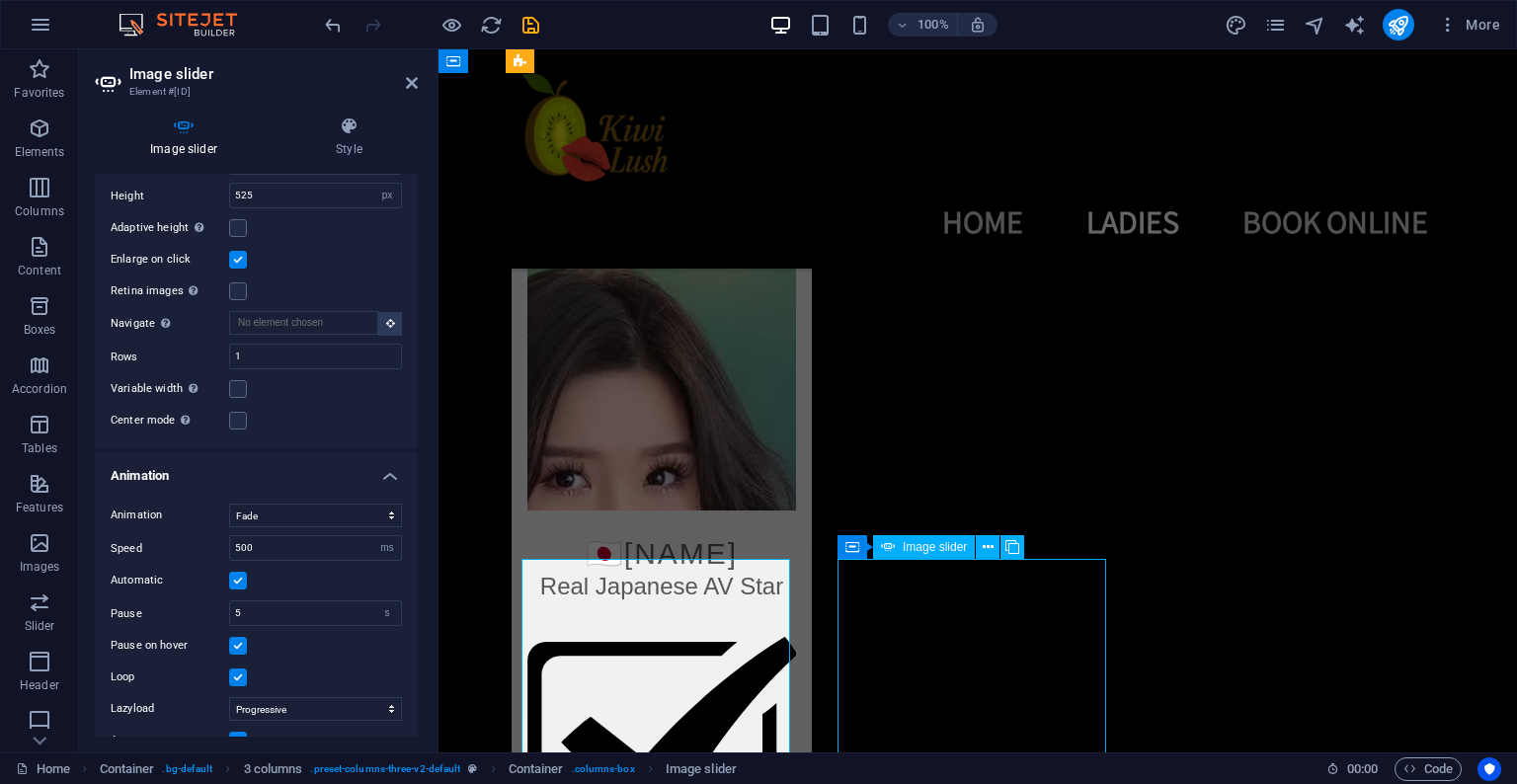 click at bounding box center [124, 10938] 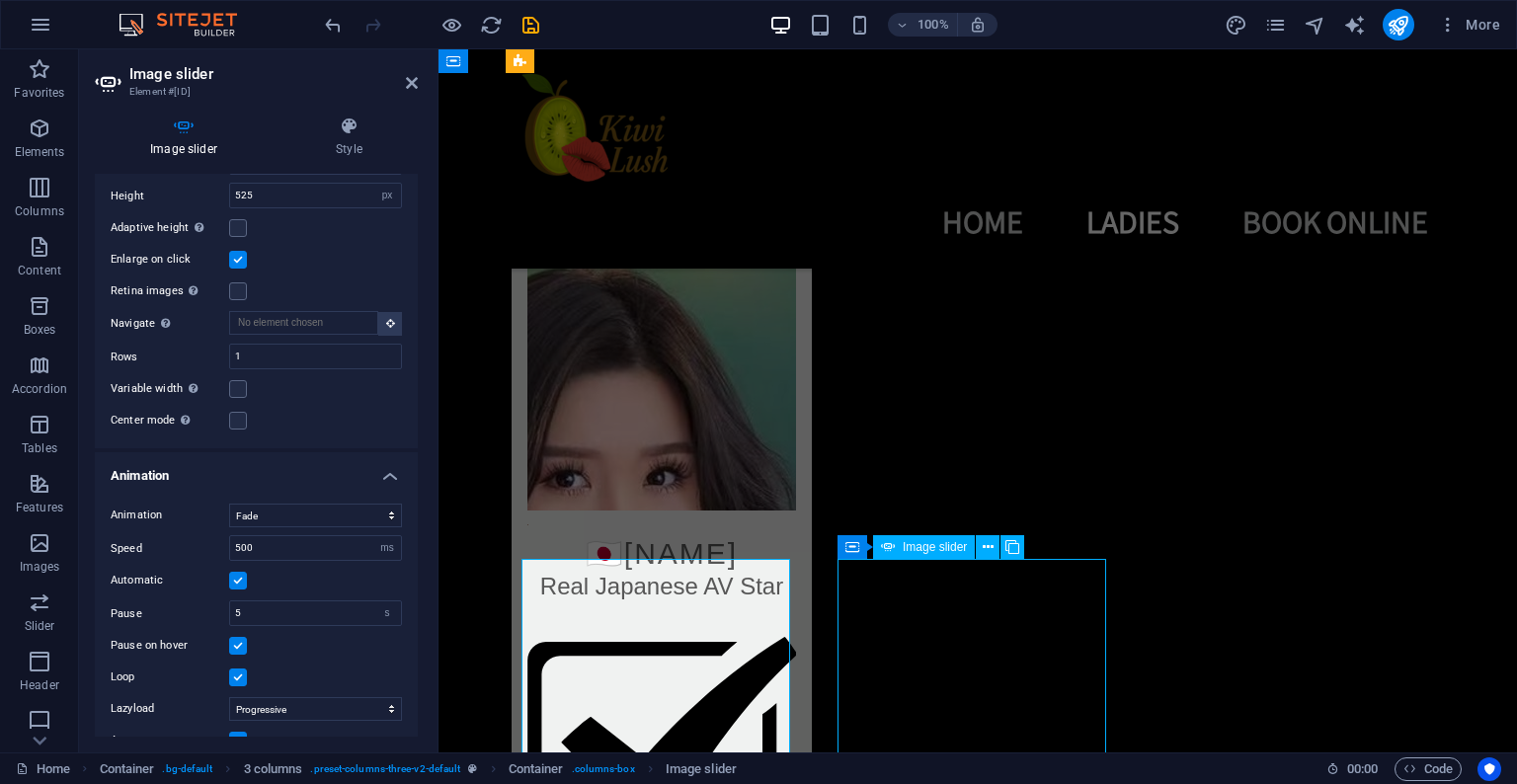 select on "ms" 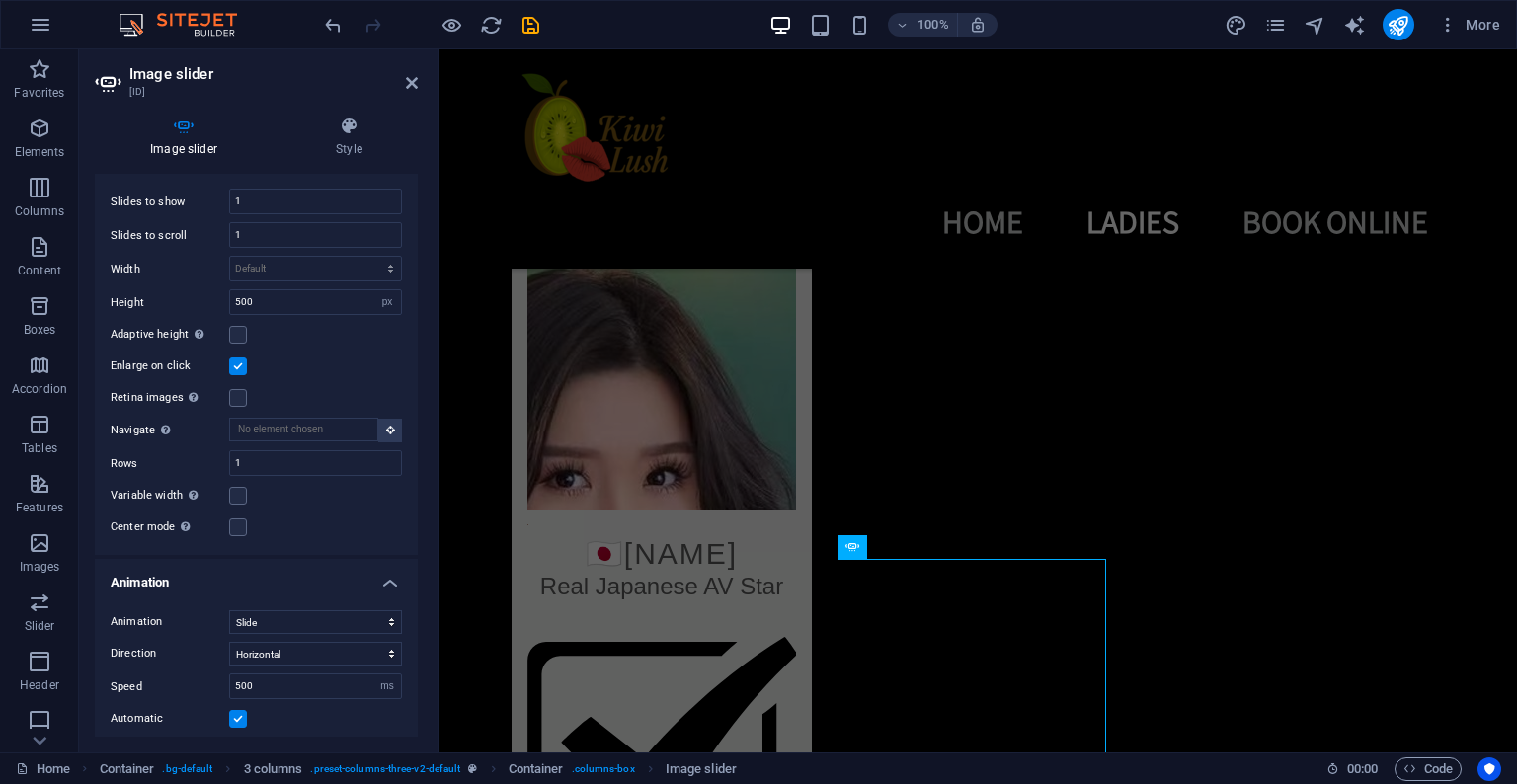 scroll, scrollTop: 651, scrollLeft: 0, axis: vertical 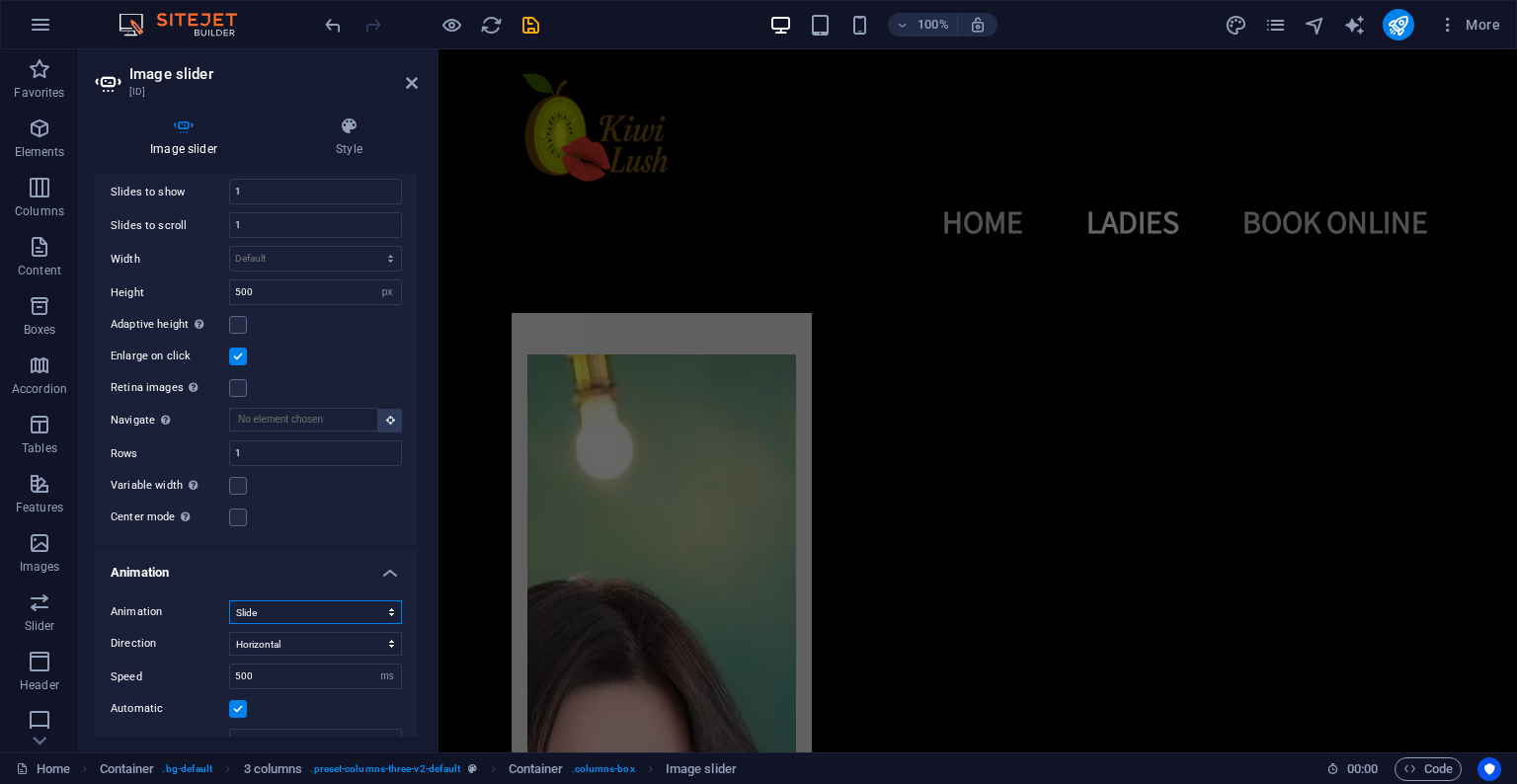 click on "Slide Fade" at bounding box center (315, 612) 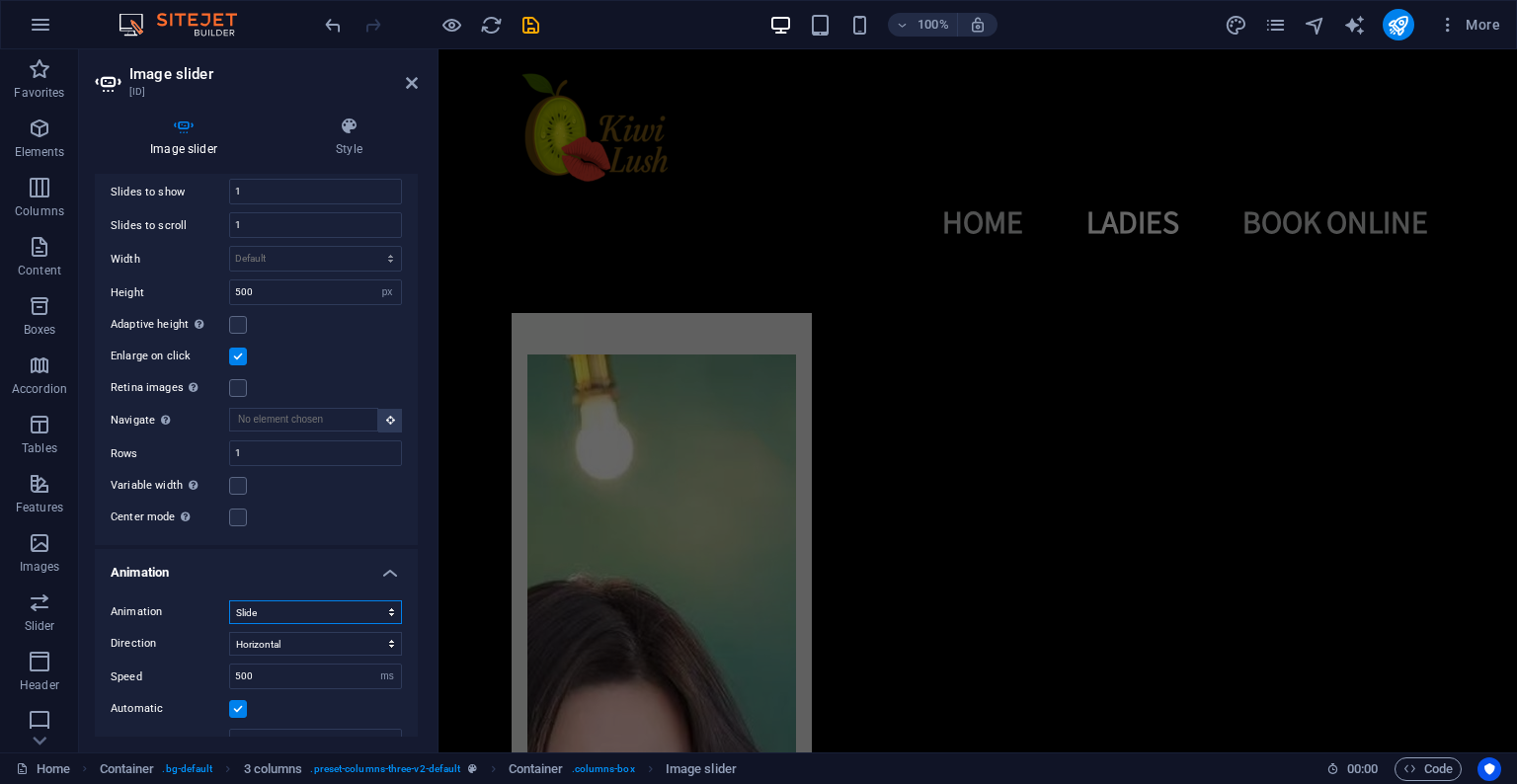 select on "fade" 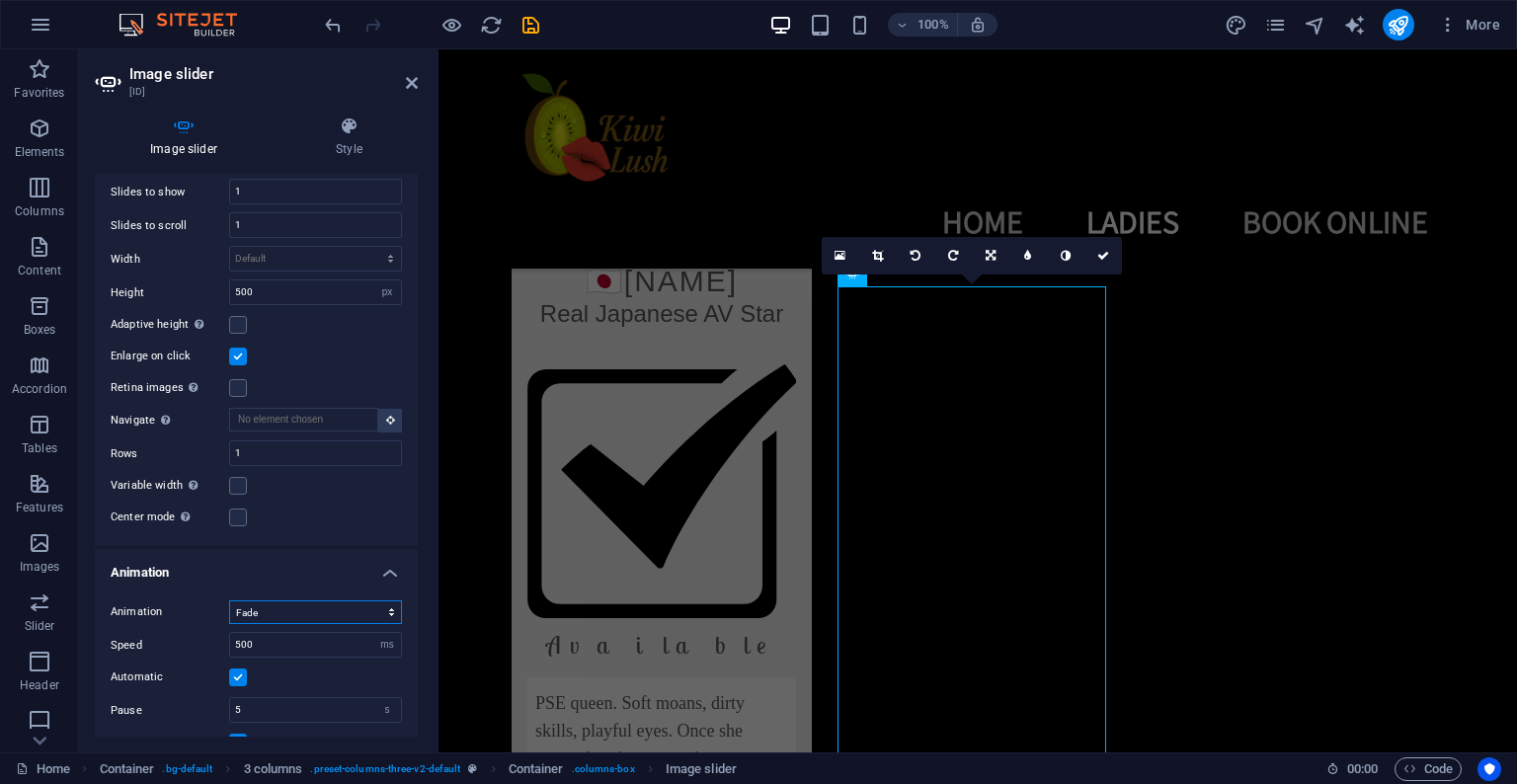 scroll, scrollTop: 2242, scrollLeft: 0, axis: vertical 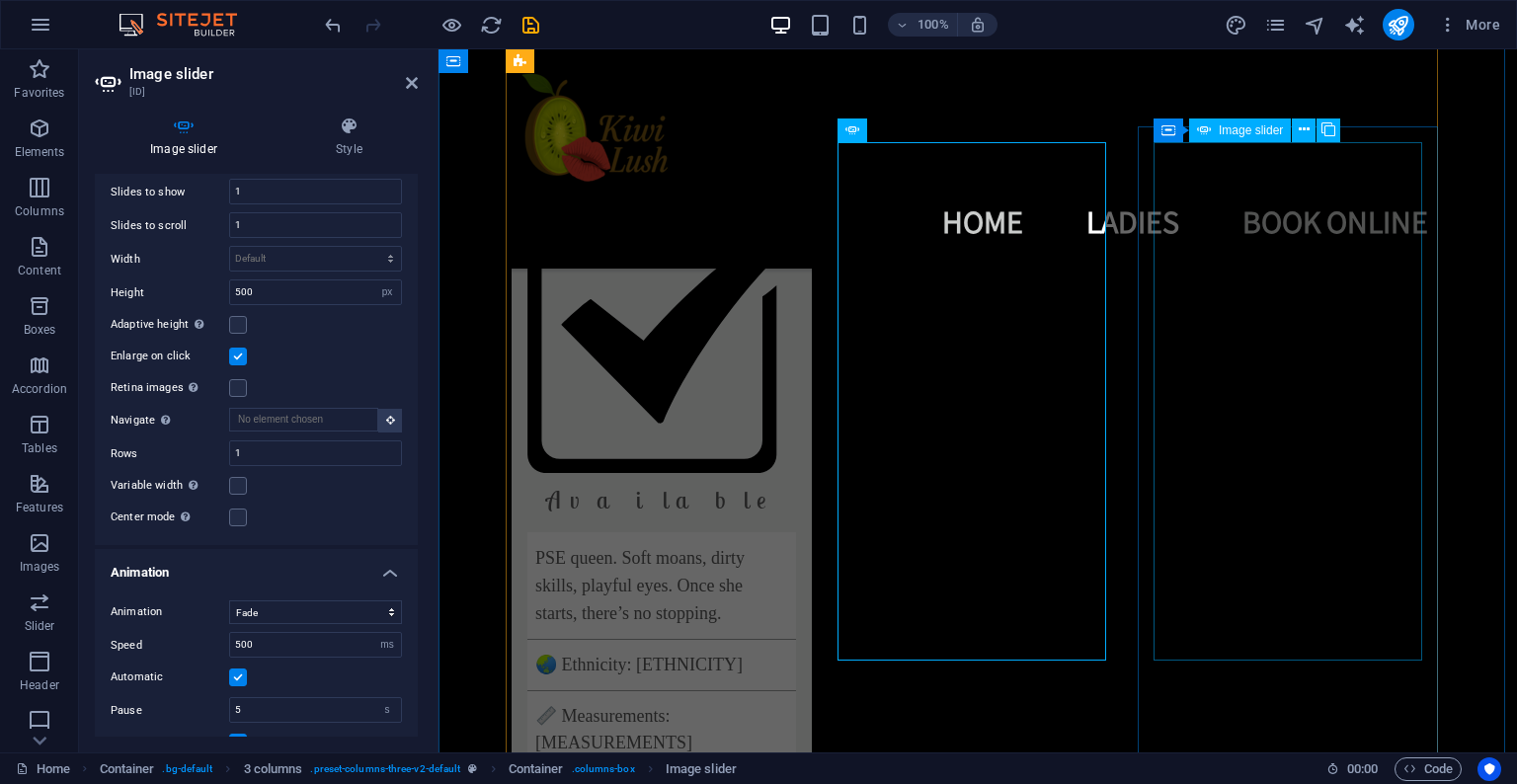 click at bounding box center [124, 11327] 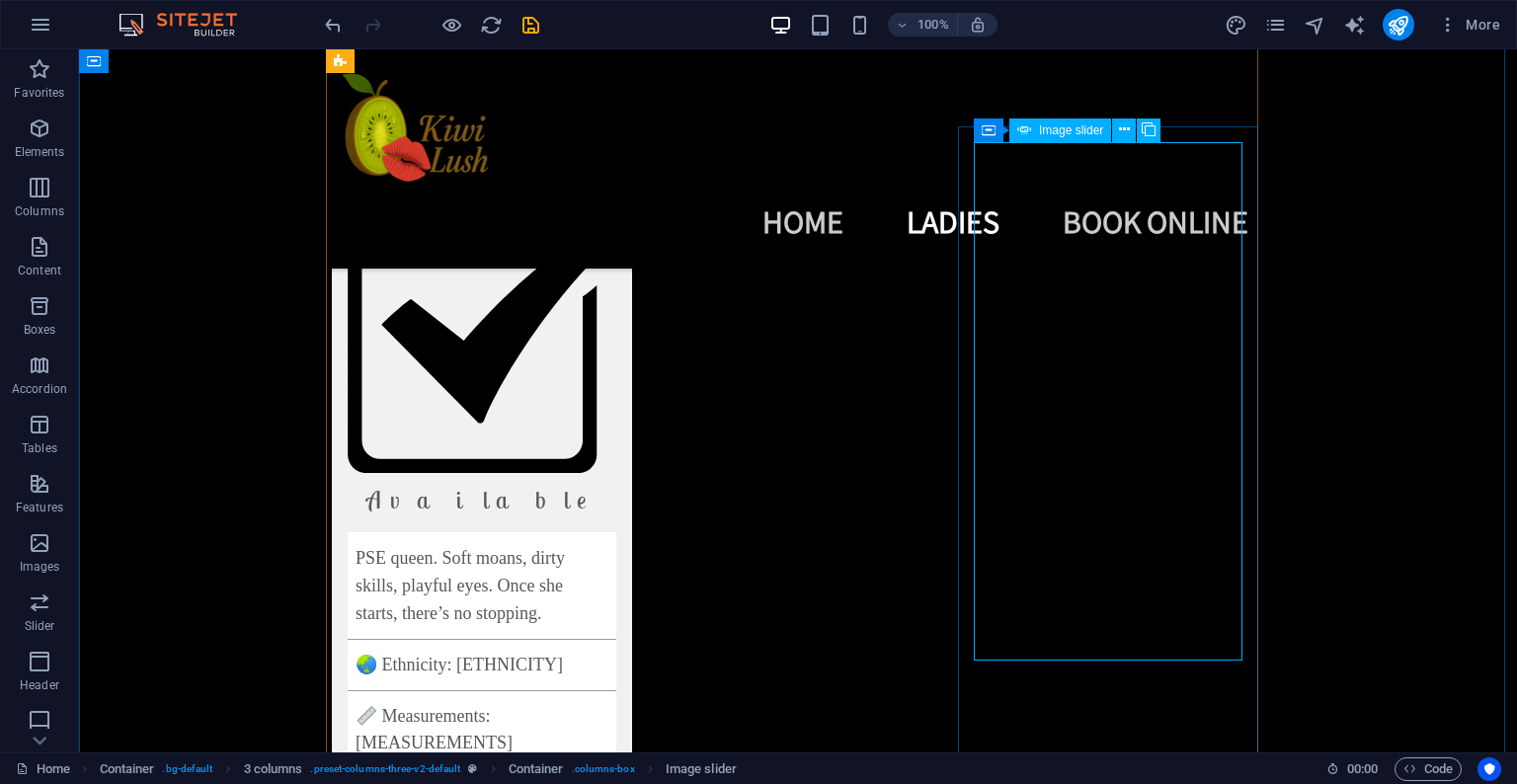 click at bounding box center (-55, 11327) 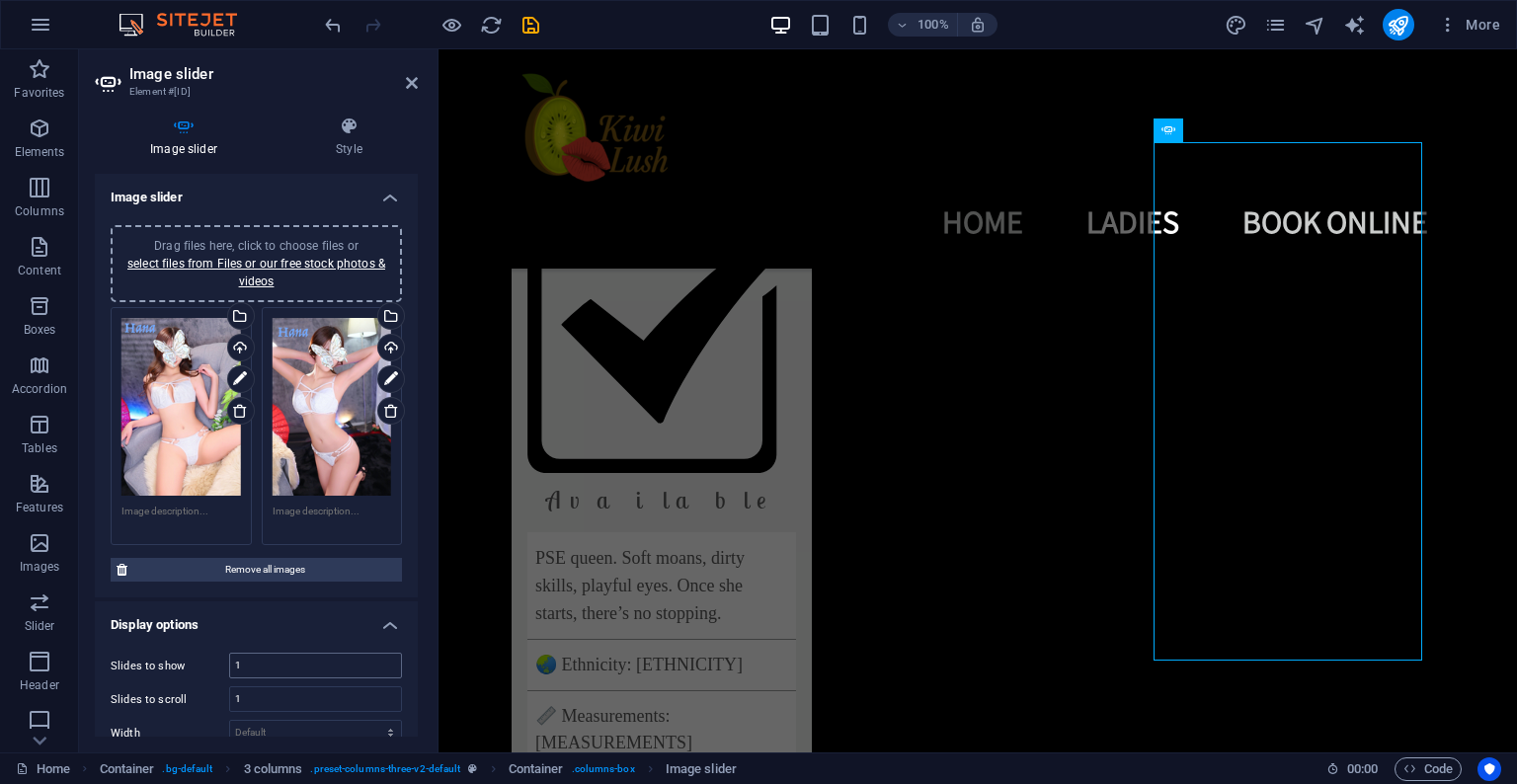 scroll, scrollTop: 466, scrollLeft: 0, axis: vertical 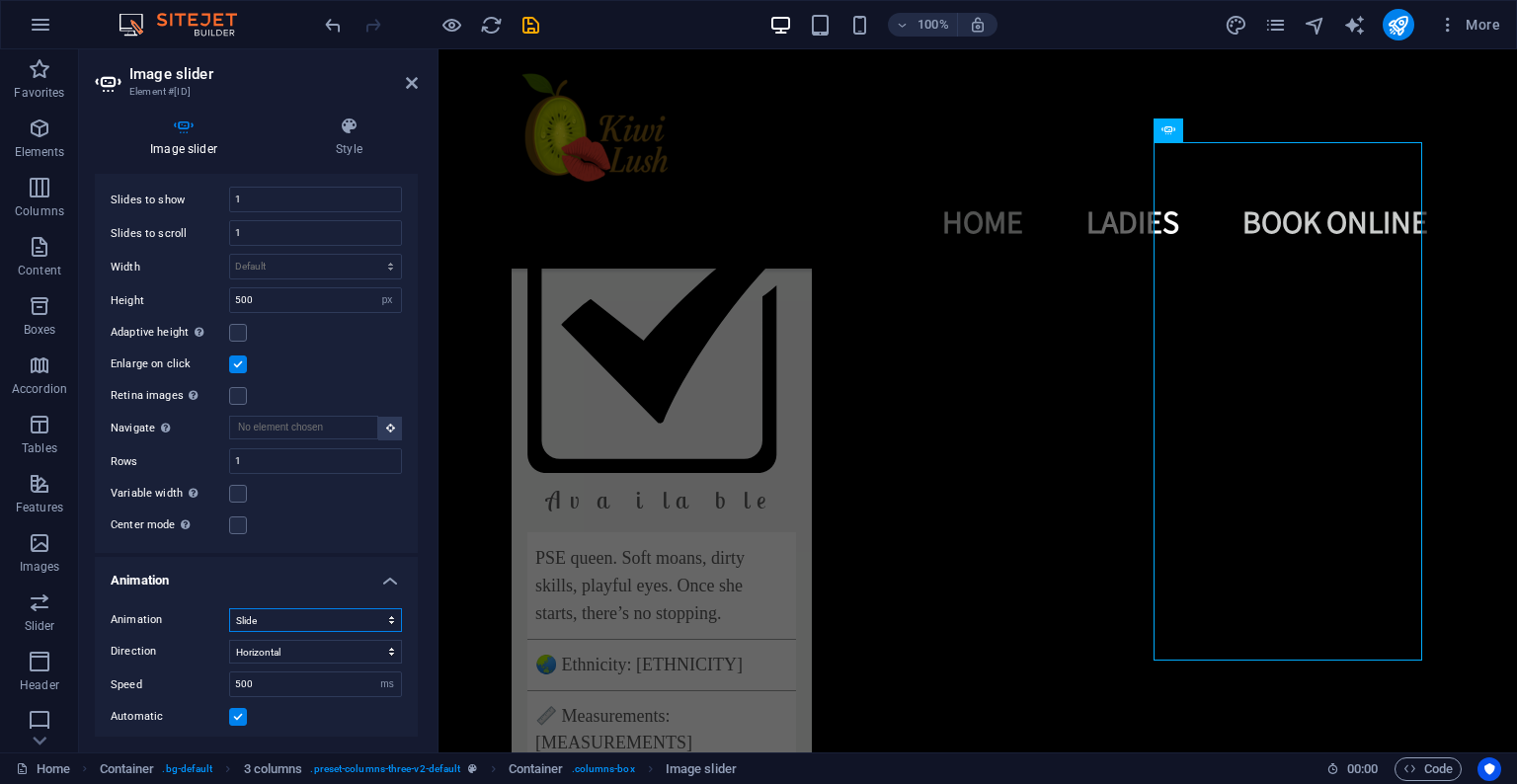 click on "Slide Fade" at bounding box center (315, 620) 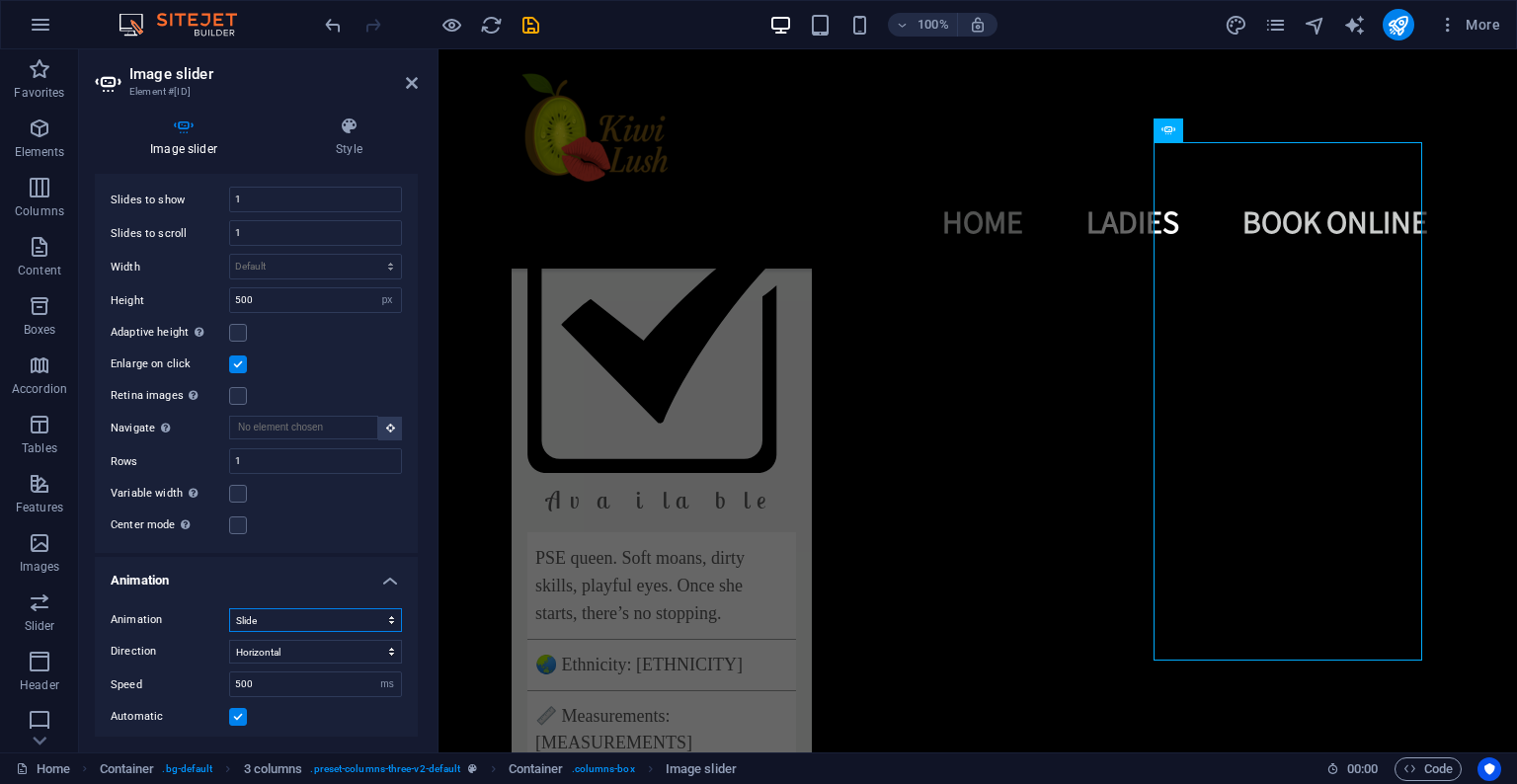 select on "fade" 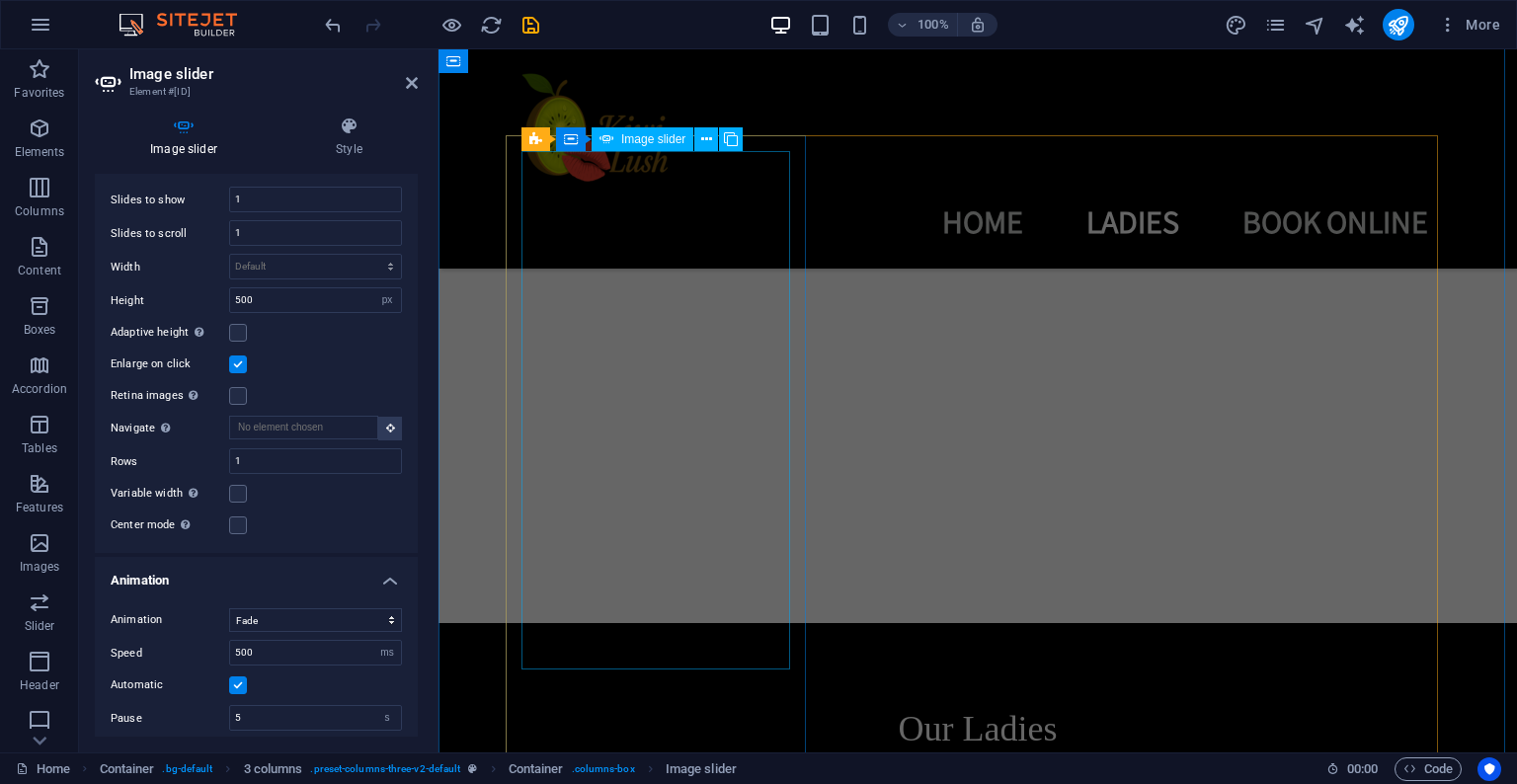 scroll, scrollTop: 952, scrollLeft: 0, axis: vertical 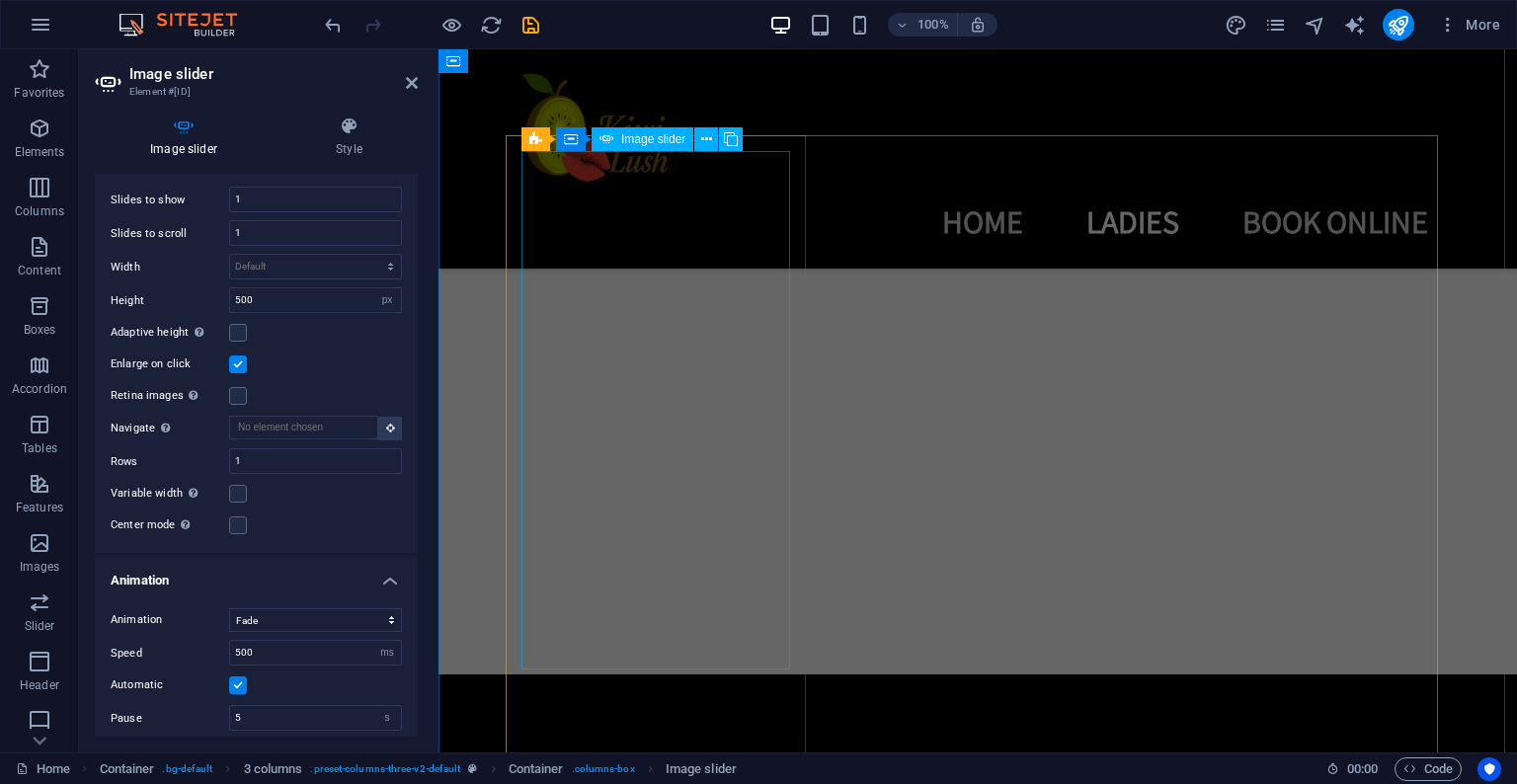 click at bounding box center [393, 3533] 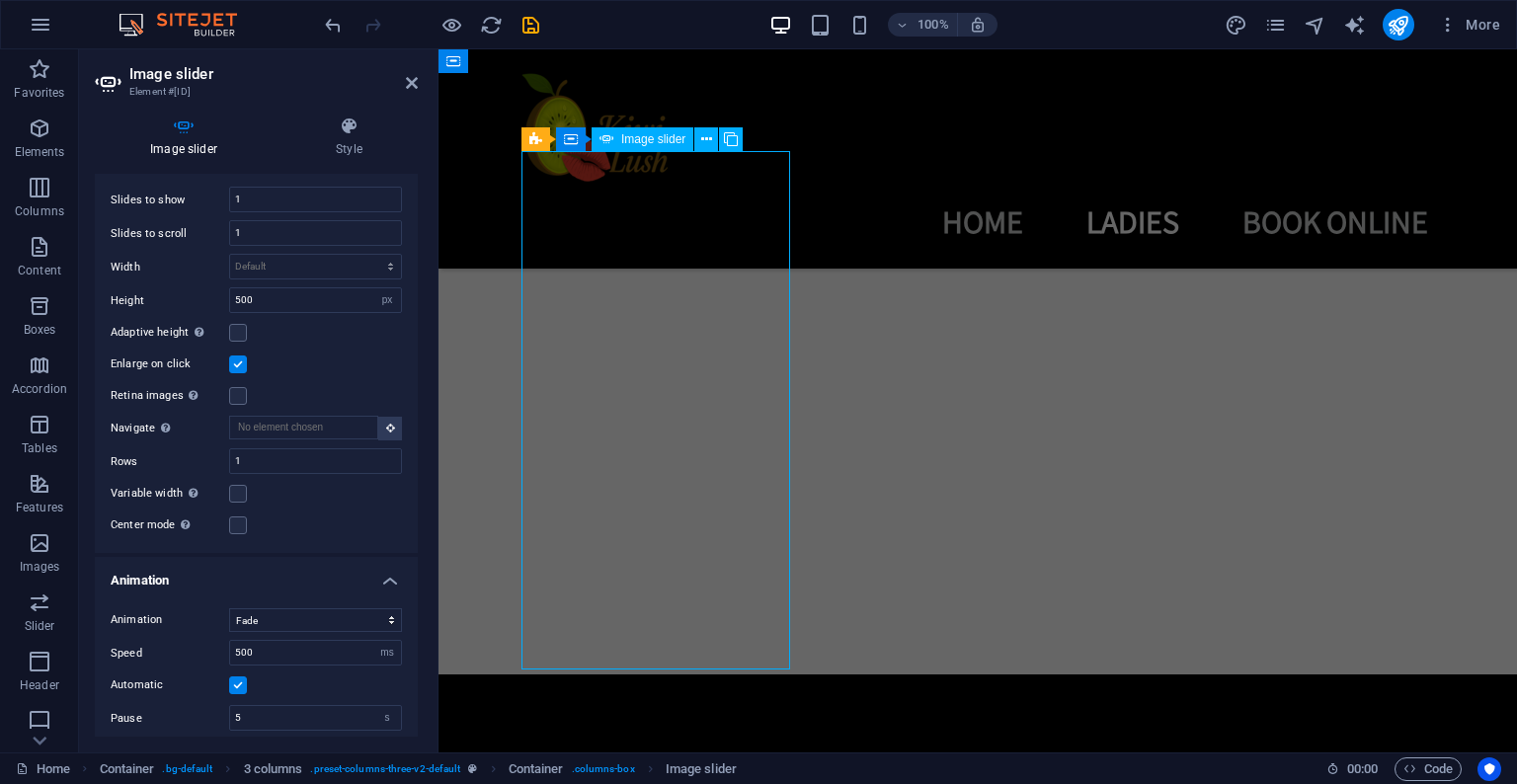 click at bounding box center [393, 3533] 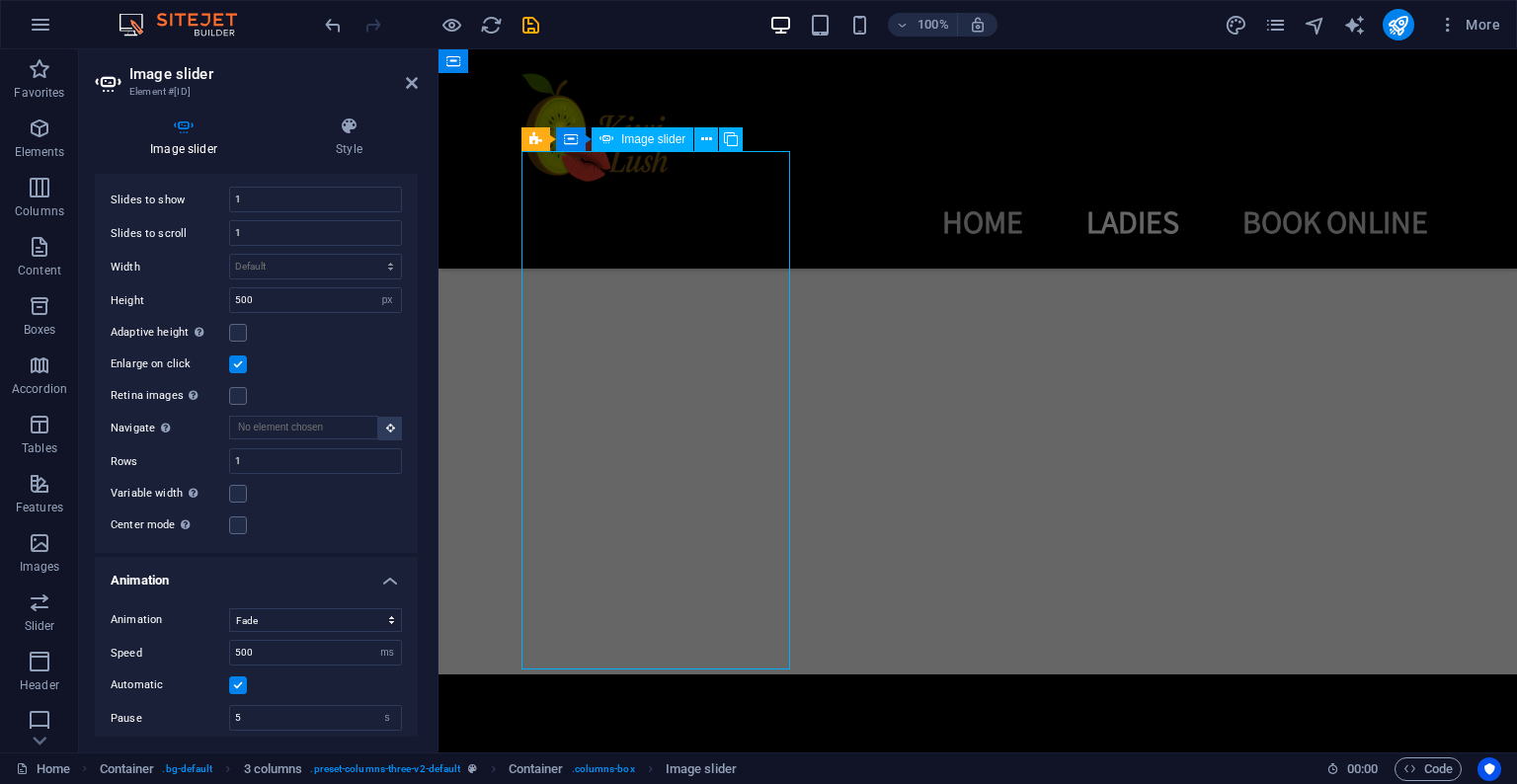 select on "progressive" 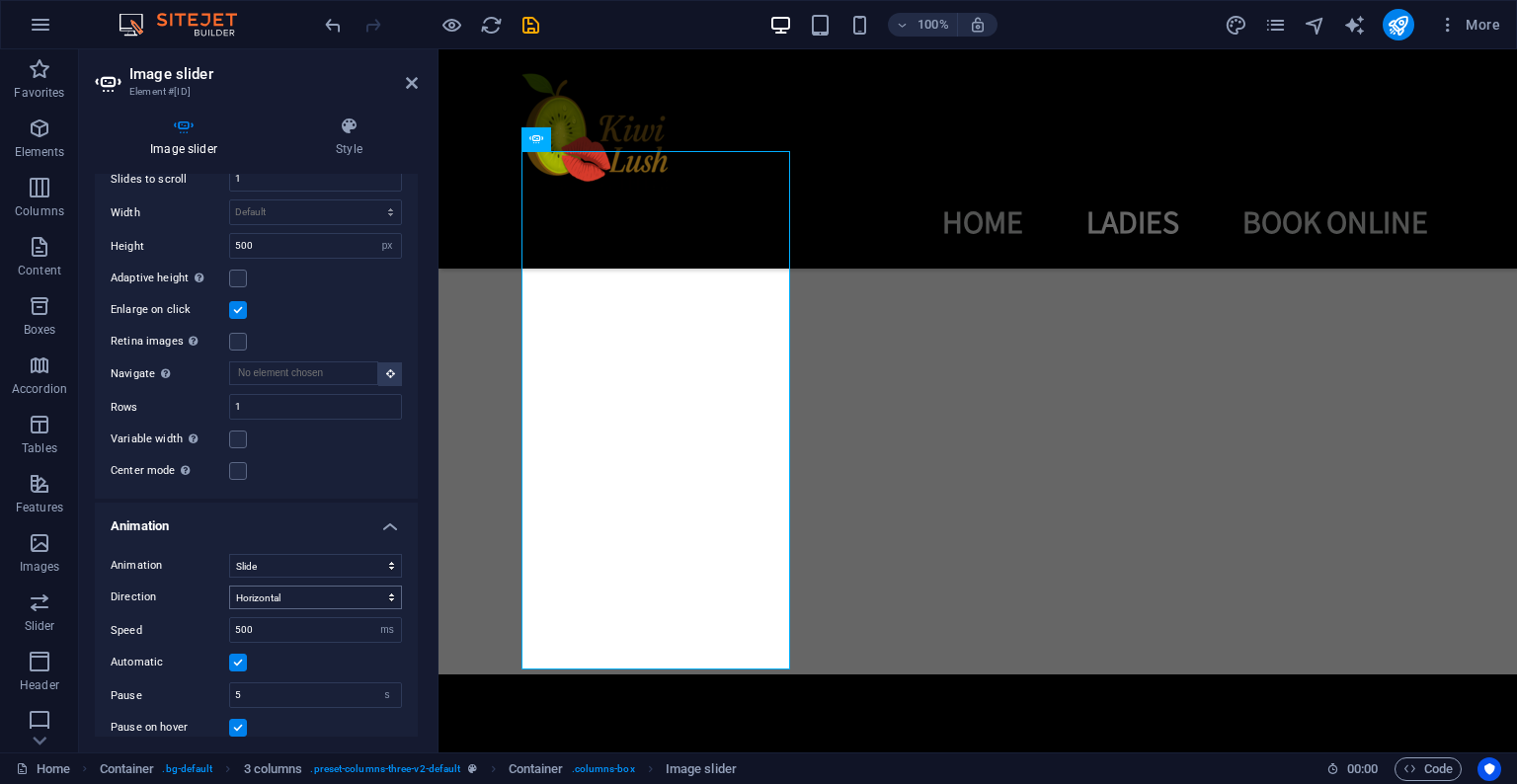 scroll, scrollTop: 773, scrollLeft: 0, axis: vertical 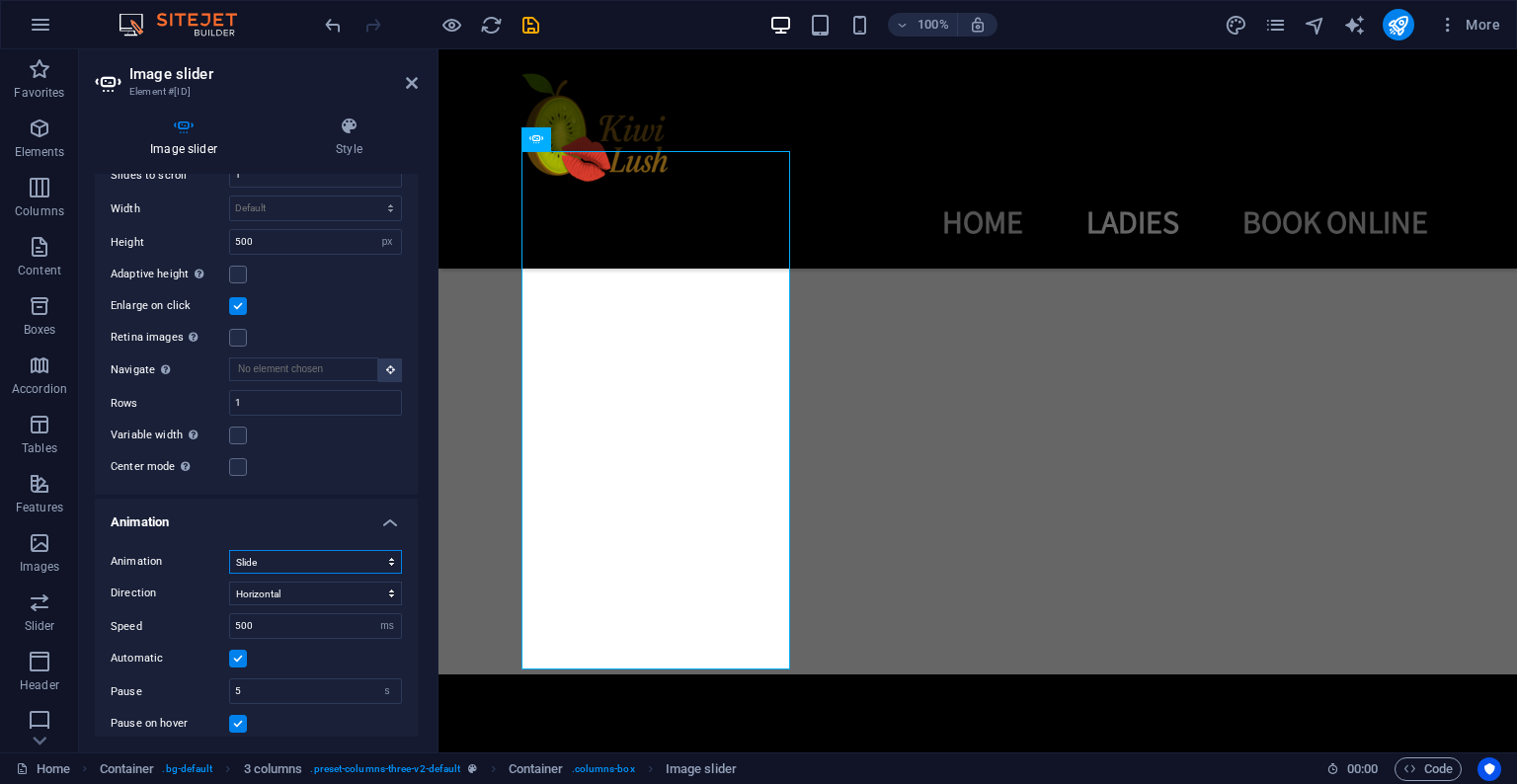 click on "Slide Fade" at bounding box center [315, 562] 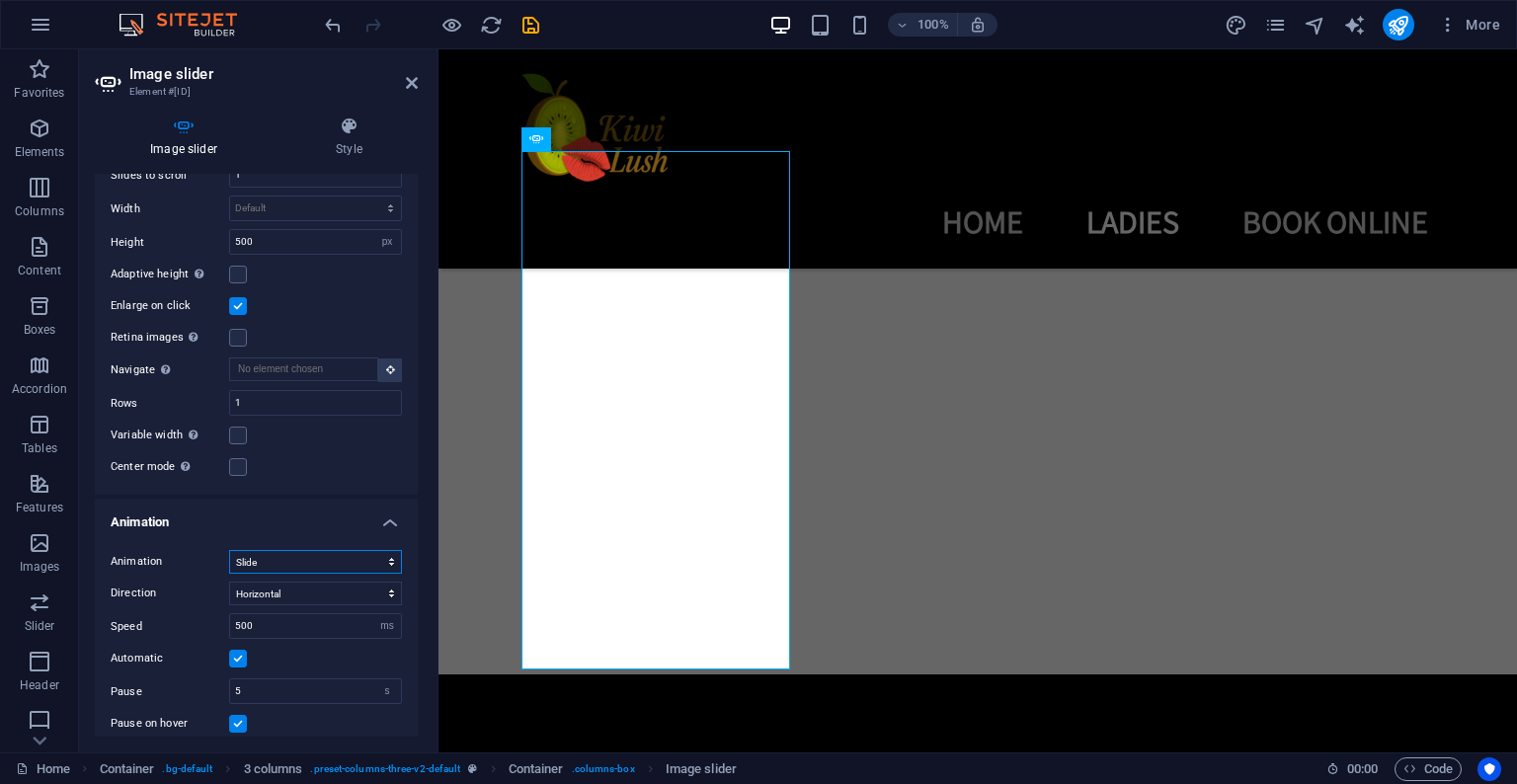 select on "fade" 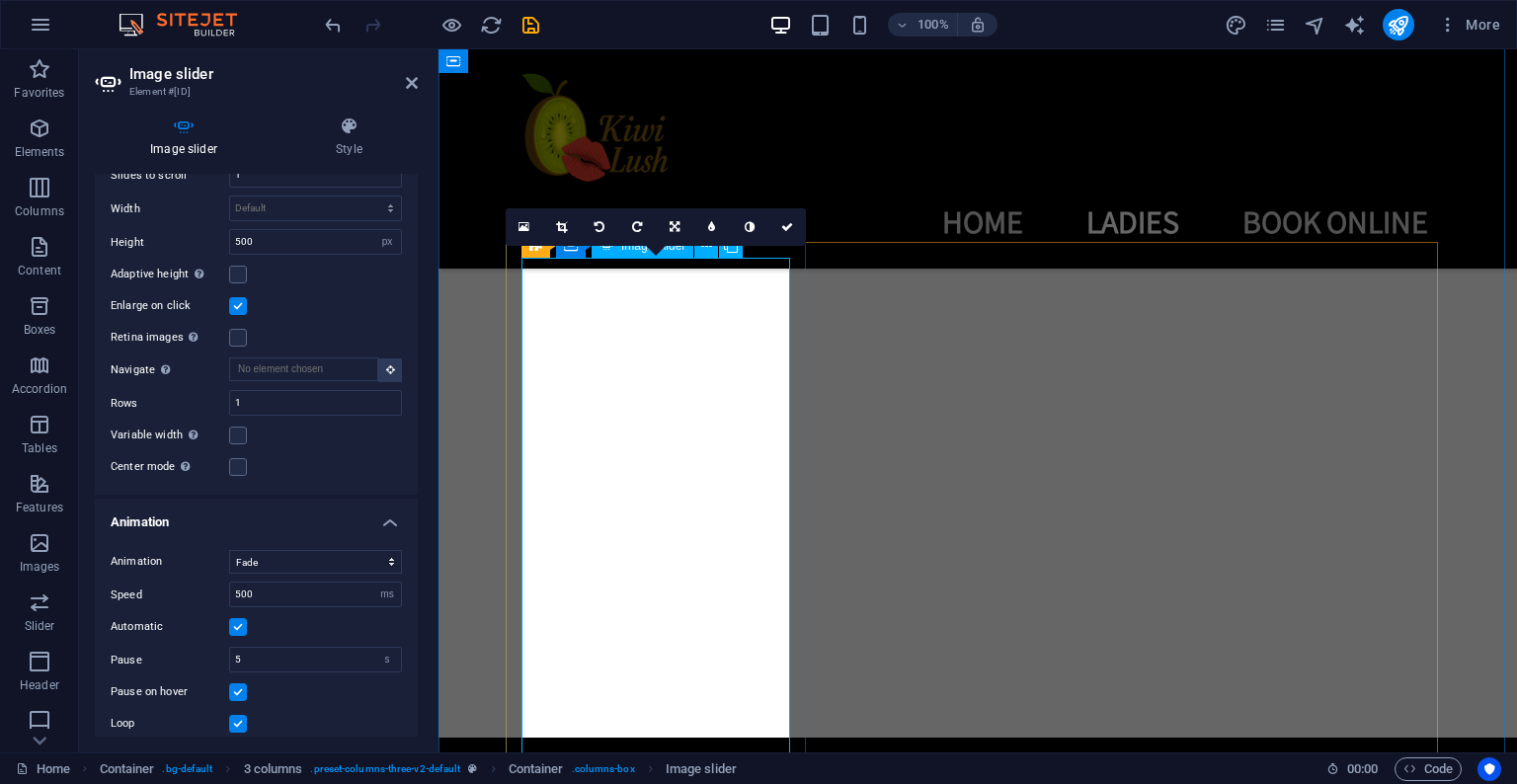 scroll, scrollTop: 845, scrollLeft: 0, axis: vertical 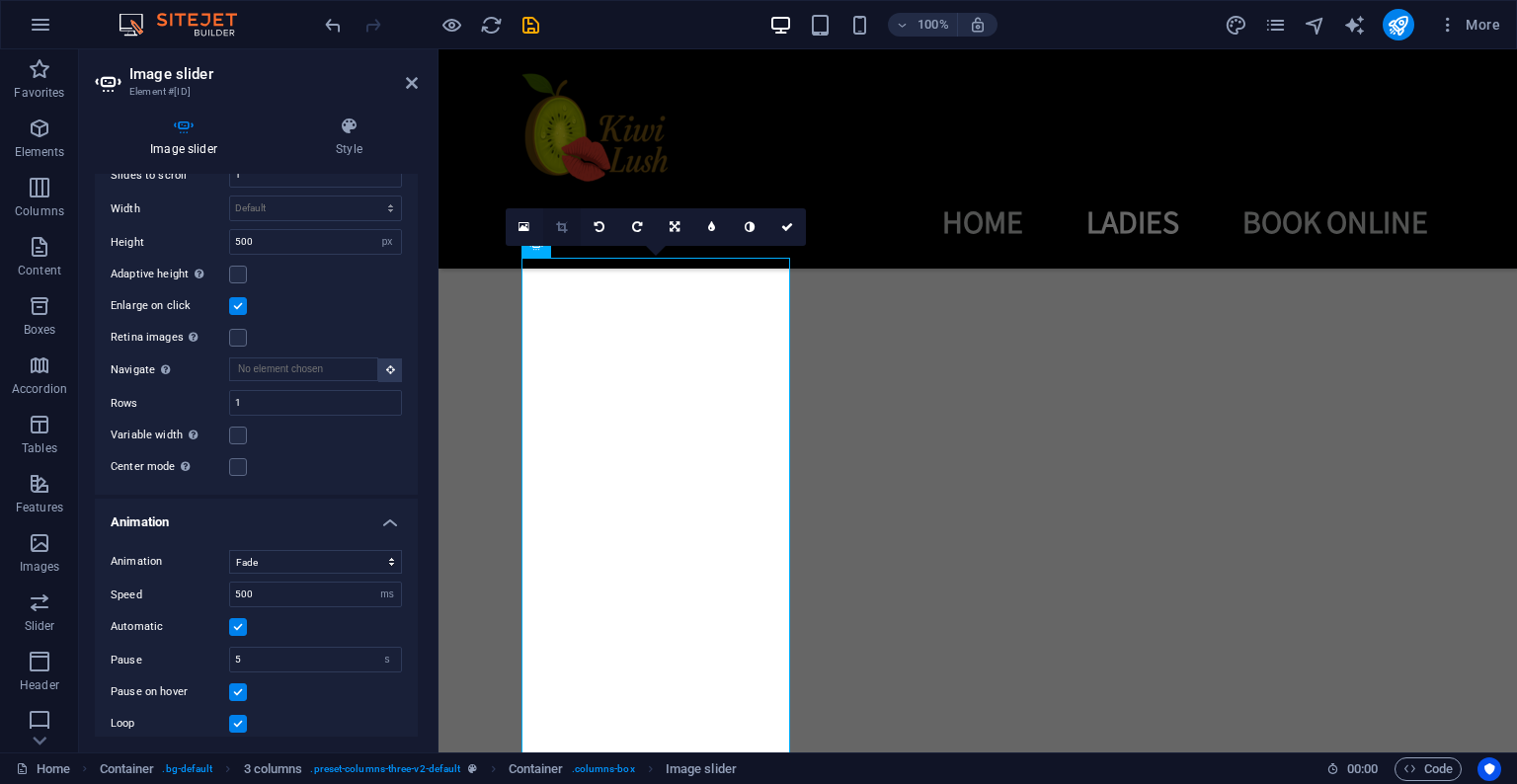 click at bounding box center (562, 227) 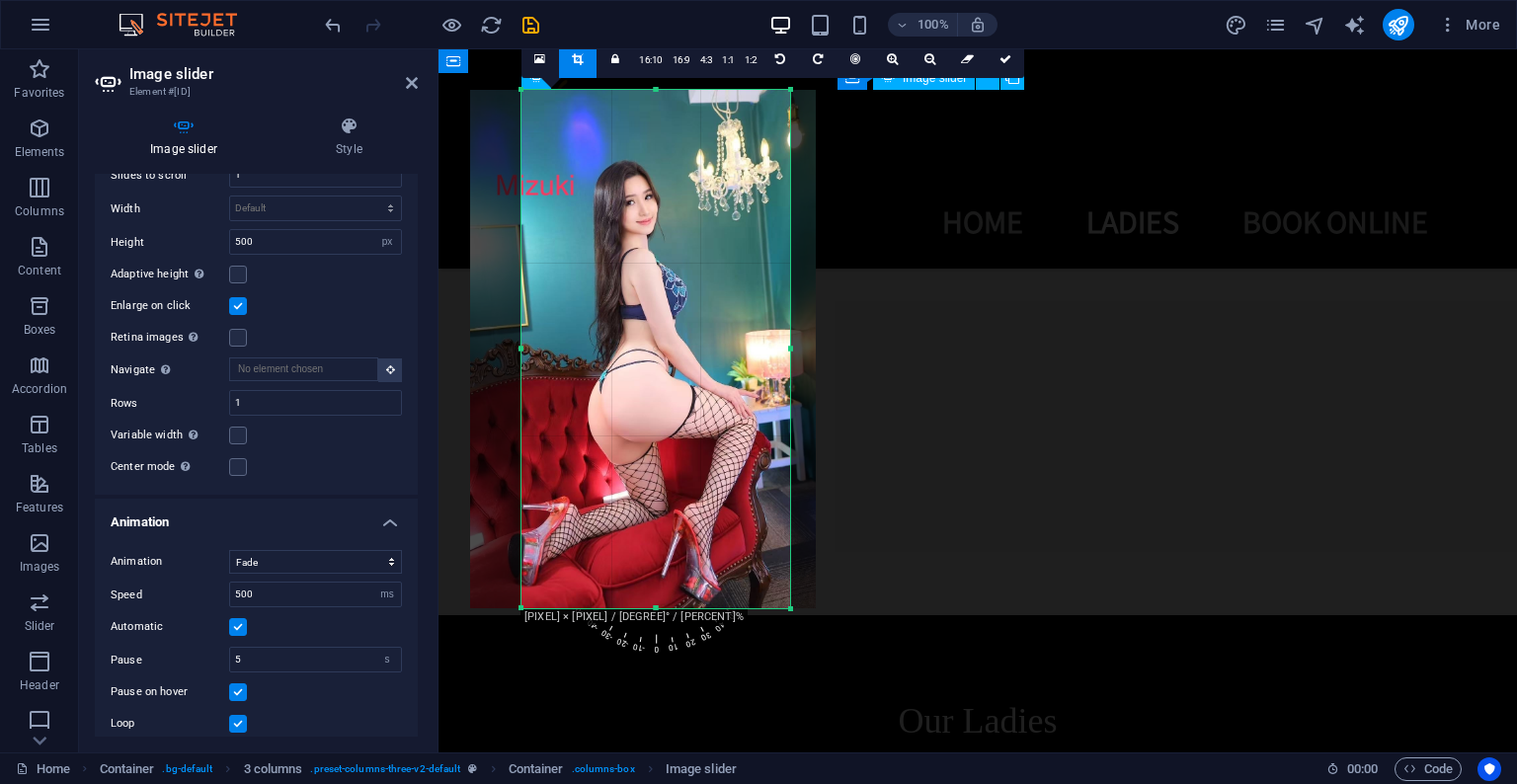 scroll, scrollTop: 1002, scrollLeft: 0, axis: vertical 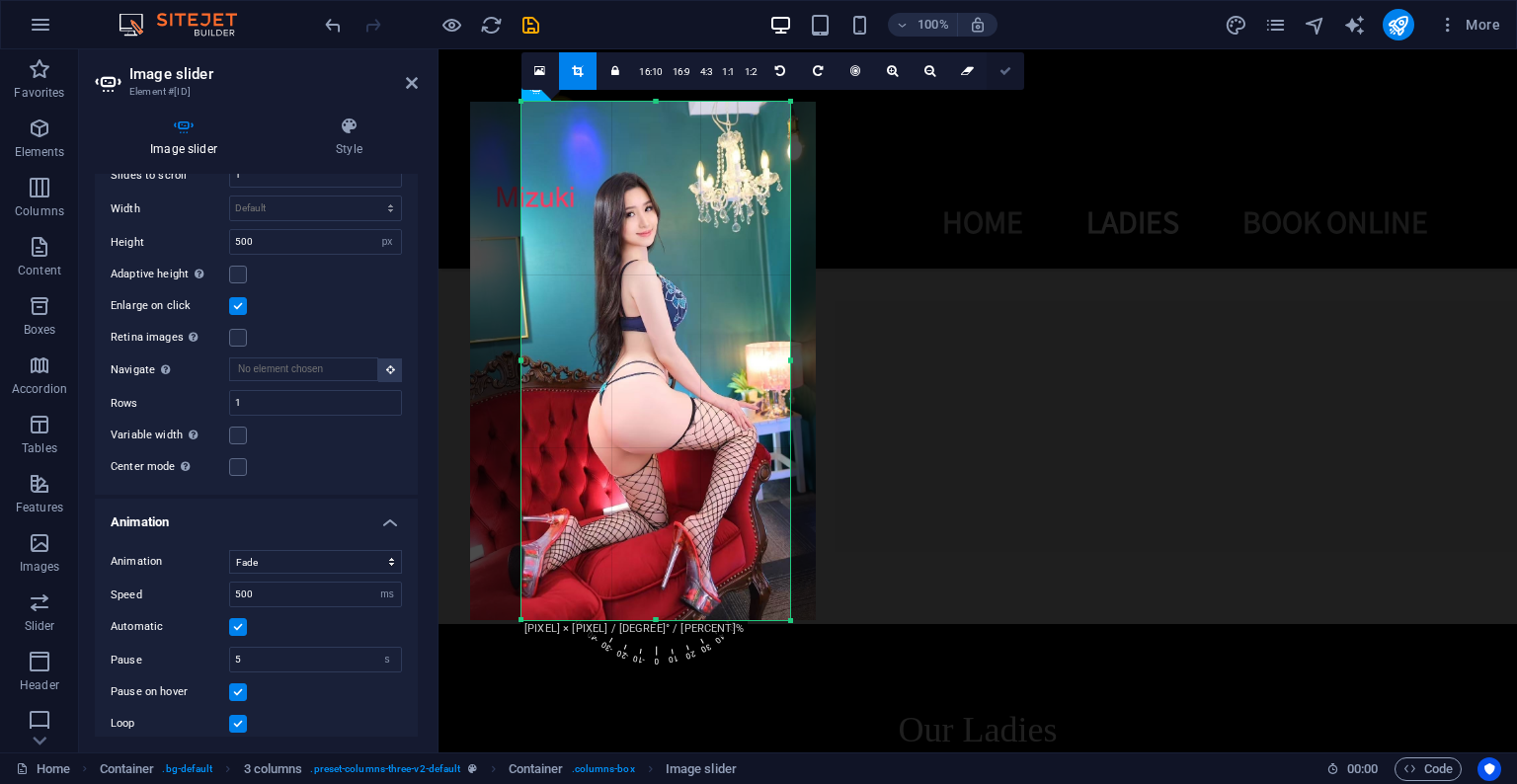 click at bounding box center (1005, 71) 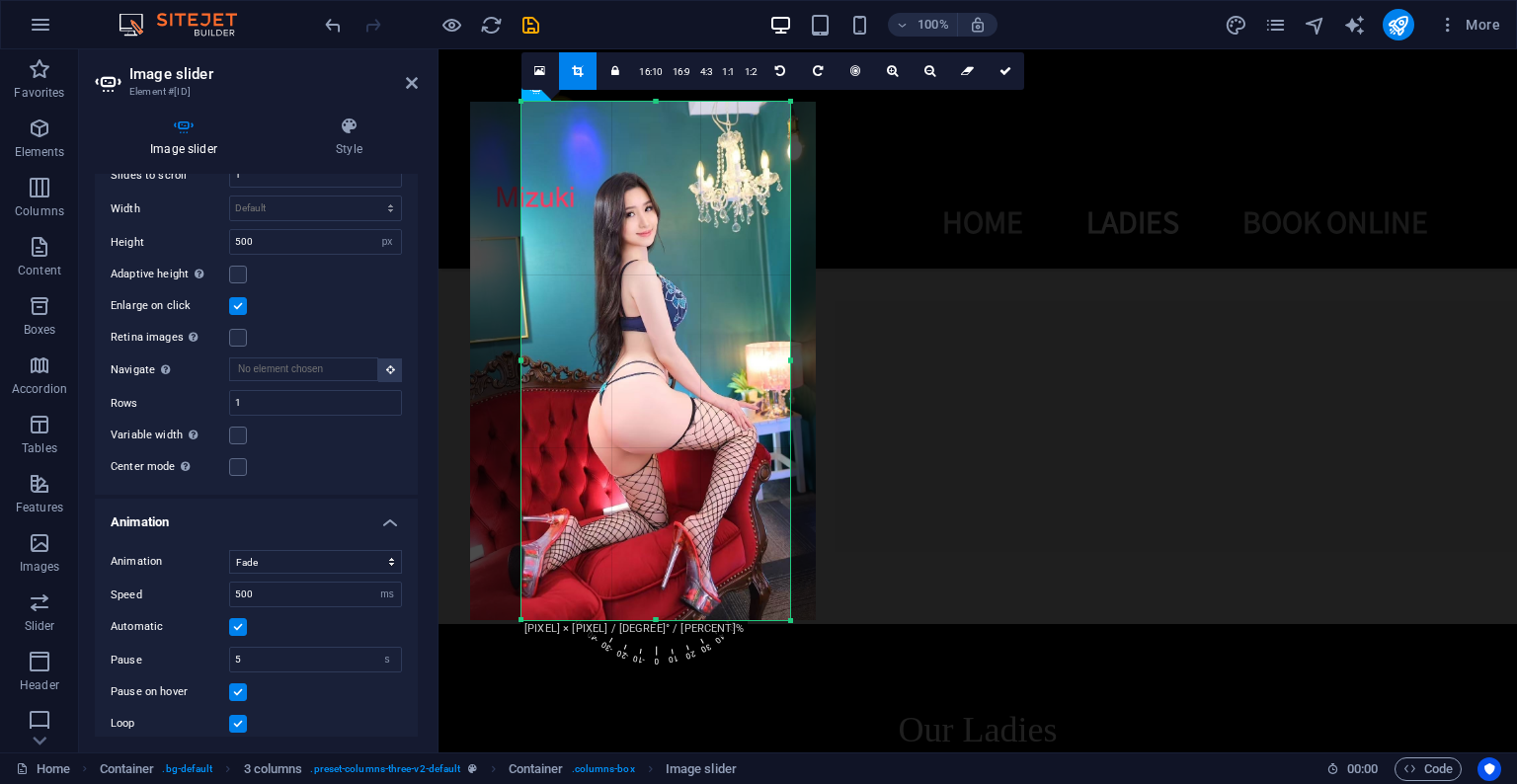 type on "525" 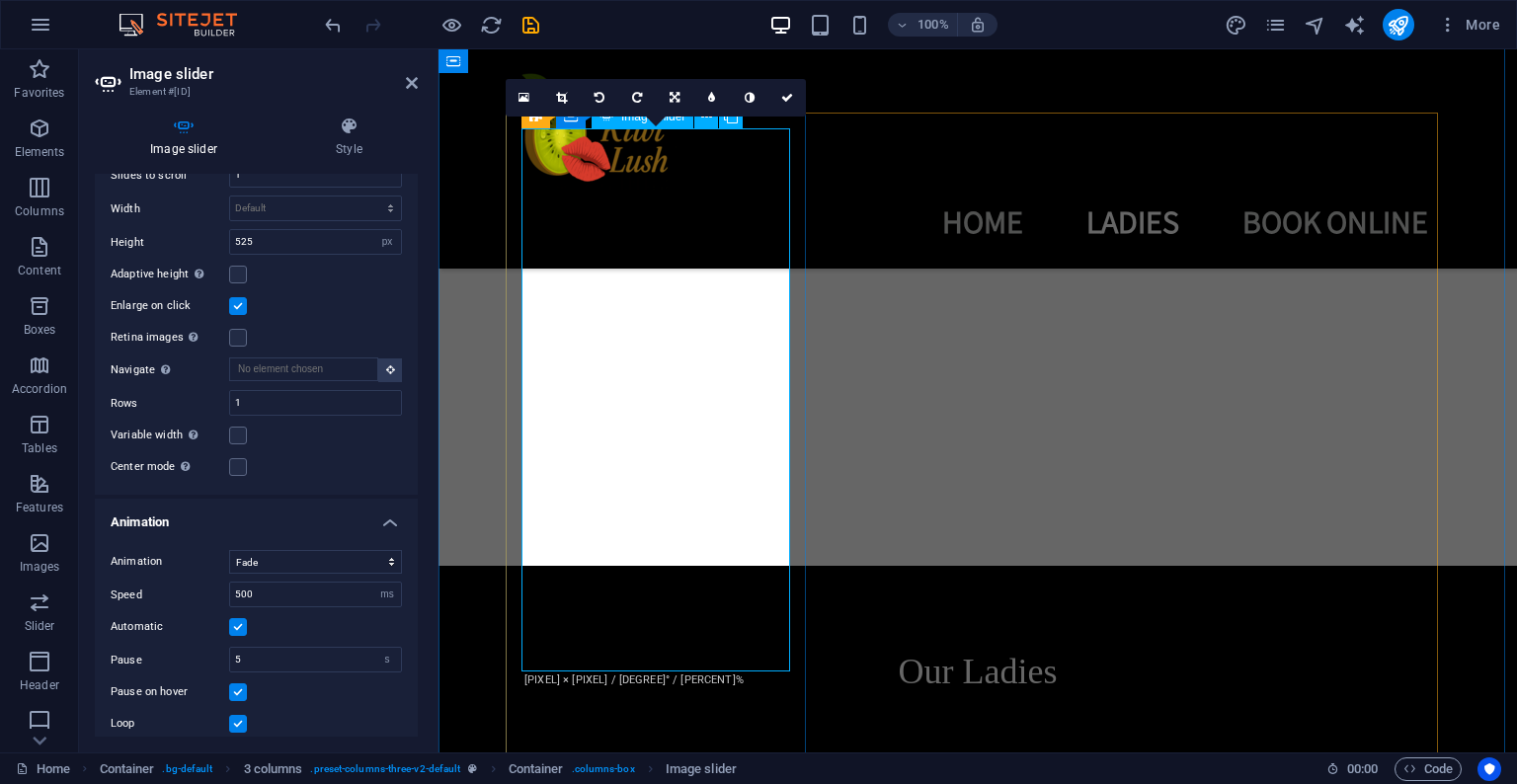 scroll, scrollTop: 1109, scrollLeft: 0, axis: vertical 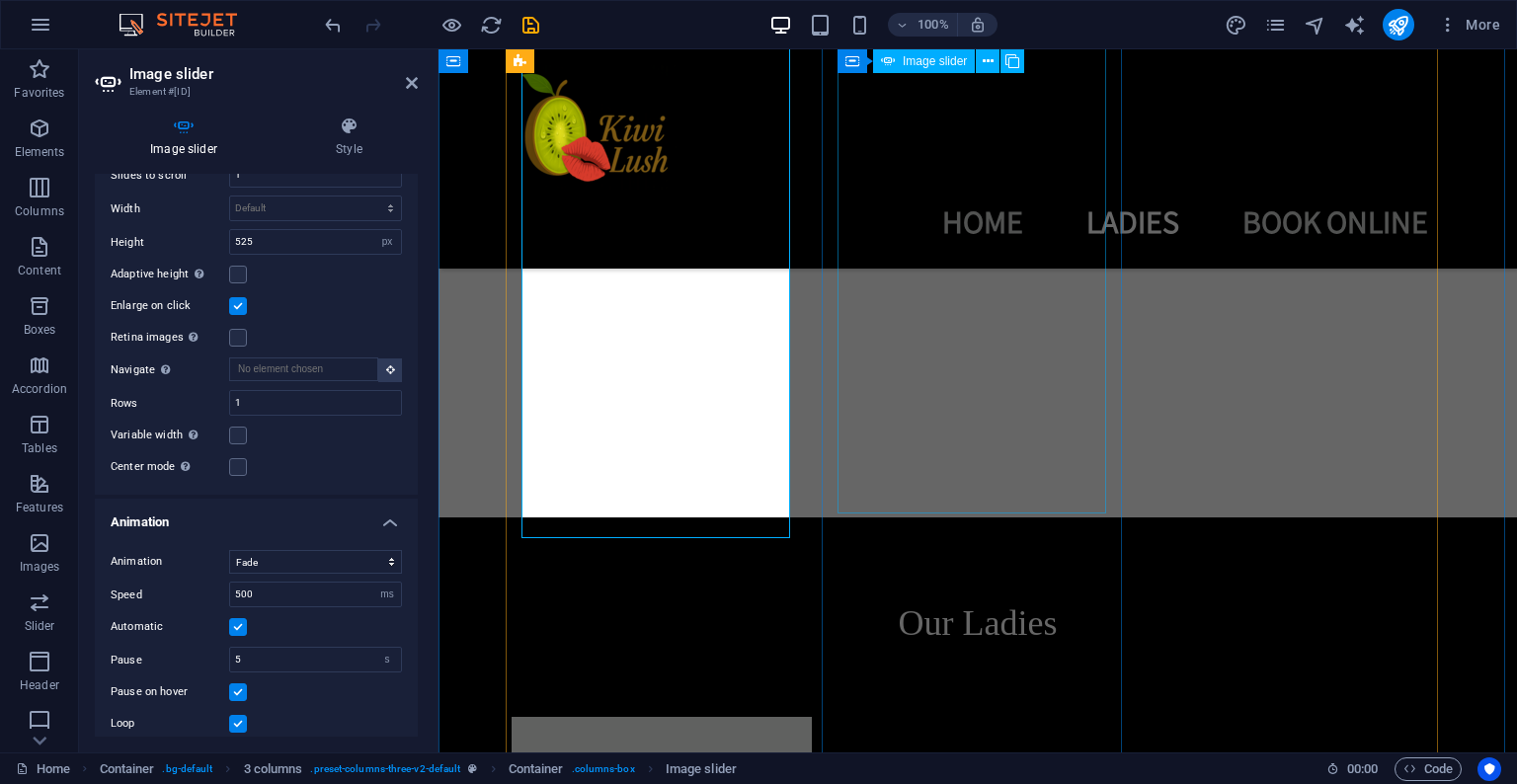 click at bounding box center [393, 5121] 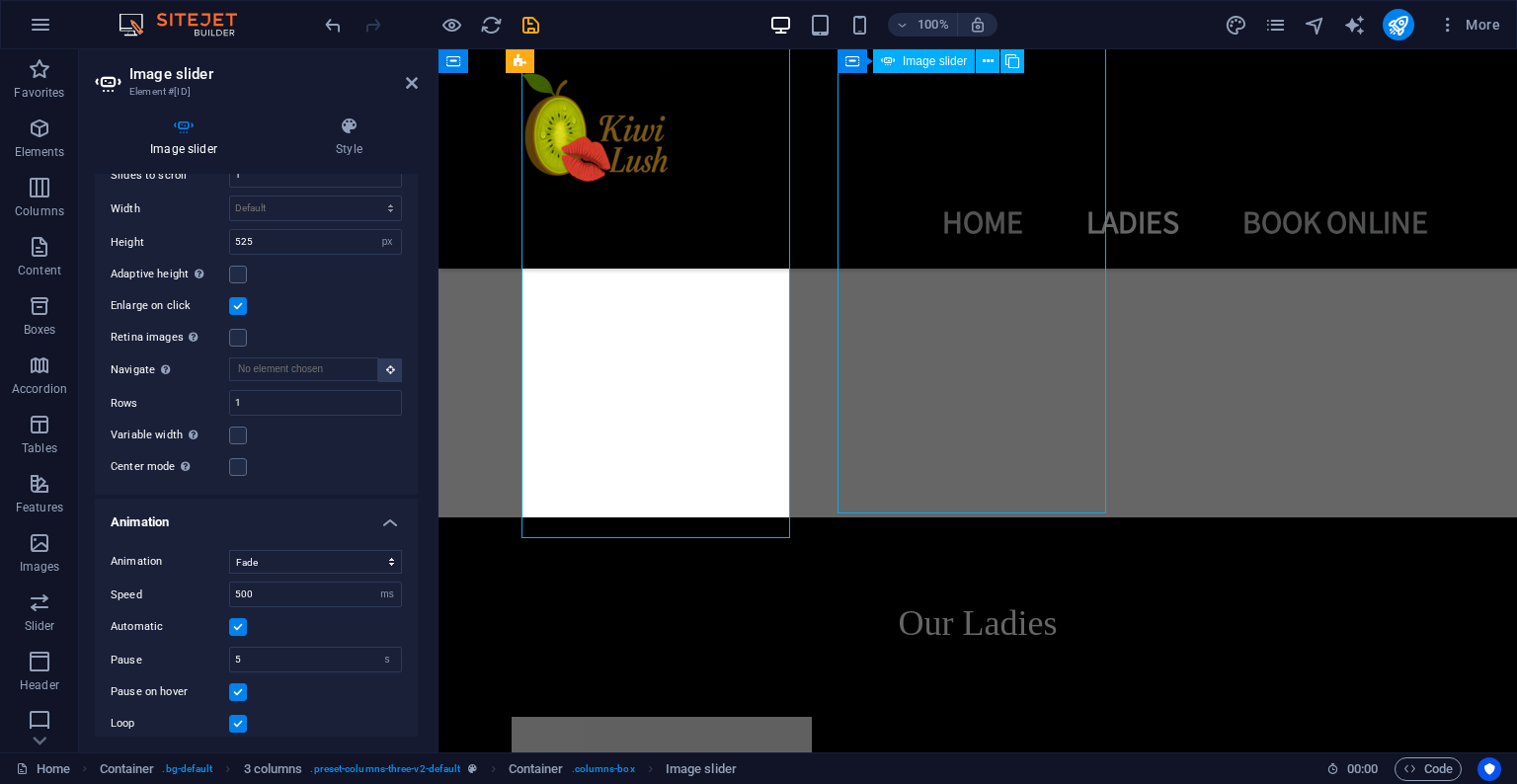 click at bounding box center (393, 5121) 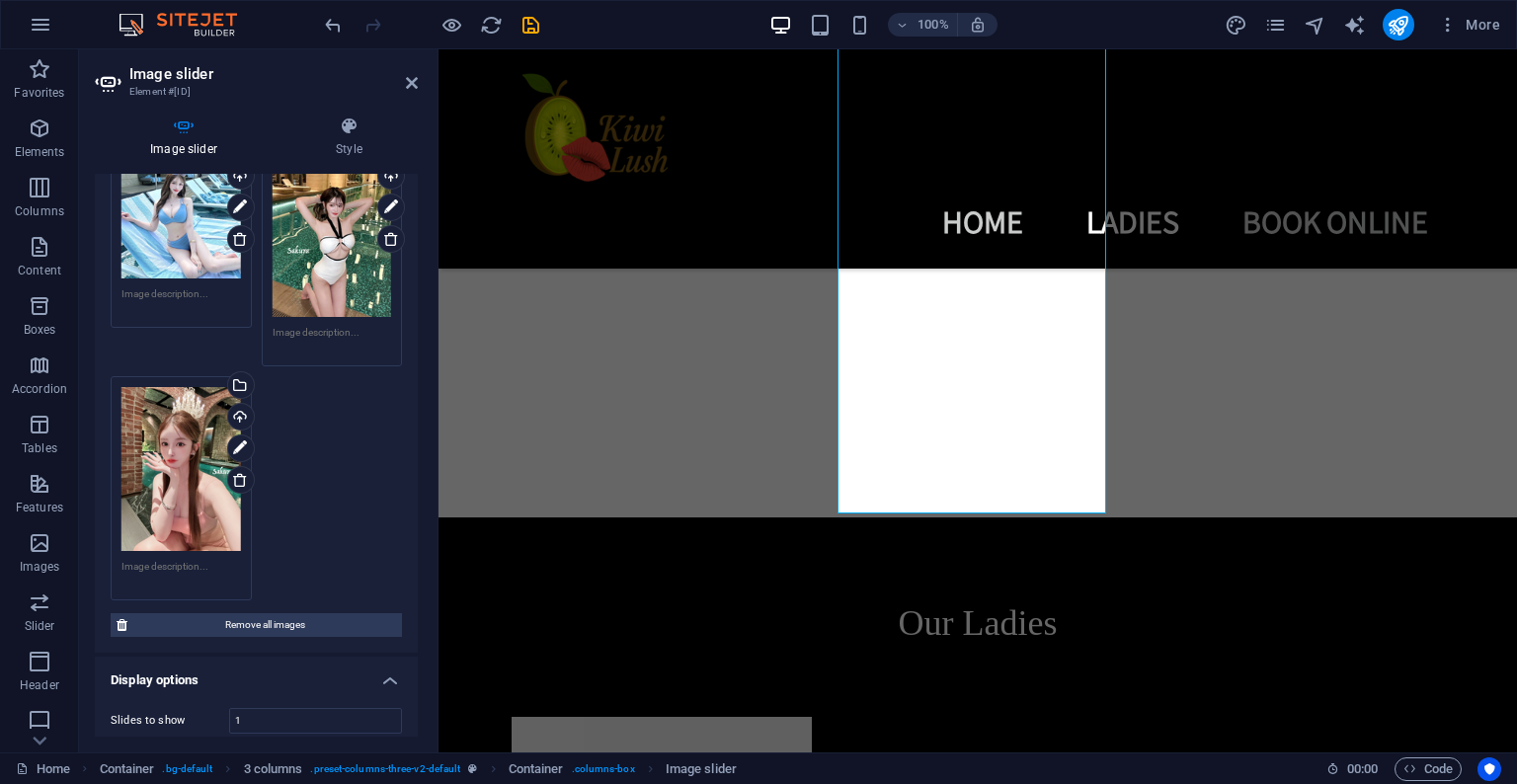 scroll, scrollTop: 226, scrollLeft: 0, axis: vertical 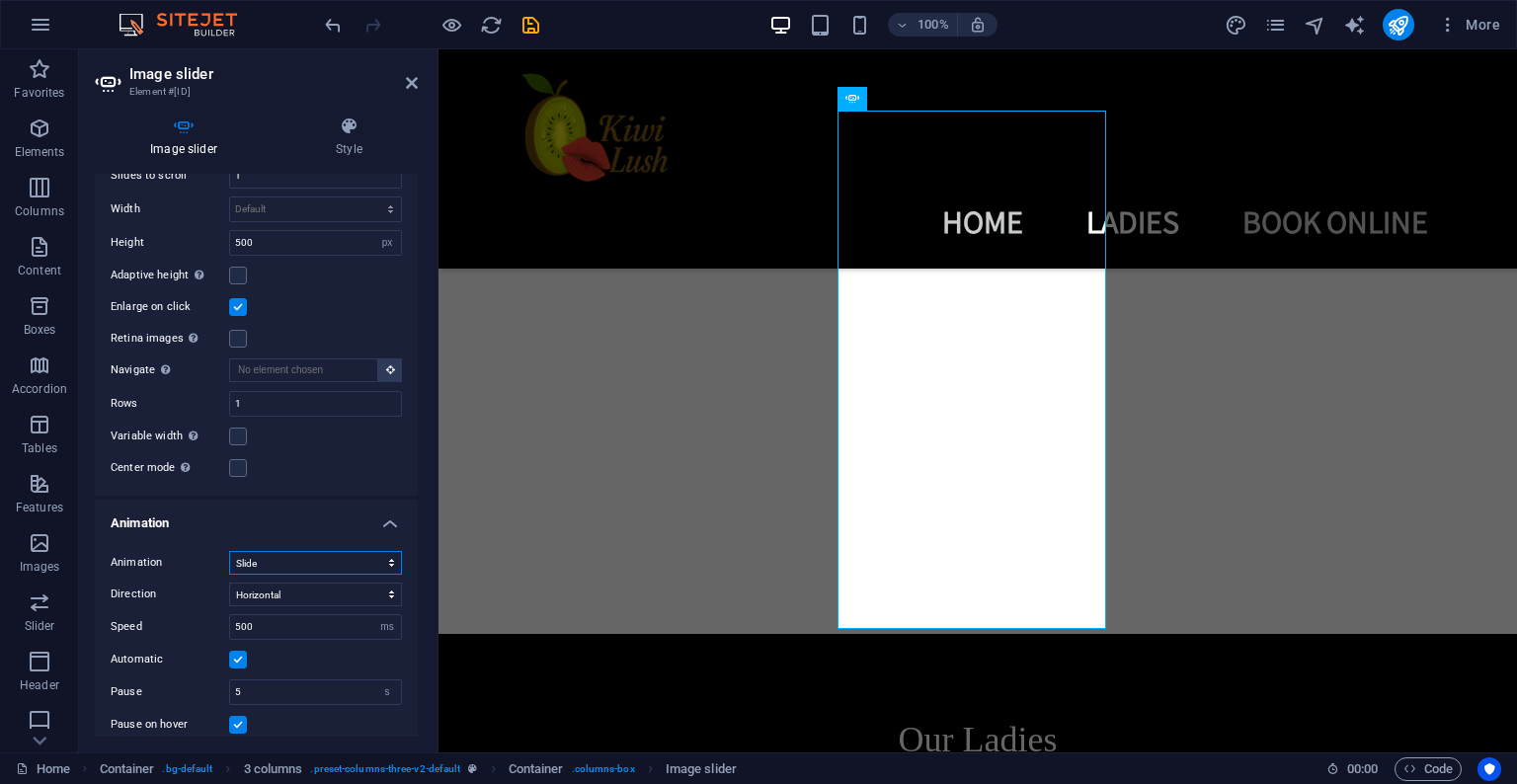 click on "Slide Fade" at bounding box center (315, 563) 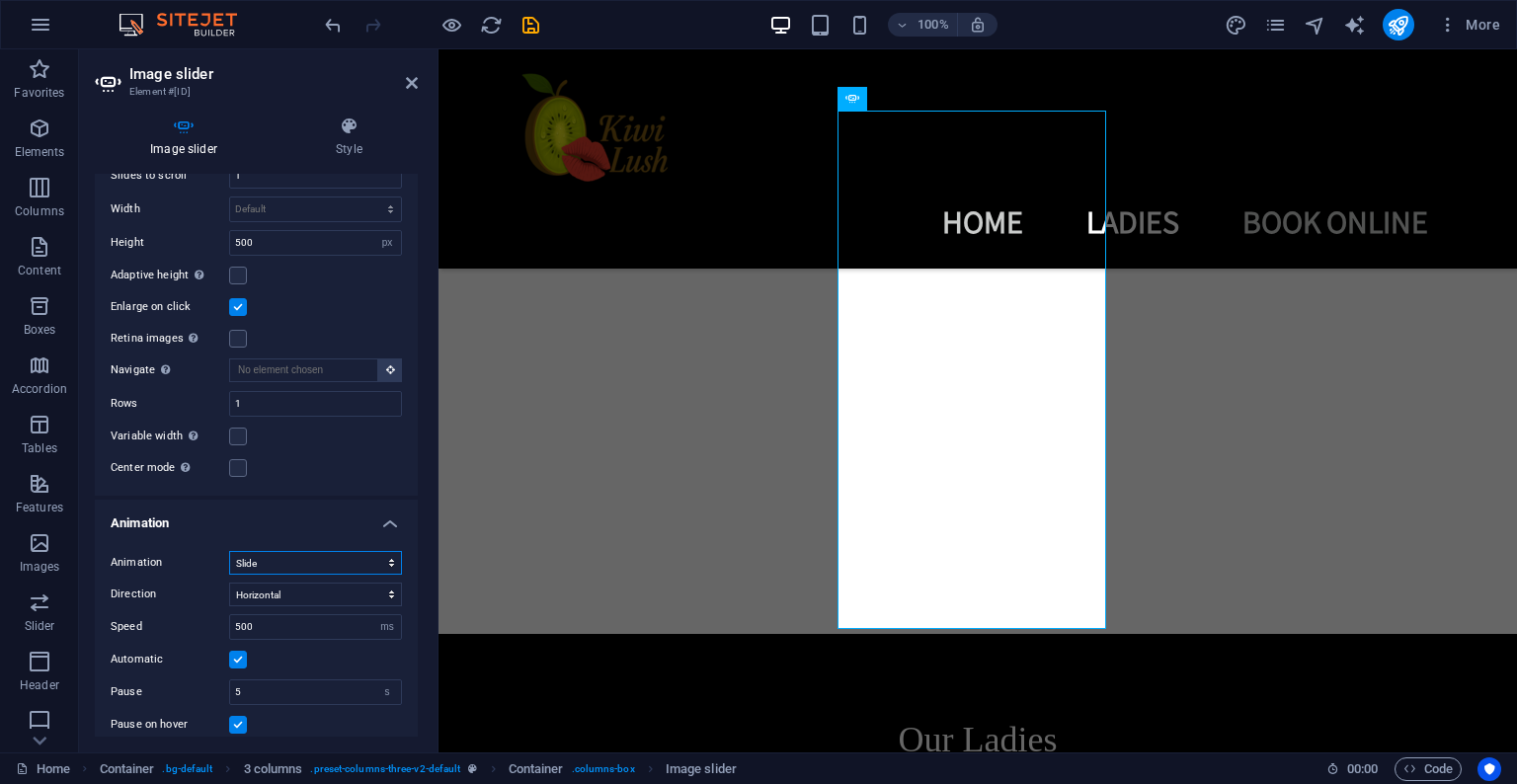 select on "fade" 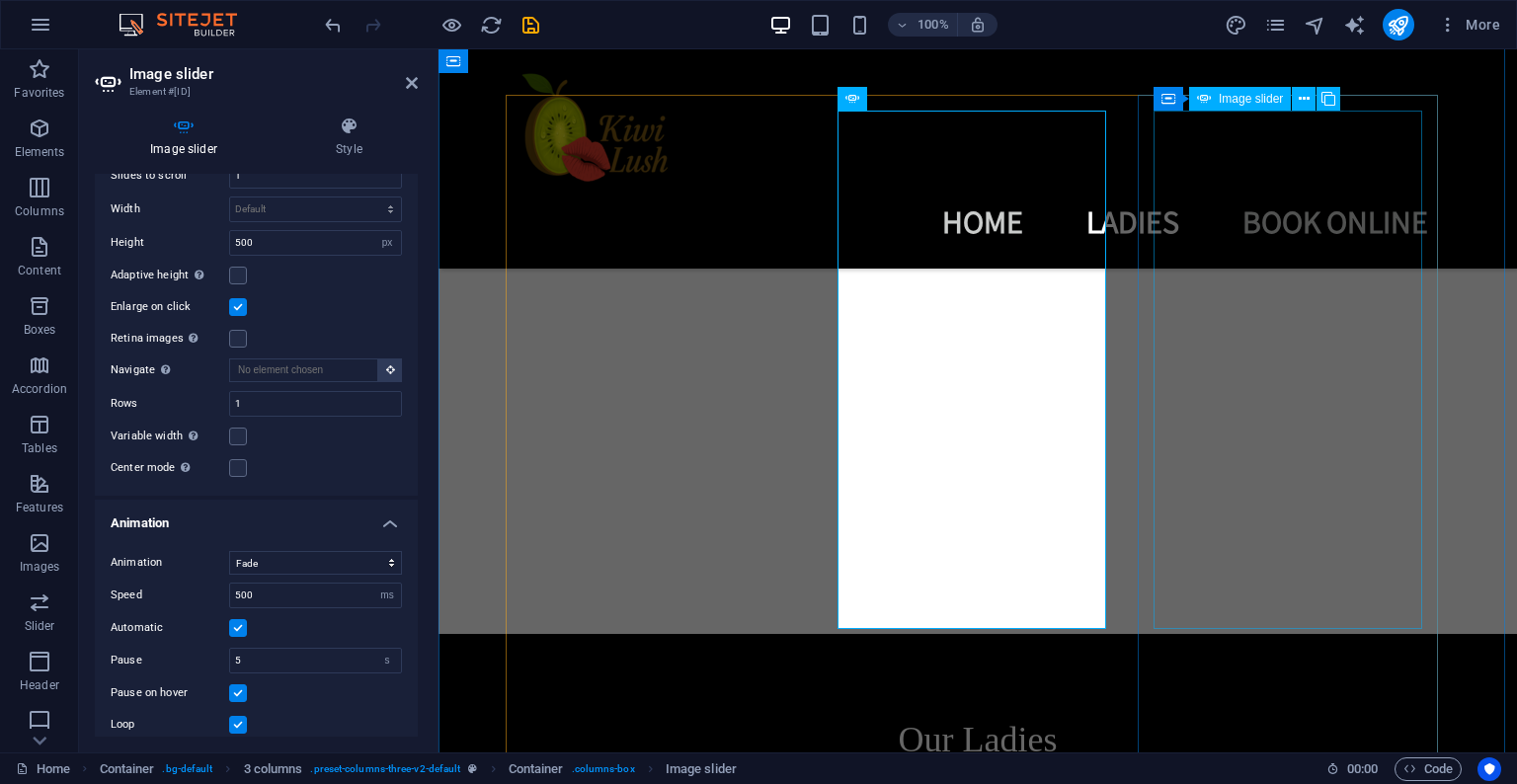 click at bounding box center (124, 8647) 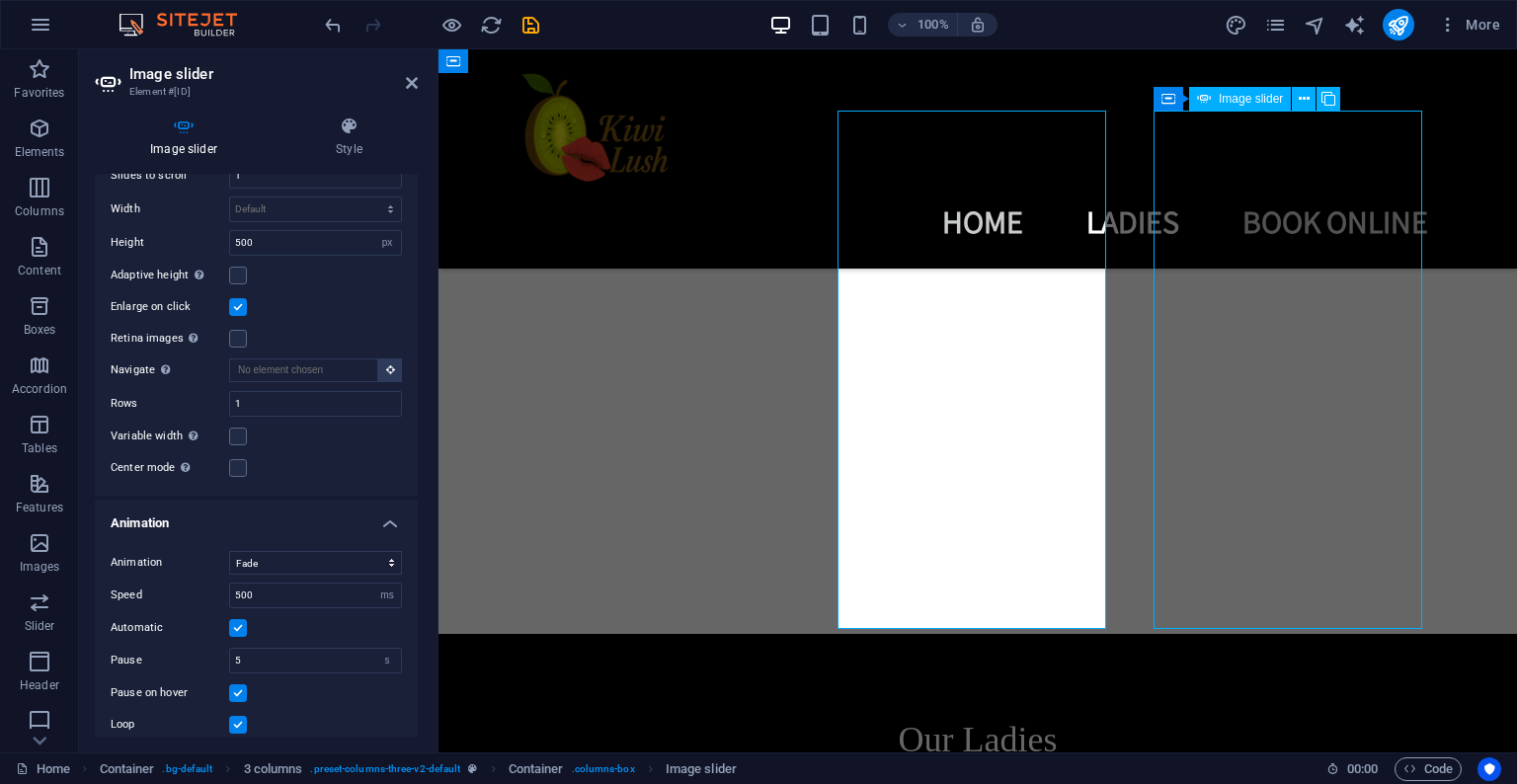 click at bounding box center (124, 8647) 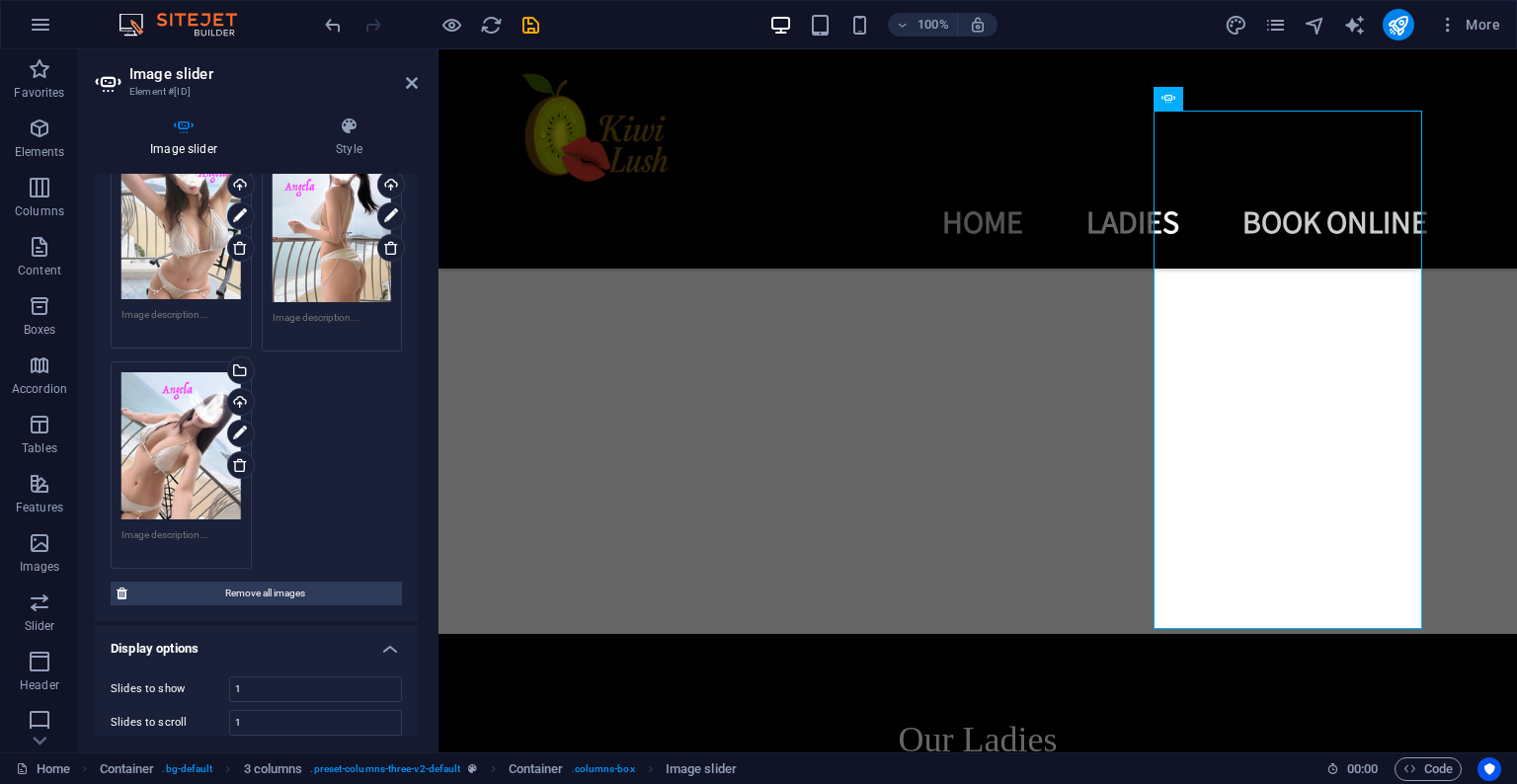 scroll, scrollTop: 496, scrollLeft: 0, axis: vertical 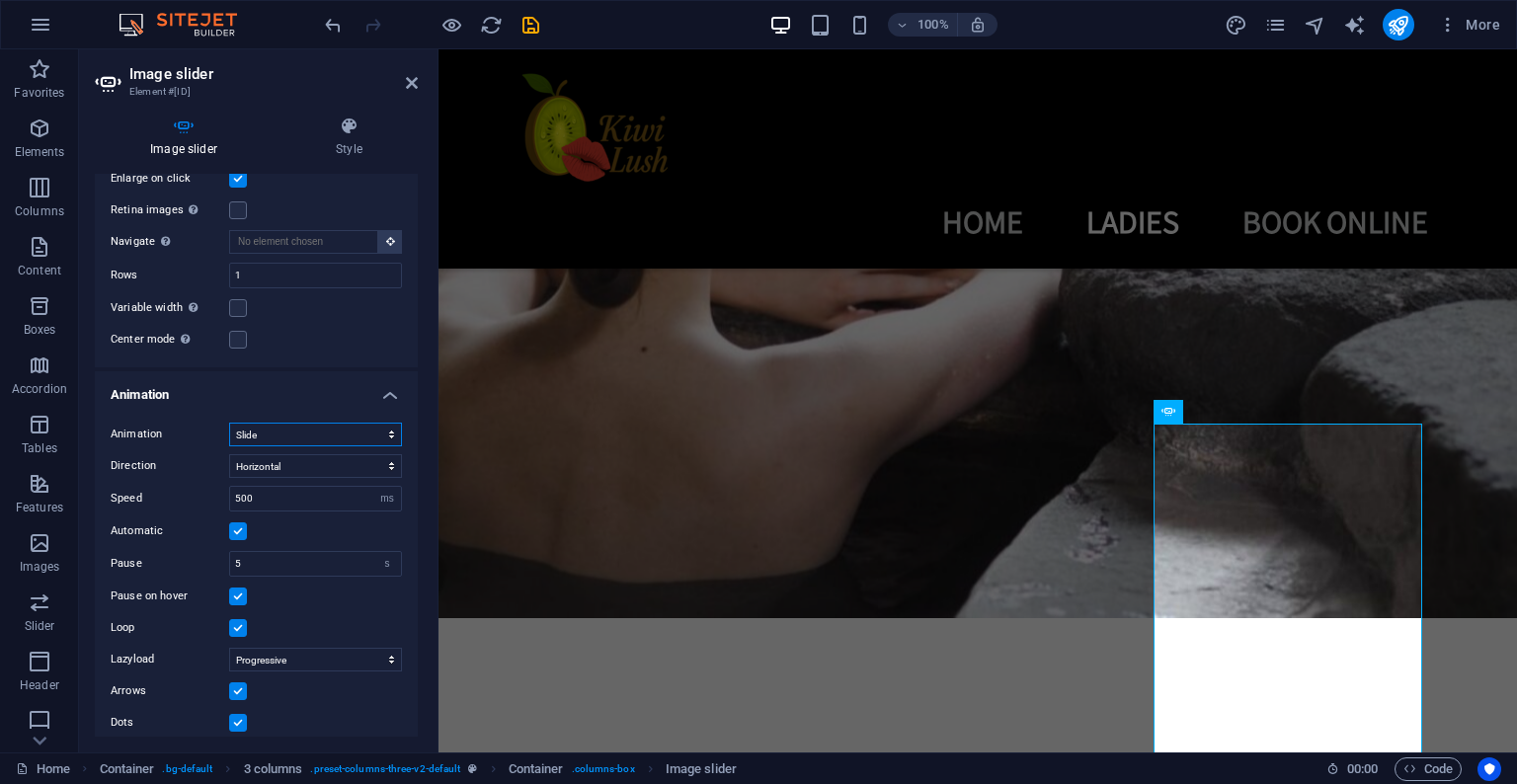 click on "Slide Fade" at bounding box center (315, 434) 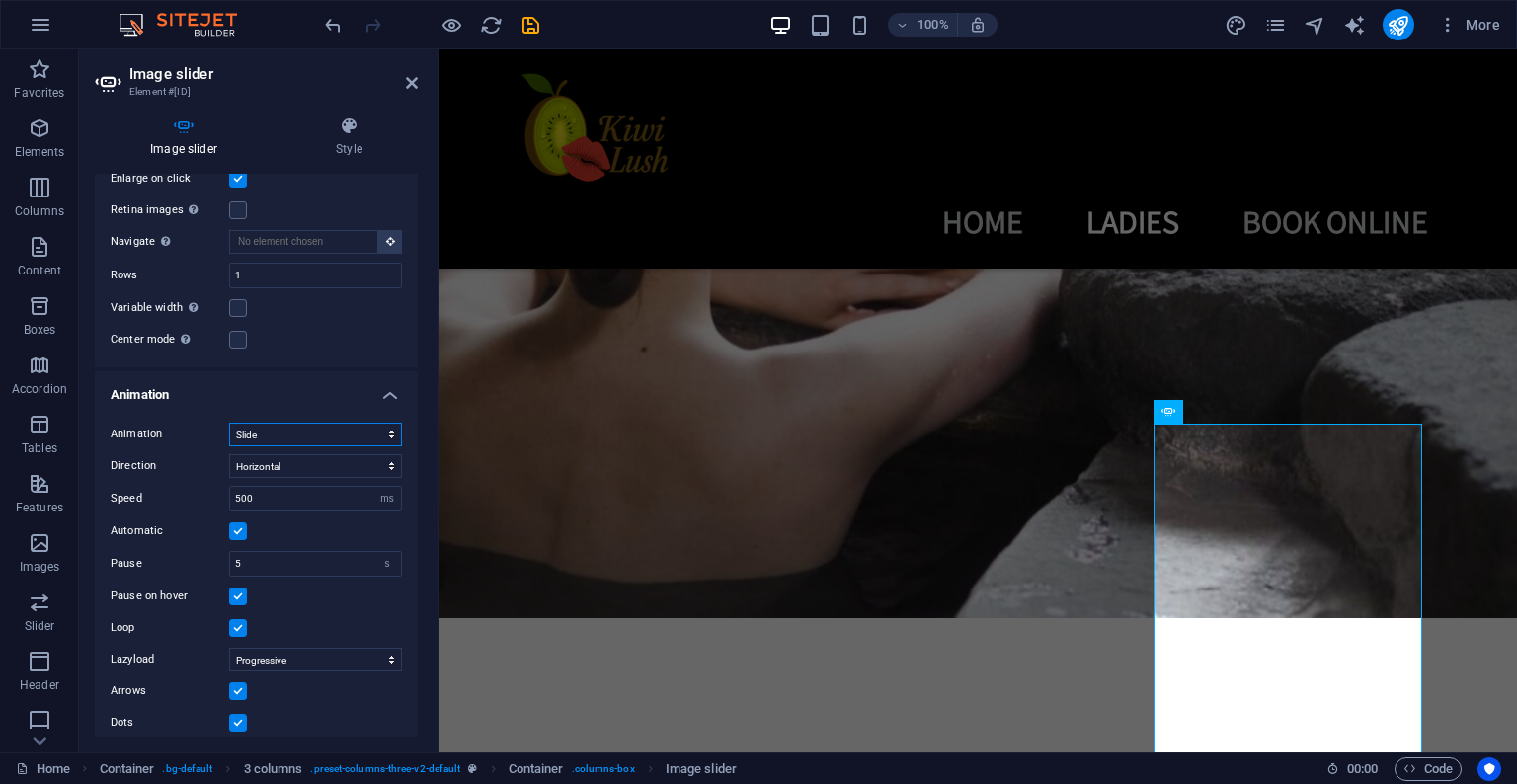 select on "fade" 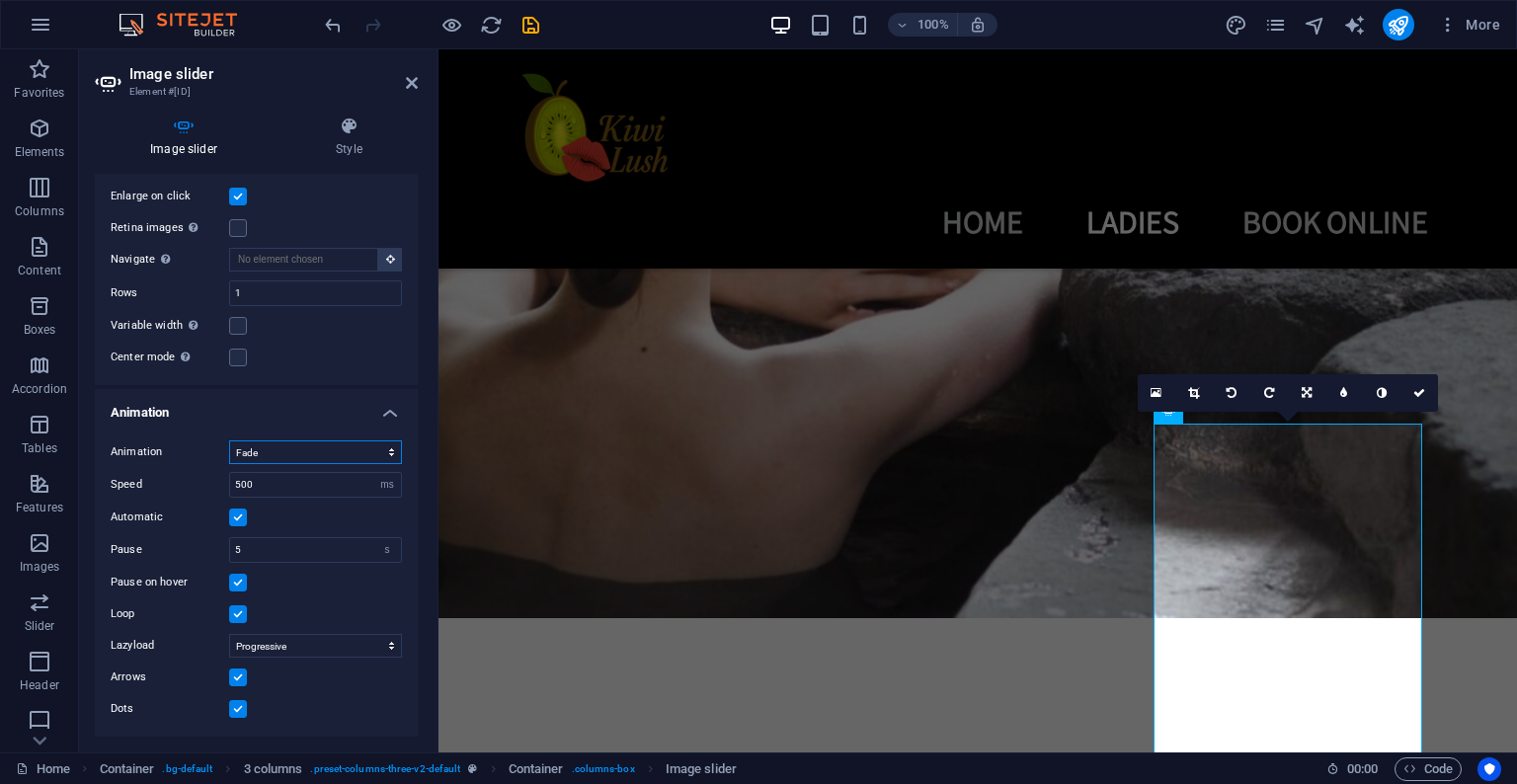 scroll, scrollTop: 812, scrollLeft: 0, axis: vertical 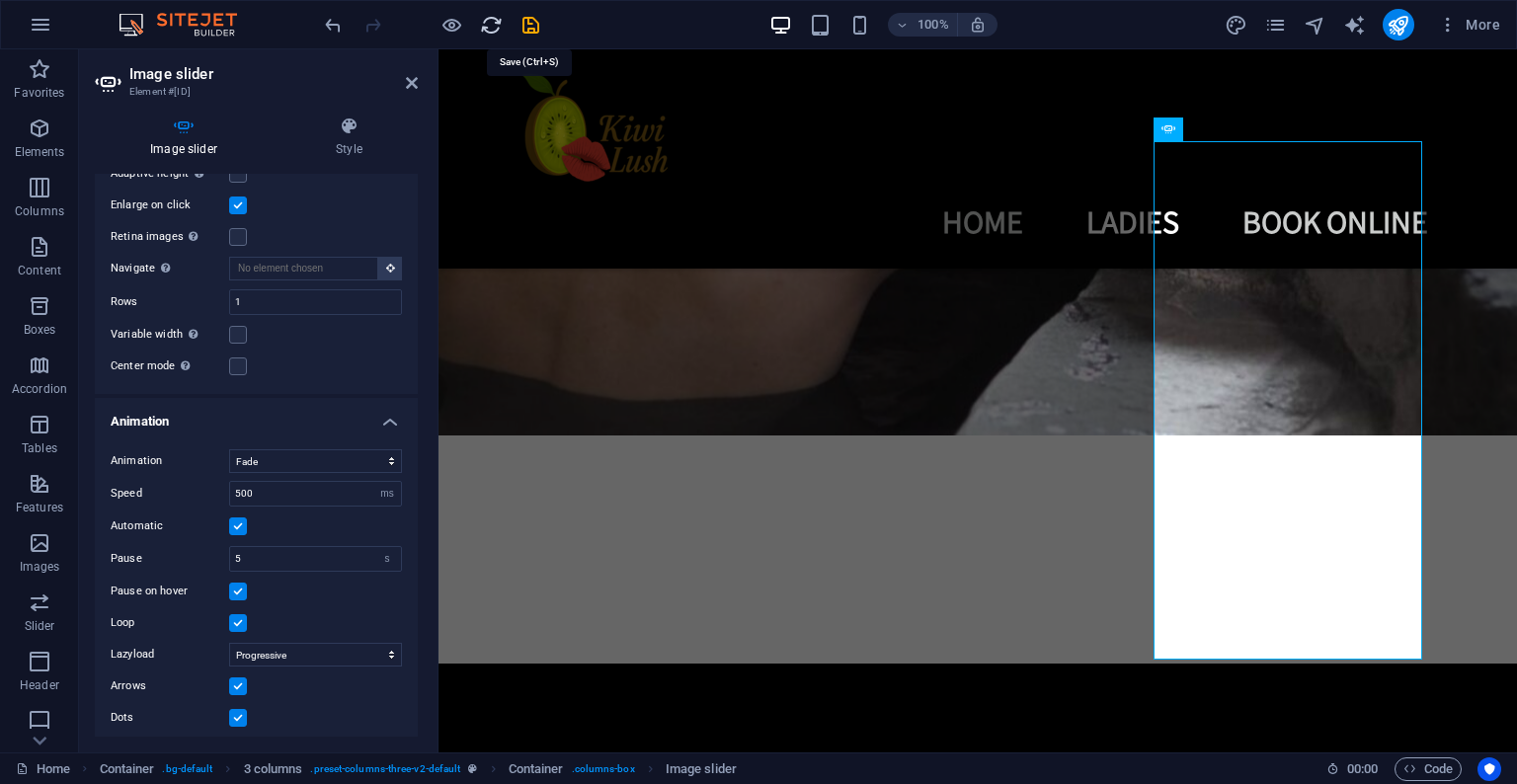 drag, startPoint x: 530, startPoint y: 22, endPoint x: 495, endPoint y: 24, distance: 35.0571 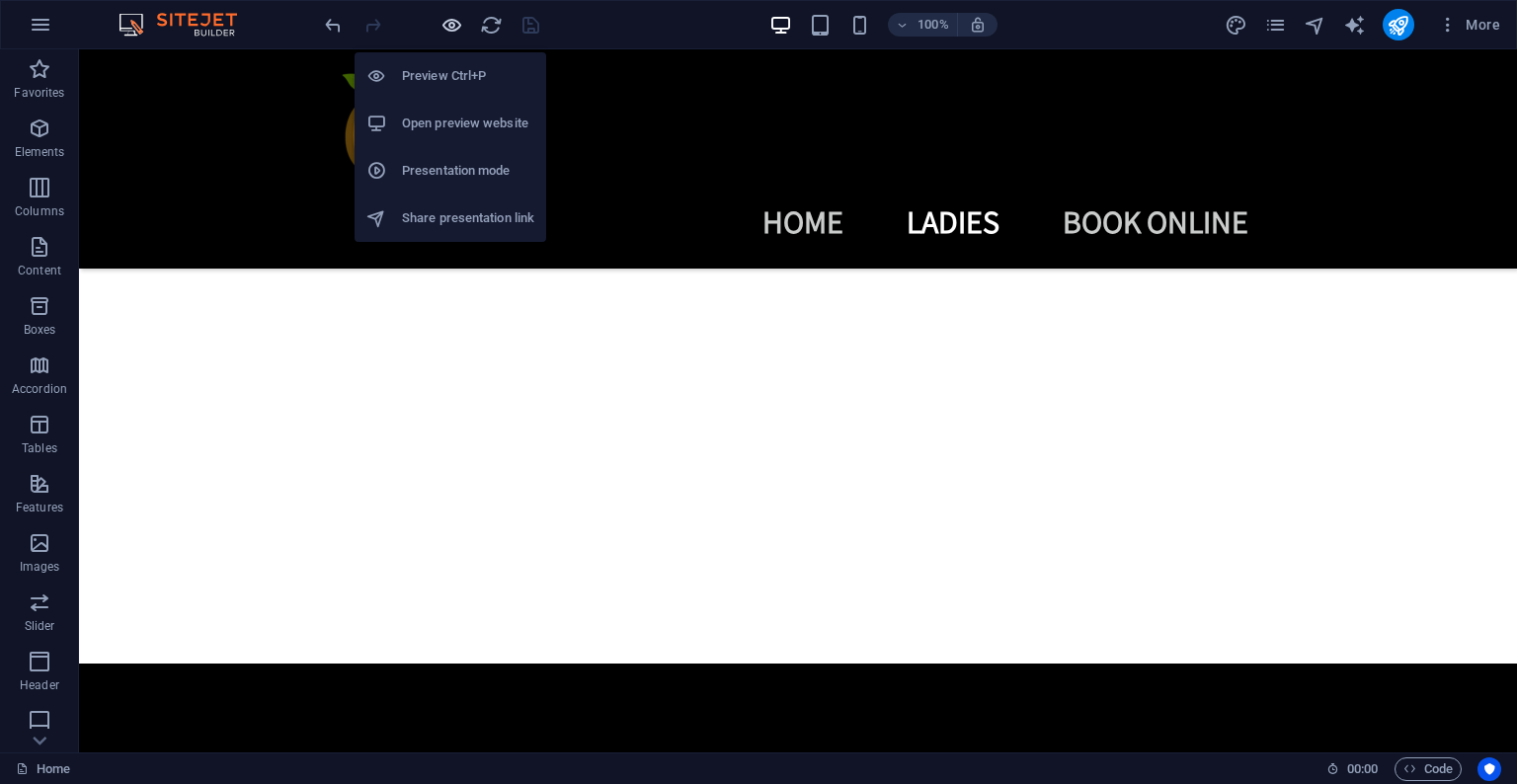 click at bounding box center (451, 25) 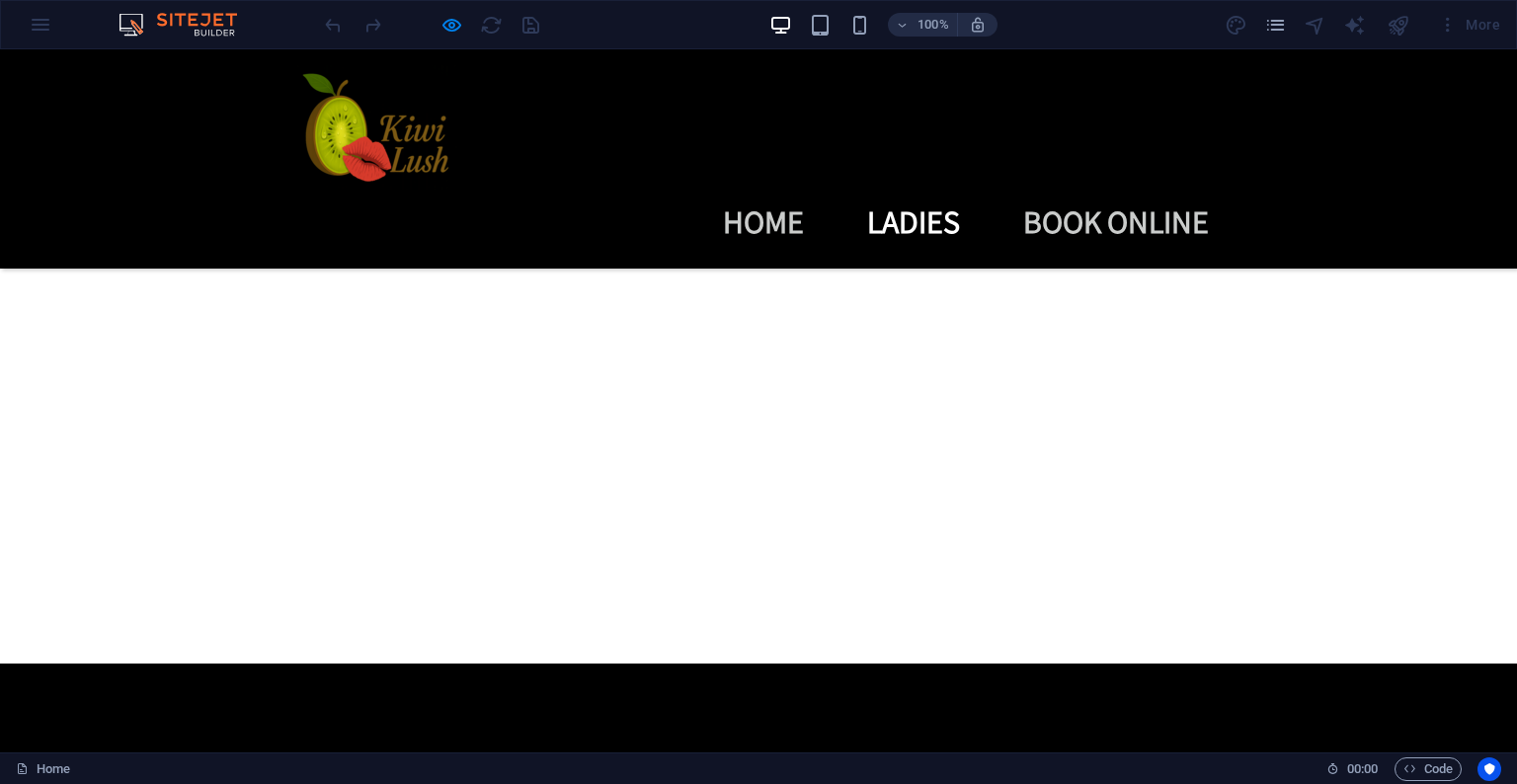 click at bounding box center [814, 1881] 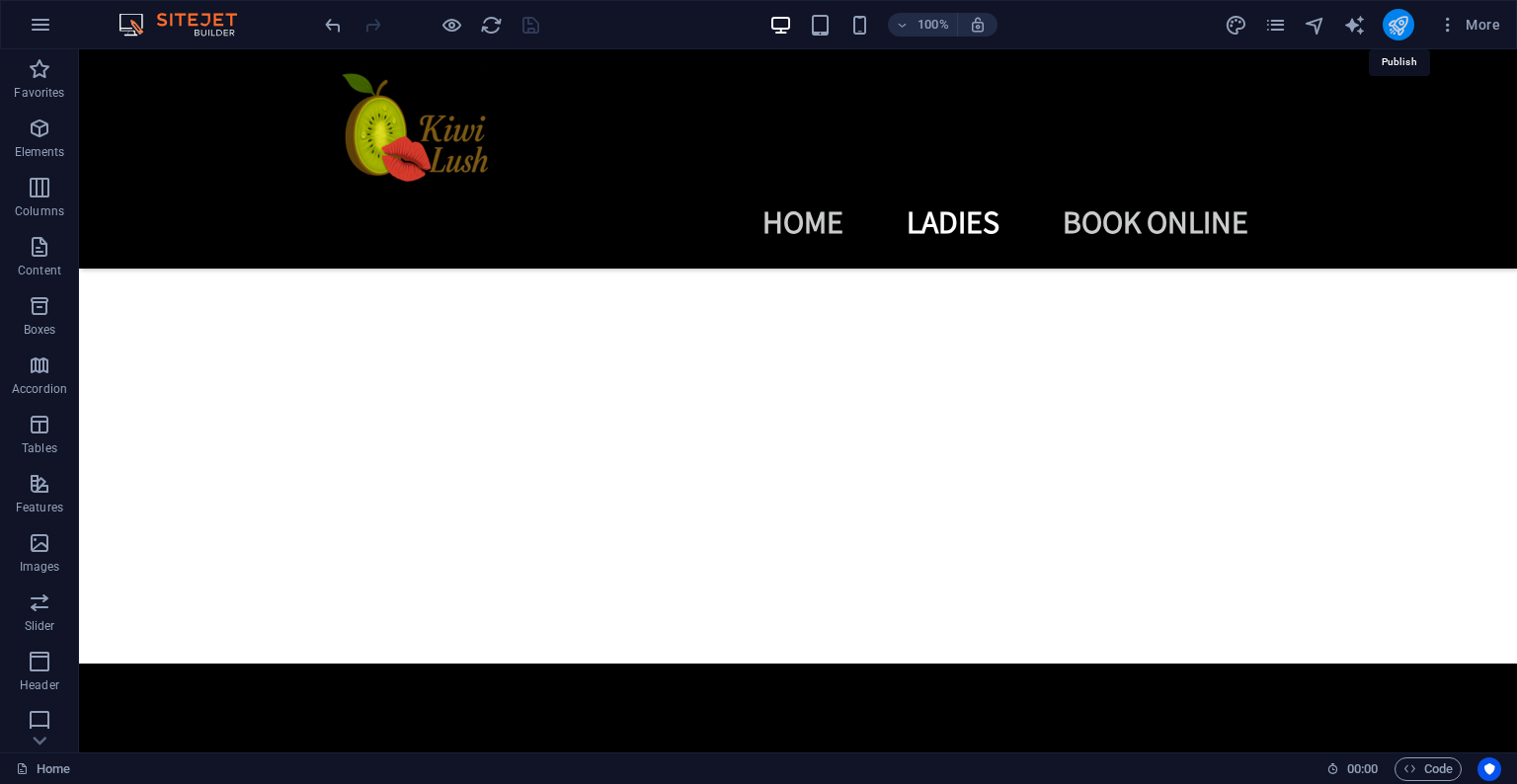 click at bounding box center [1397, 25] 